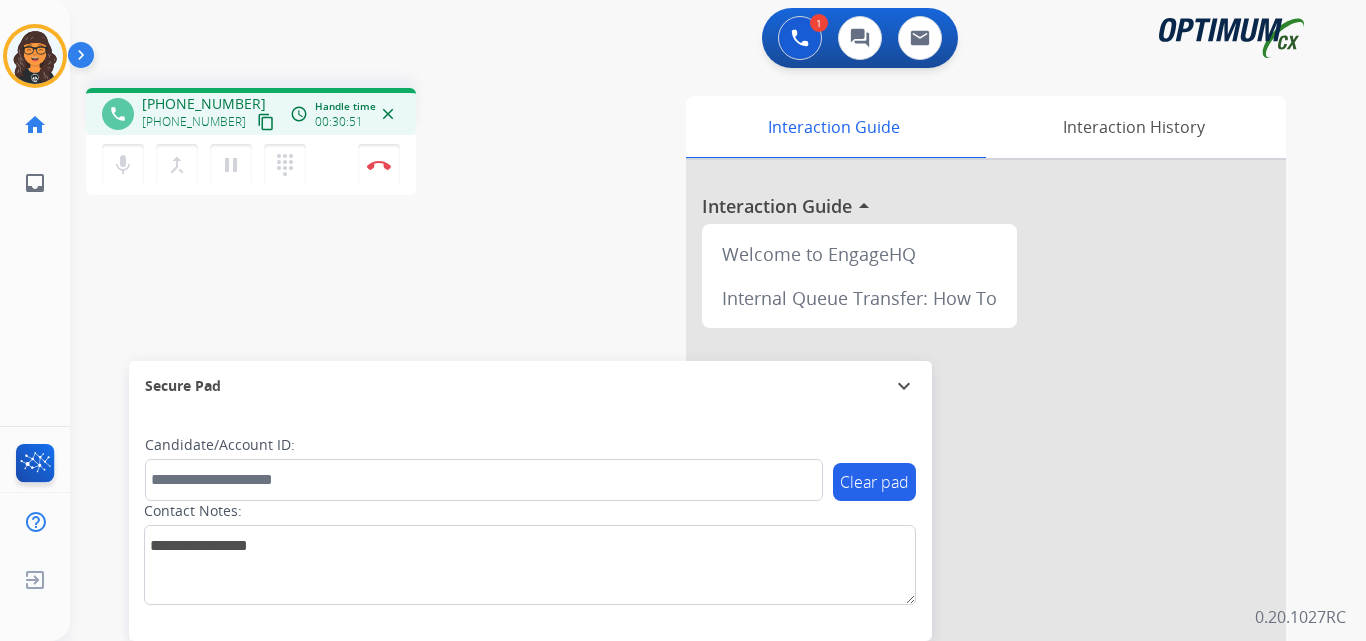 scroll, scrollTop: 0, scrollLeft: 0, axis: both 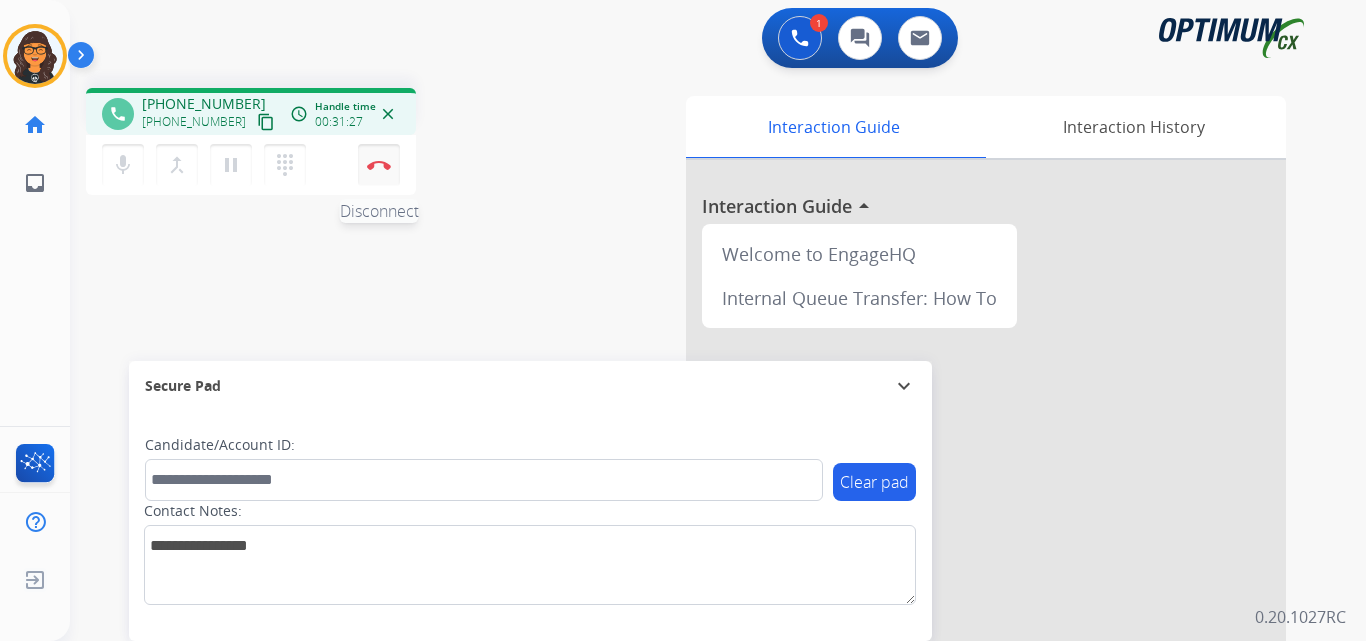 click at bounding box center [379, 165] 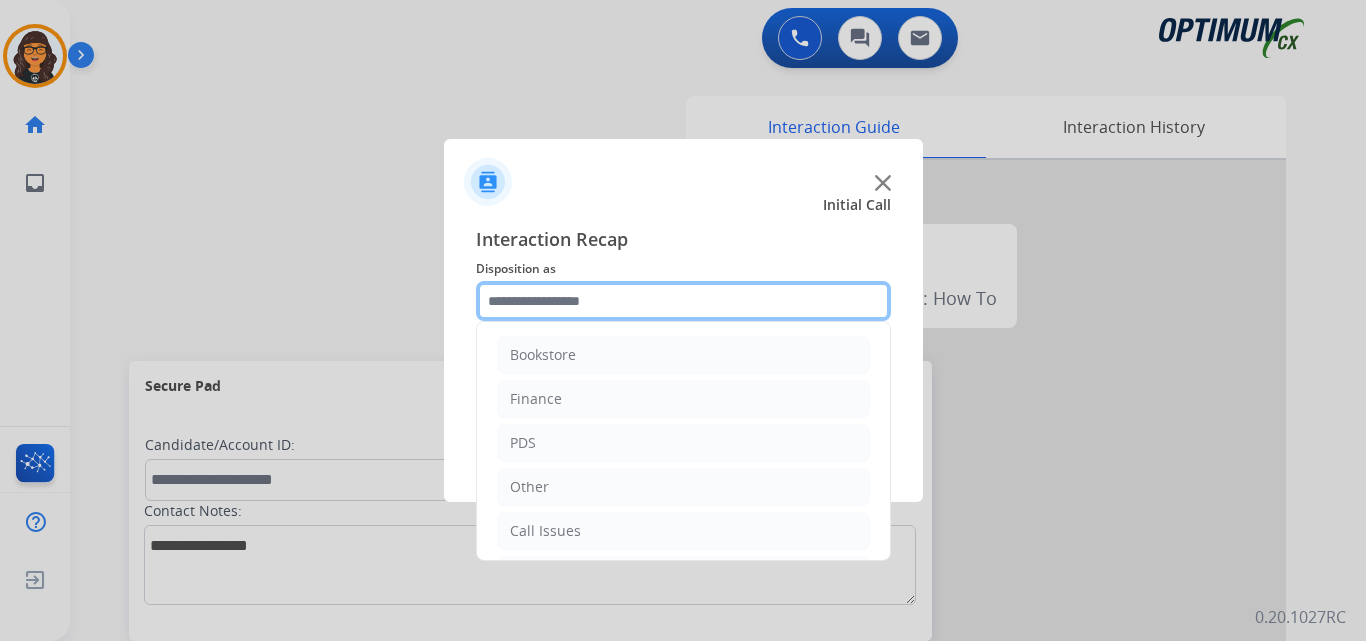 click 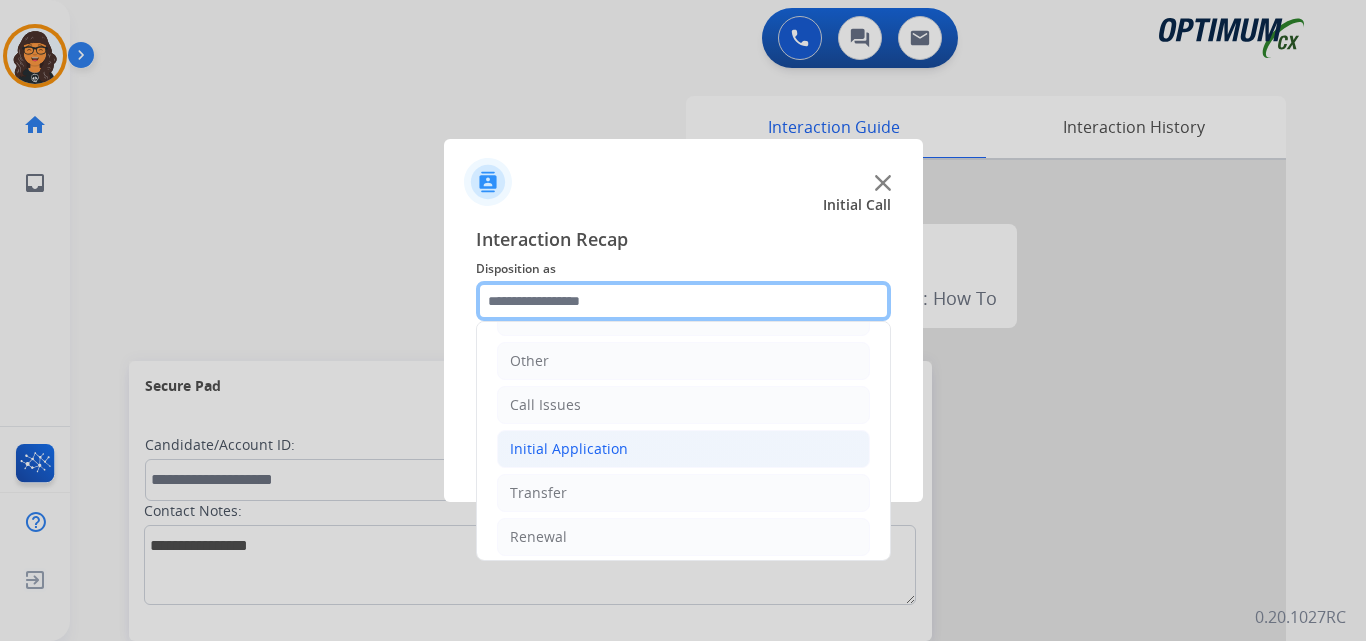 scroll, scrollTop: 136, scrollLeft: 0, axis: vertical 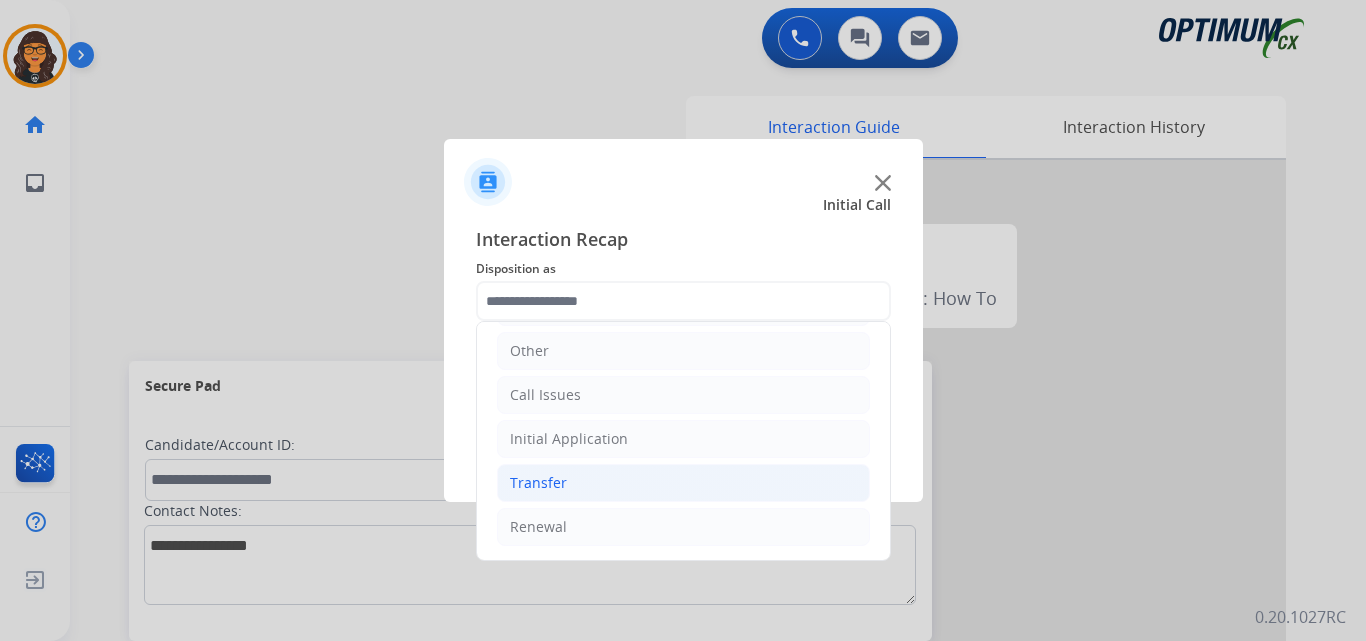 drag, startPoint x: 549, startPoint y: 512, endPoint x: 636, endPoint y: 482, distance: 92.02717 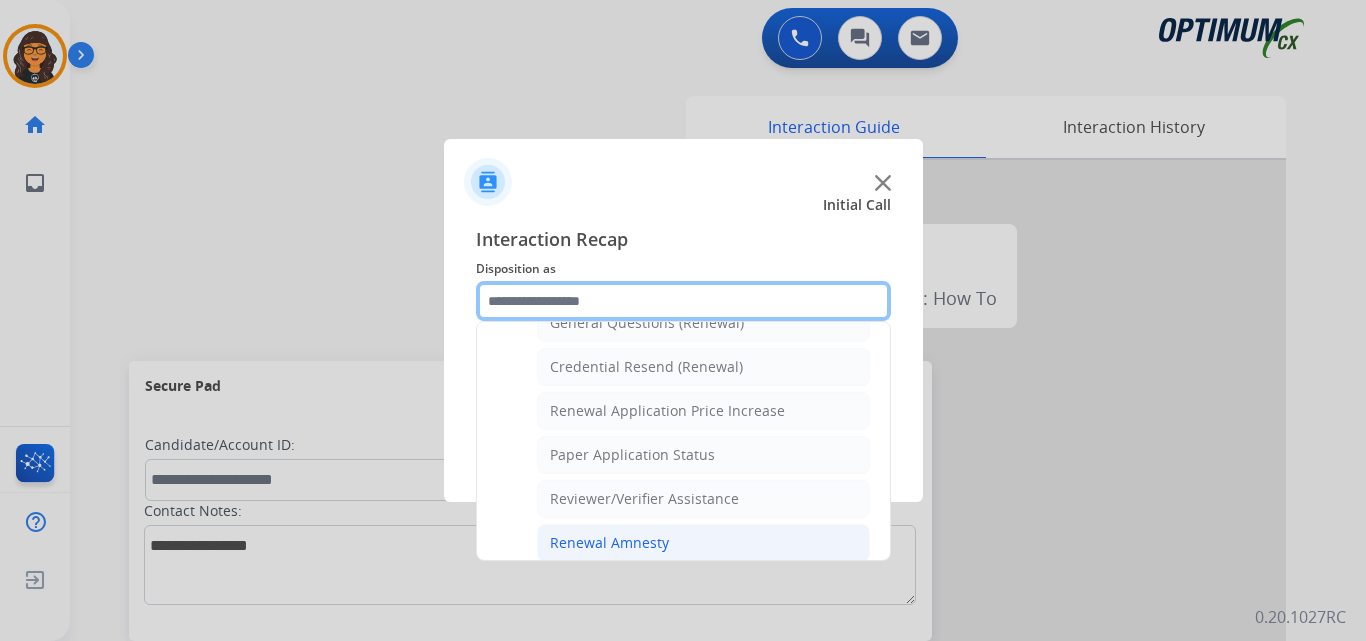 scroll, scrollTop: 736, scrollLeft: 0, axis: vertical 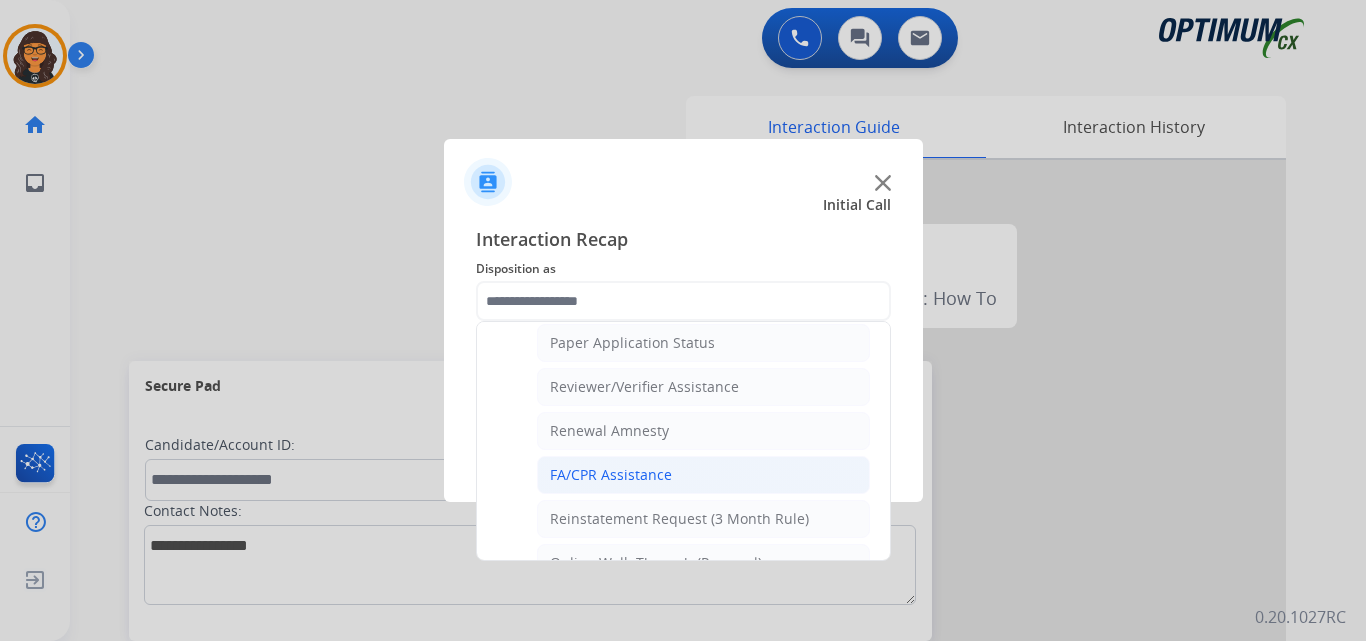 click on "FA/CPR Assistance" 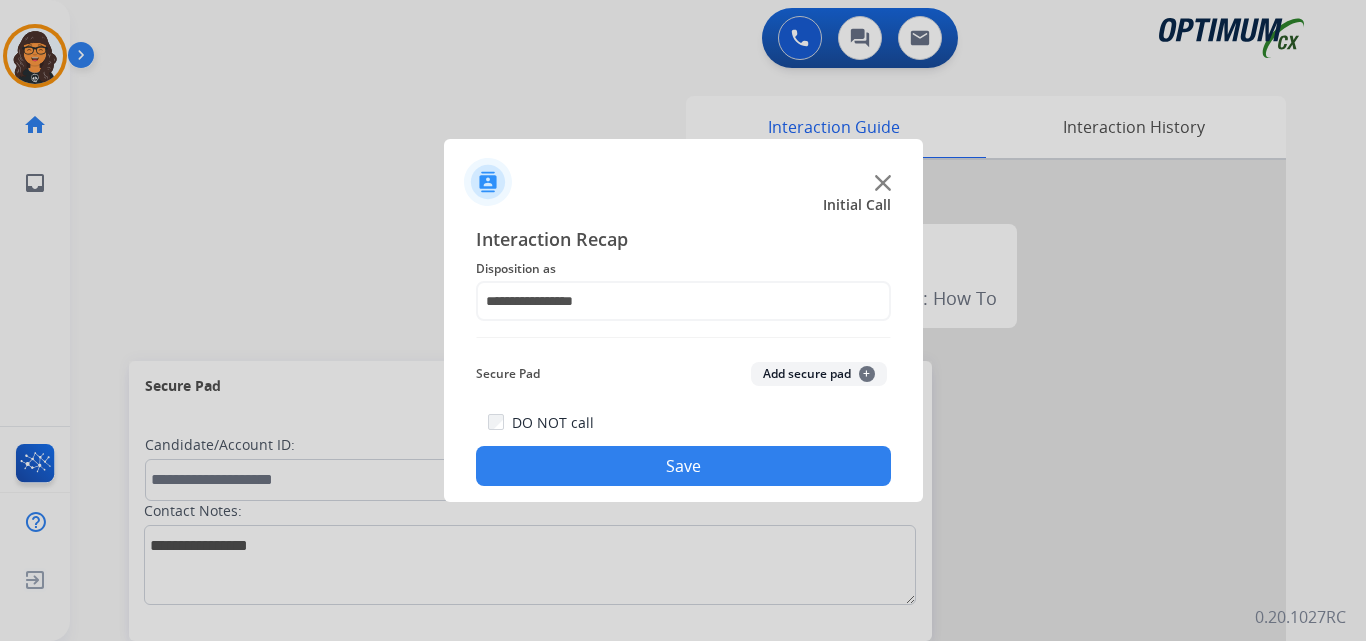 click on "Save" 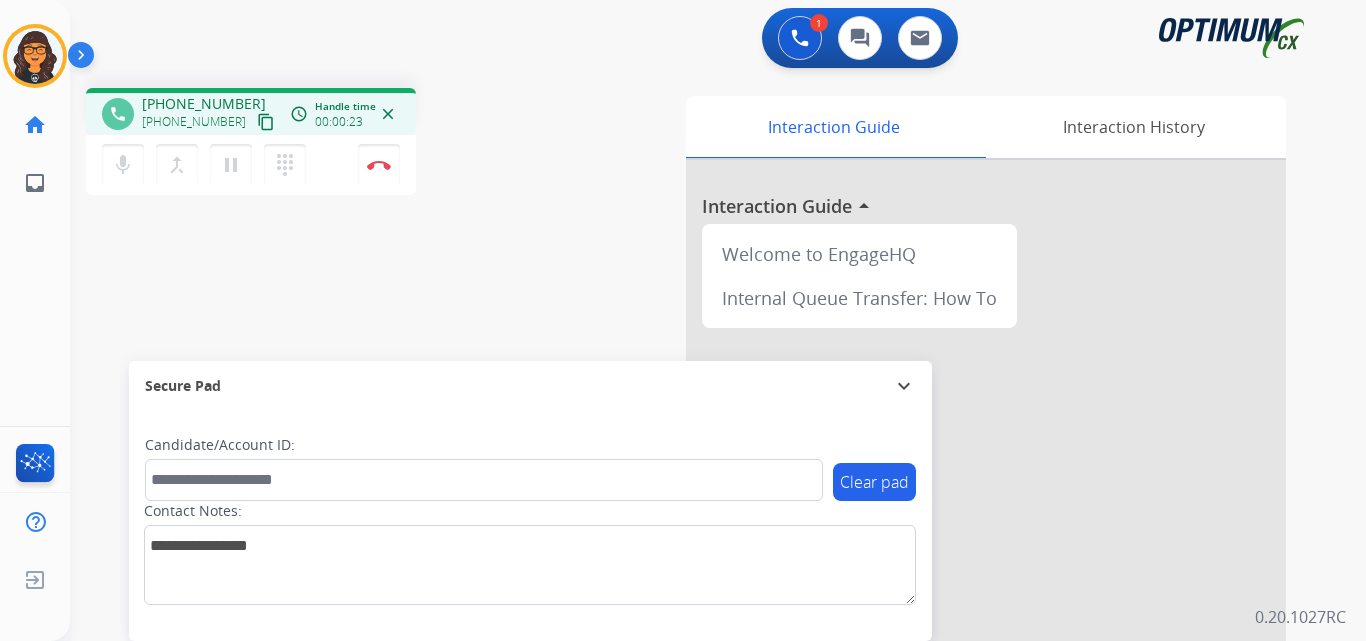 click on "content_copy" at bounding box center [266, 122] 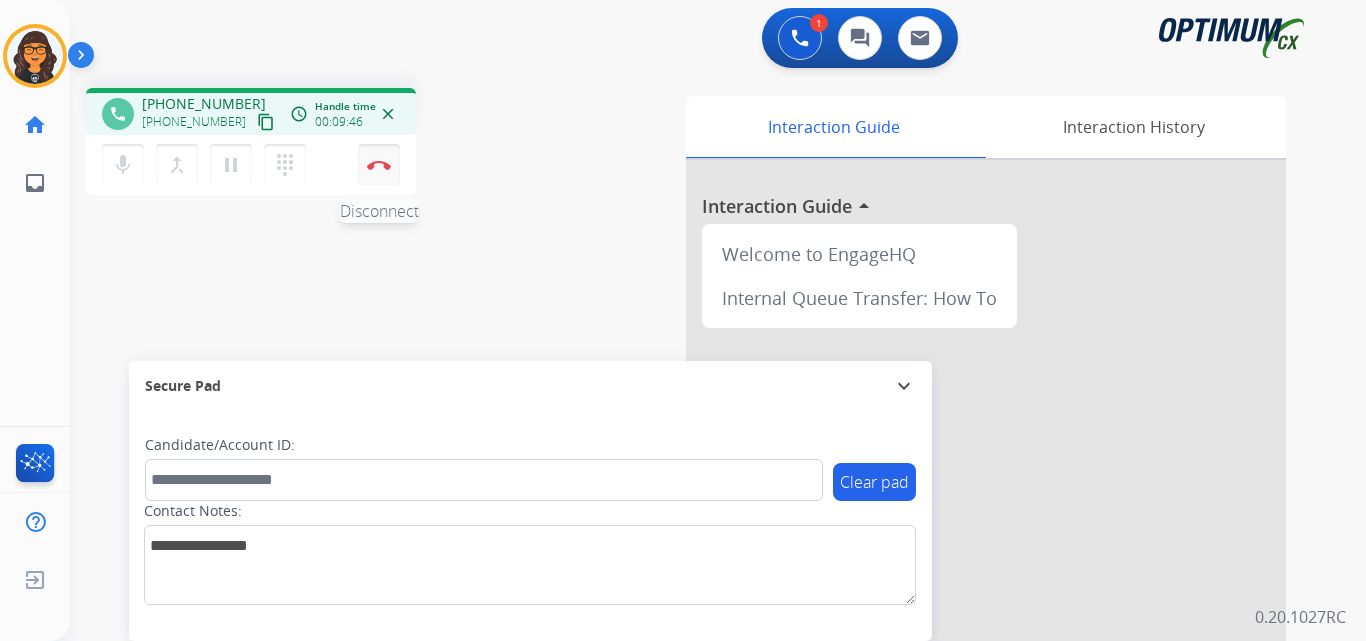 click at bounding box center [379, 165] 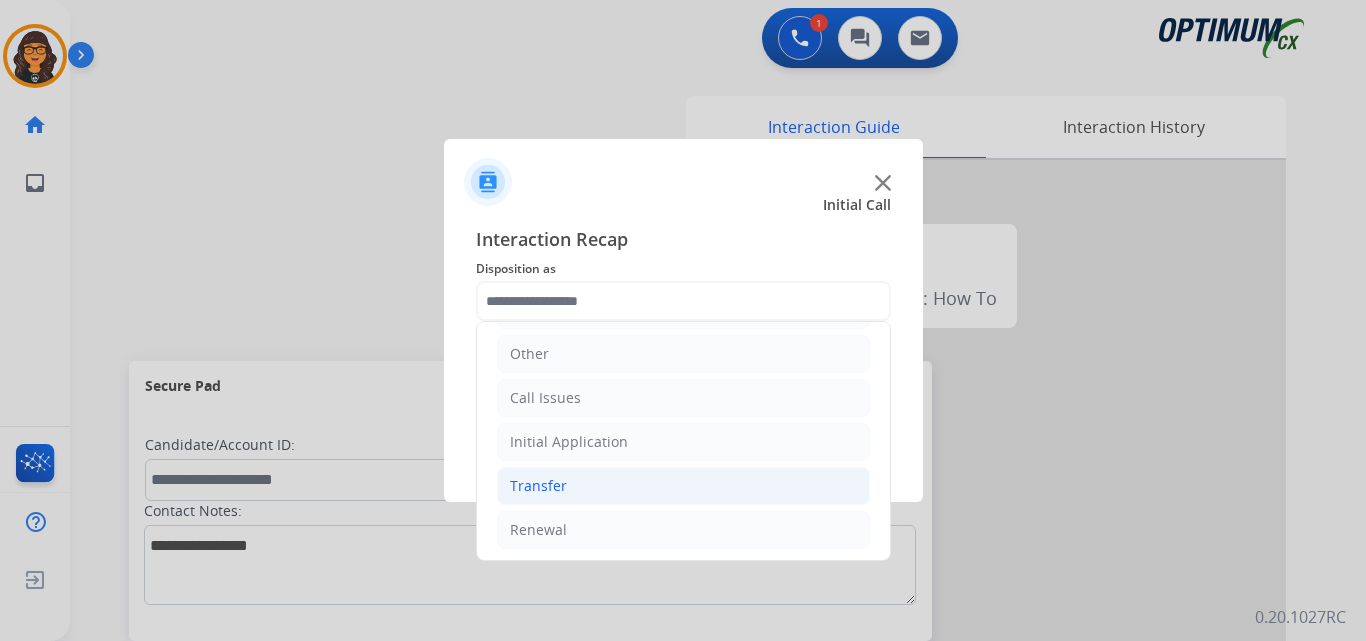 scroll, scrollTop: 136, scrollLeft: 0, axis: vertical 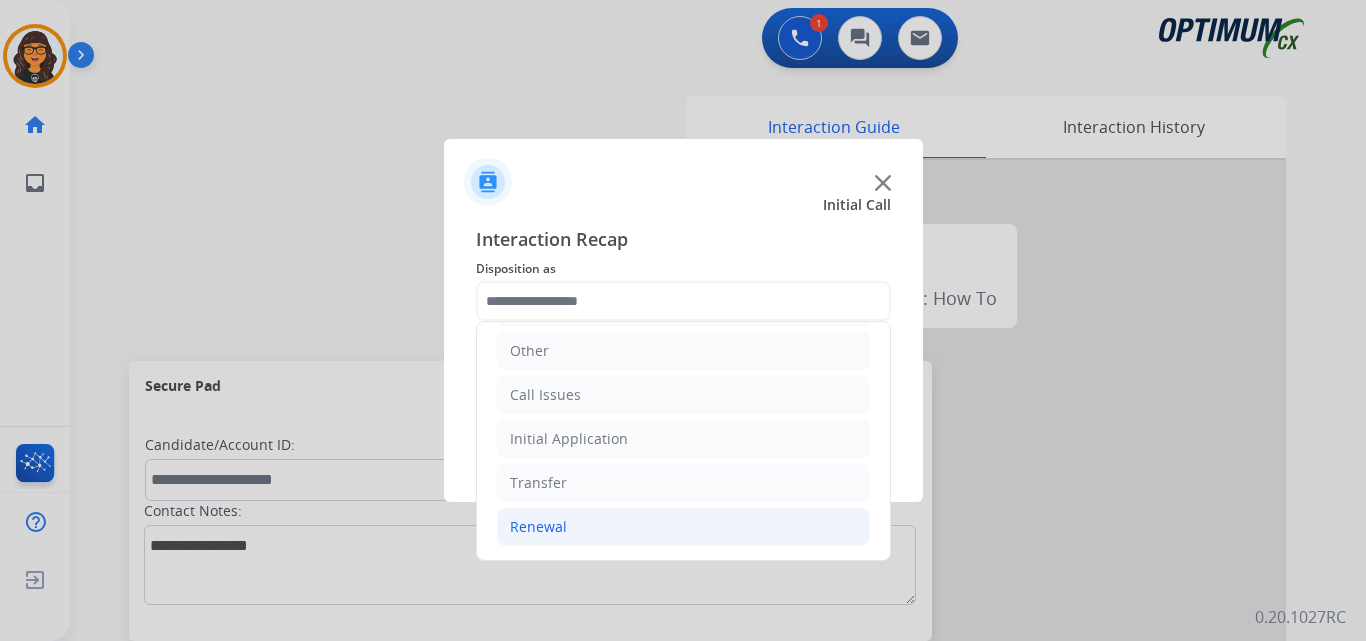 click on "Renewal" 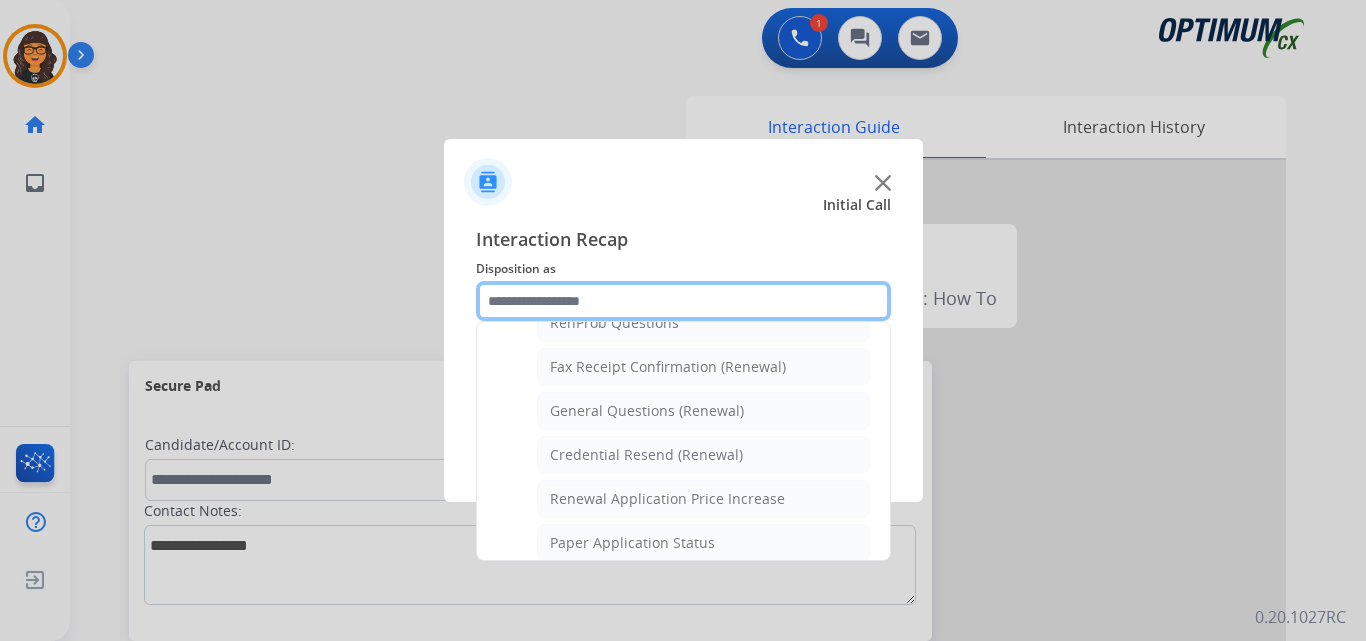 scroll, scrollTop: 636, scrollLeft: 0, axis: vertical 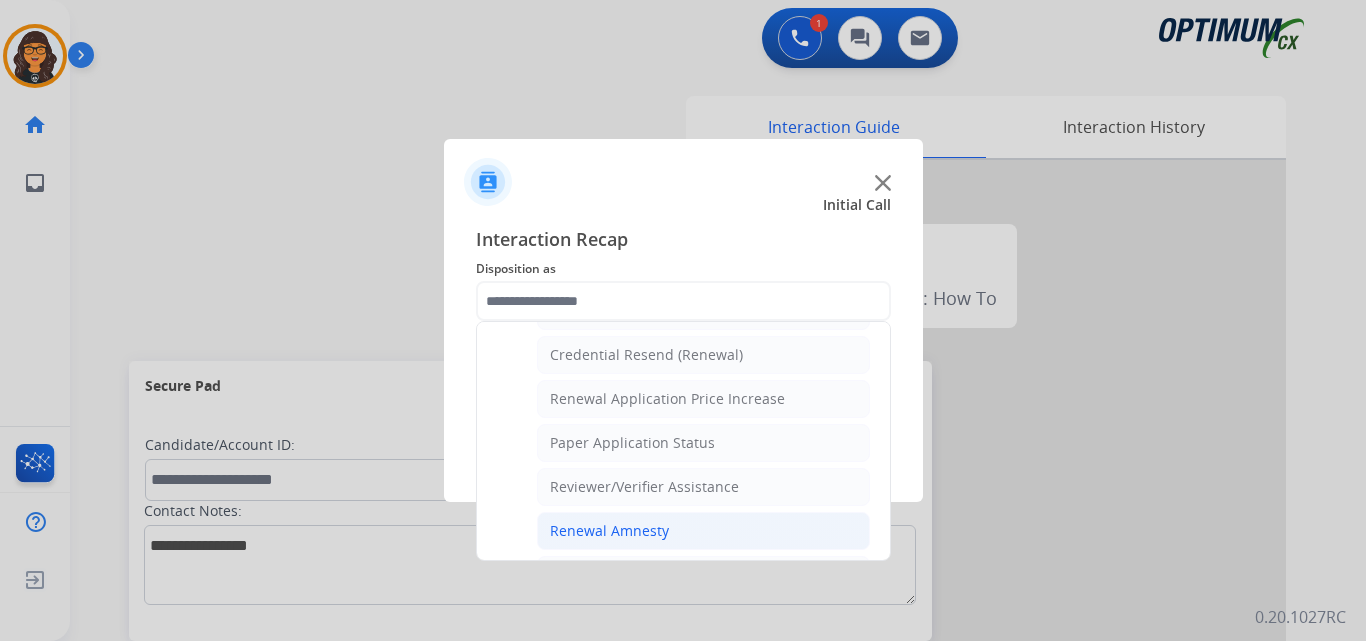 click on "Renewal Amnesty" 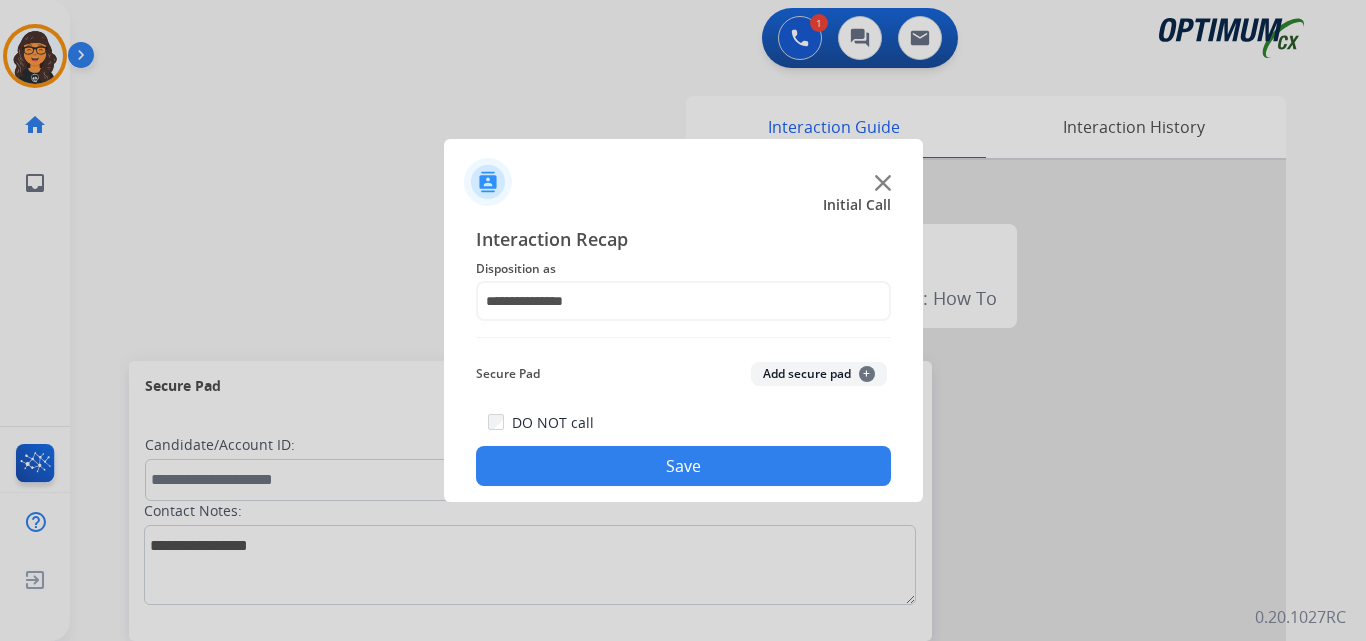 click on "Save" 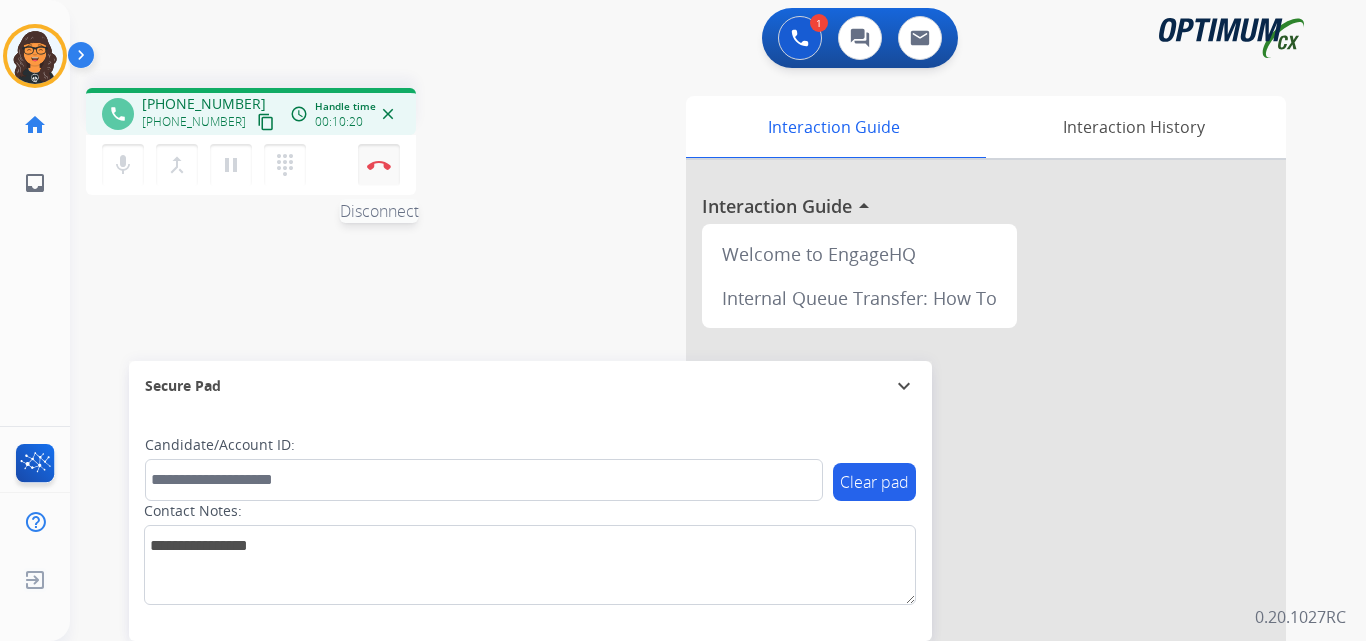 click at bounding box center (379, 165) 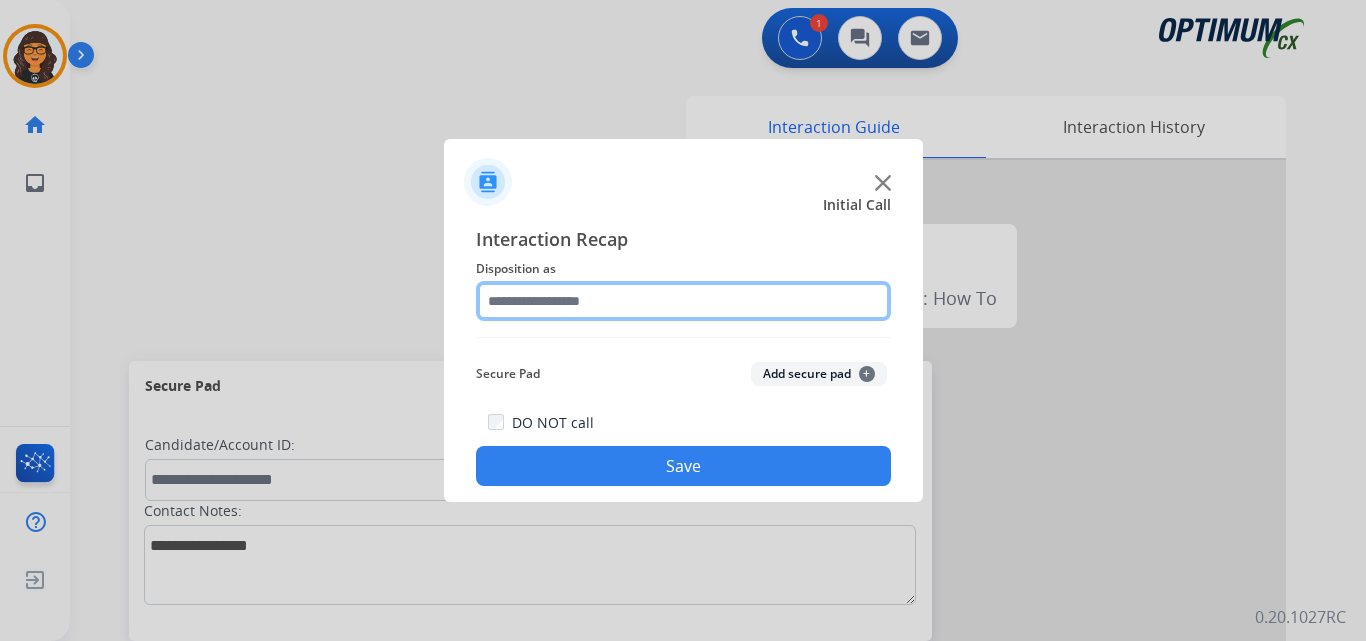 drag, startPoint x: 541, startPoint y: 288, endPoint x: 551, endPoint y: 297, distance: 13.453624 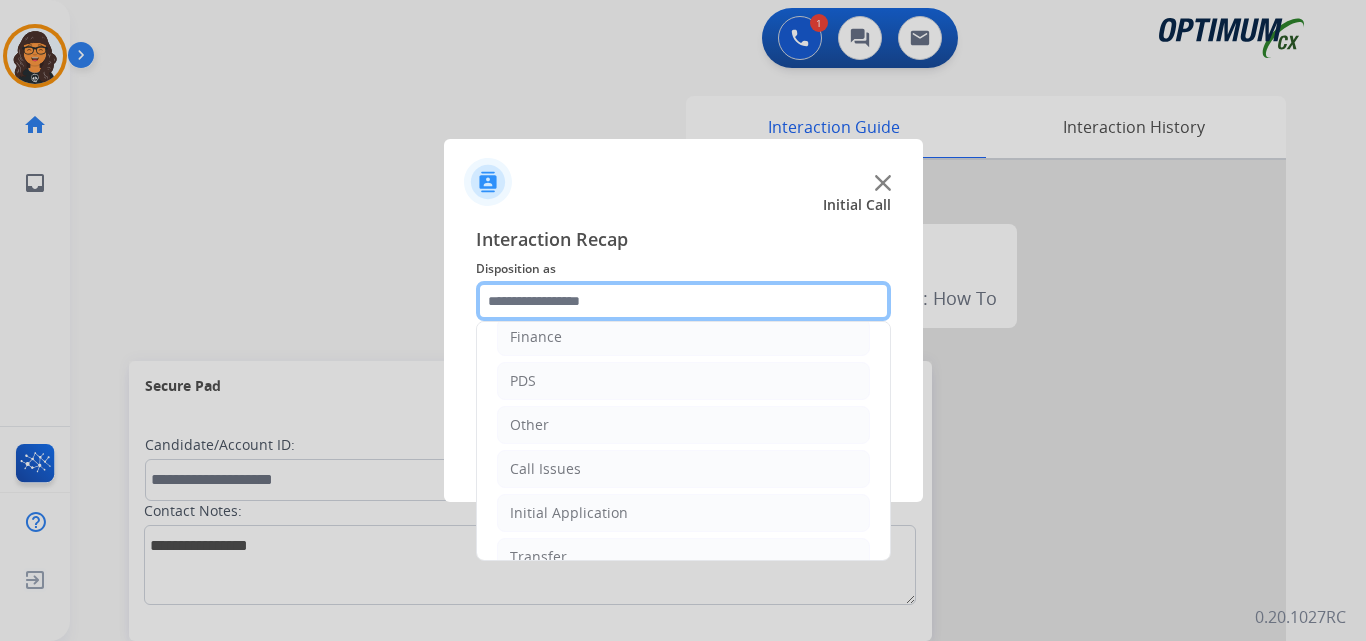 scroll, scrollTop: 136, scrollLeft: 0, axis: vertical 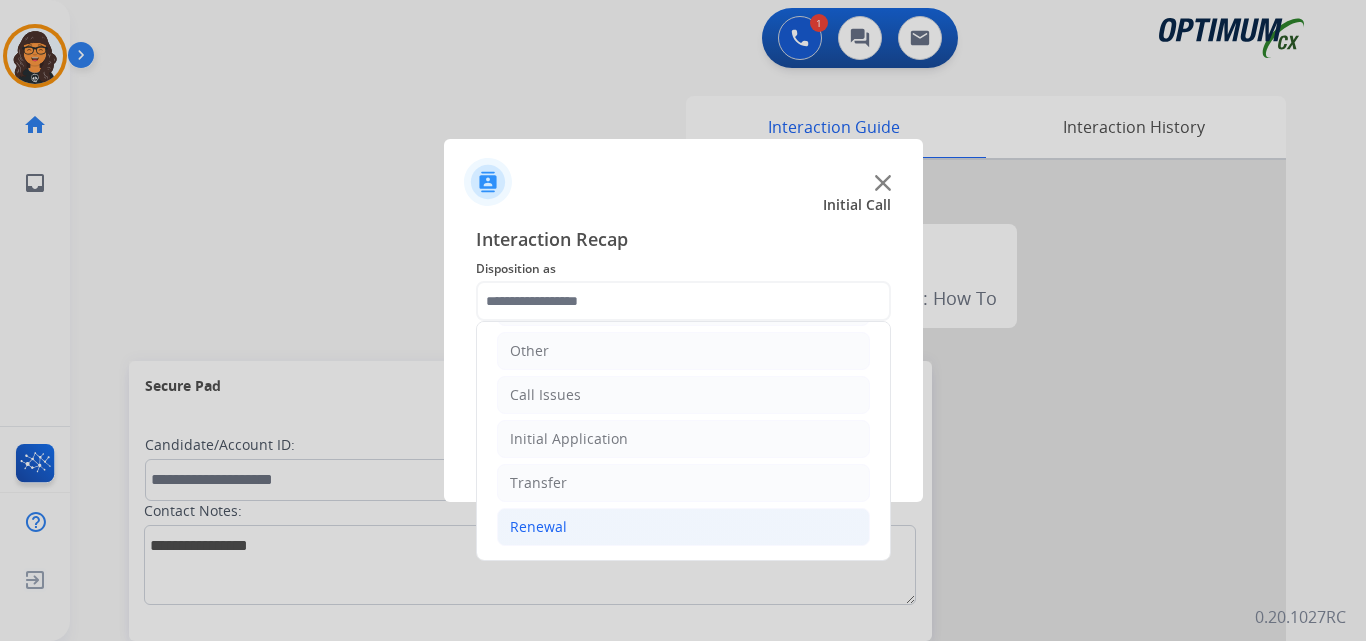 click on "Renewal" 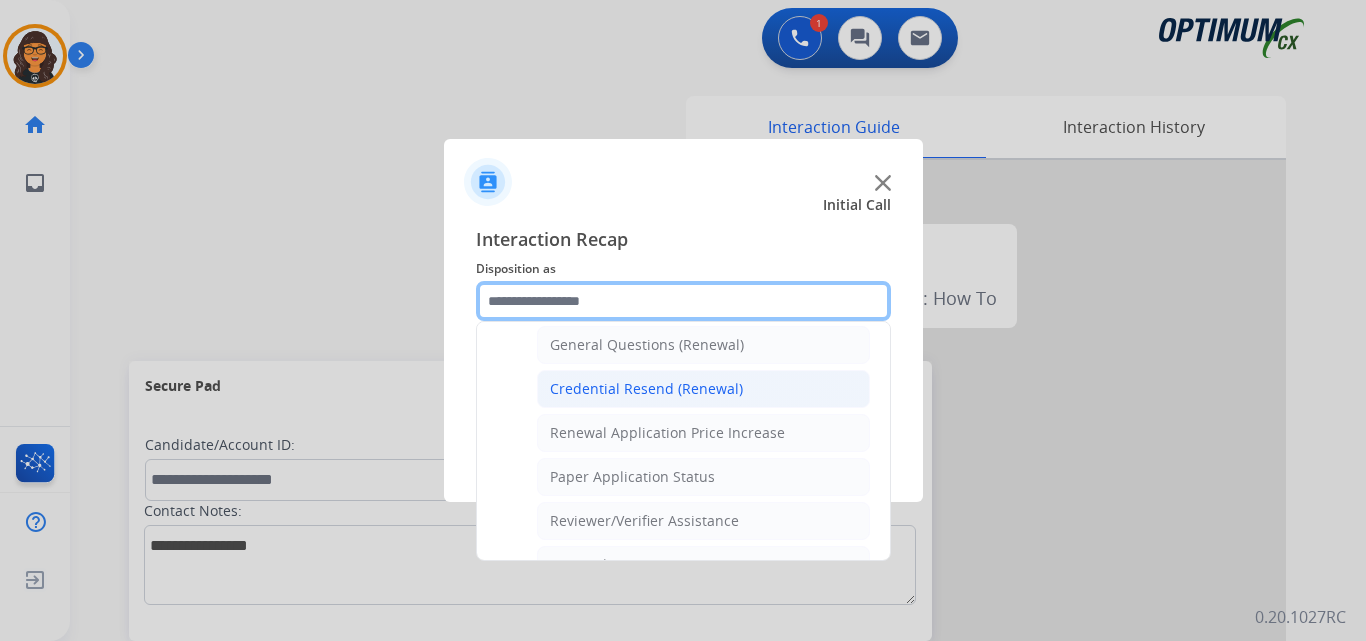 scroll, scrollTop: 636, scrollLeft: 0, axis: vertical 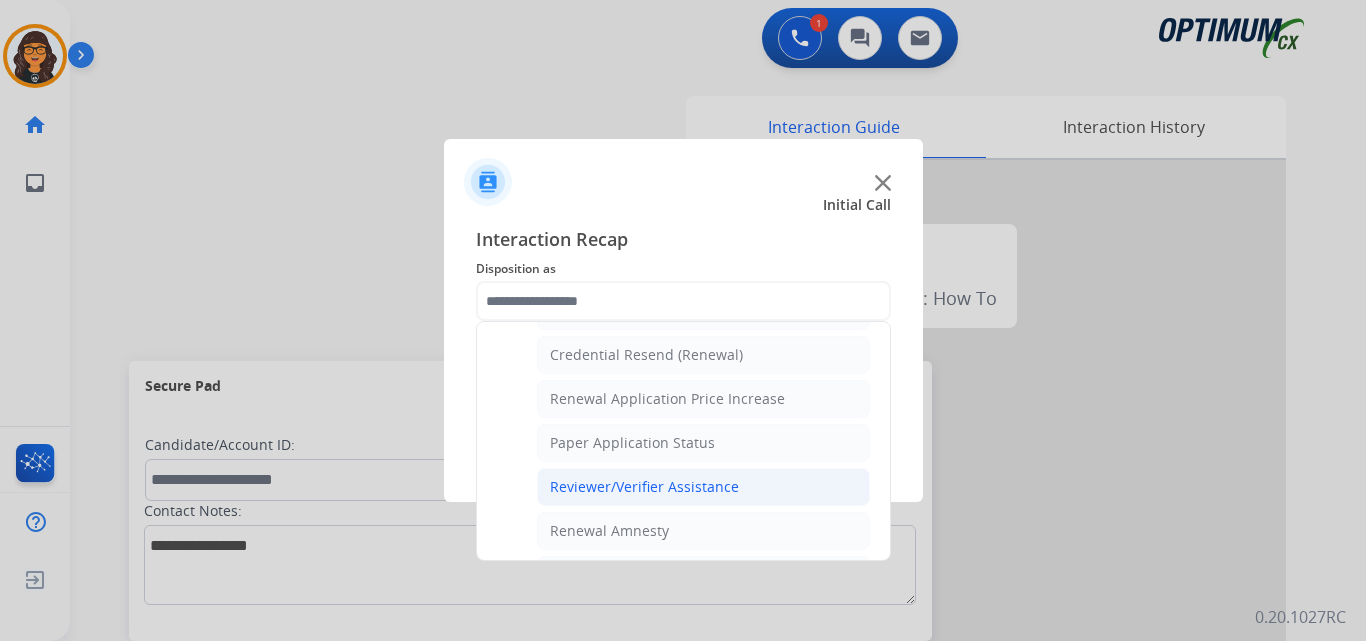 click on "Reviewer/Verifier Assistance" 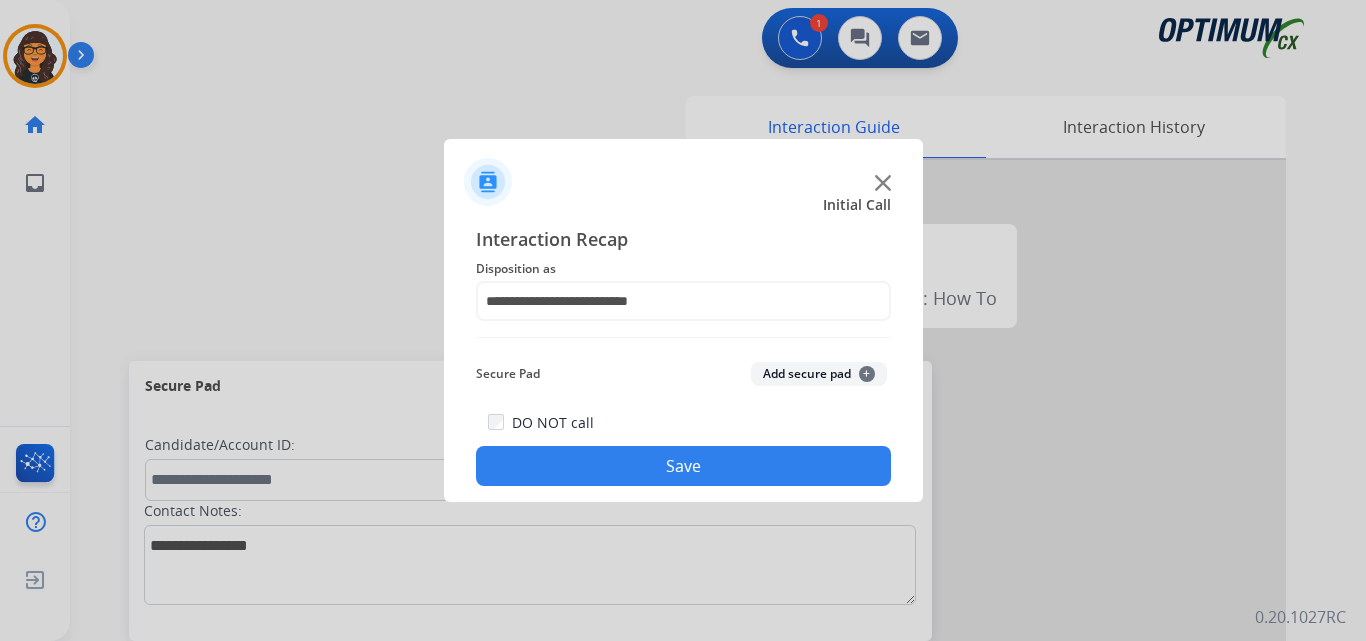 click on "Save" 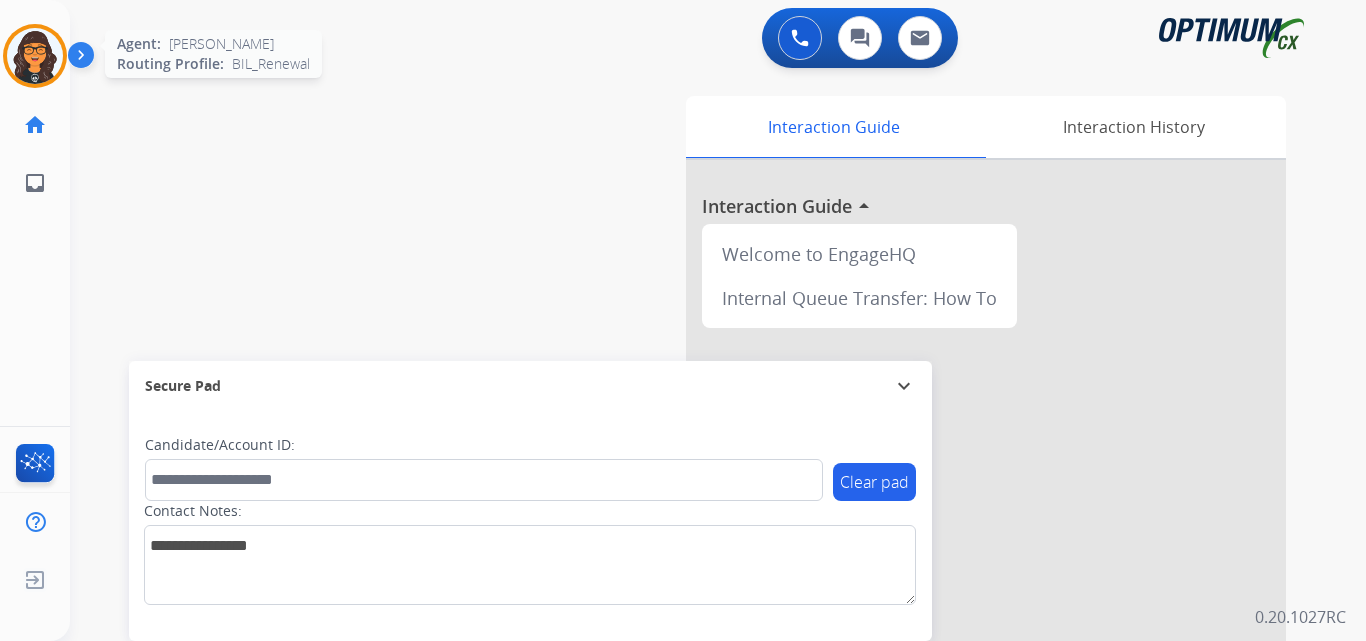 click at bounding box center [35, 56] 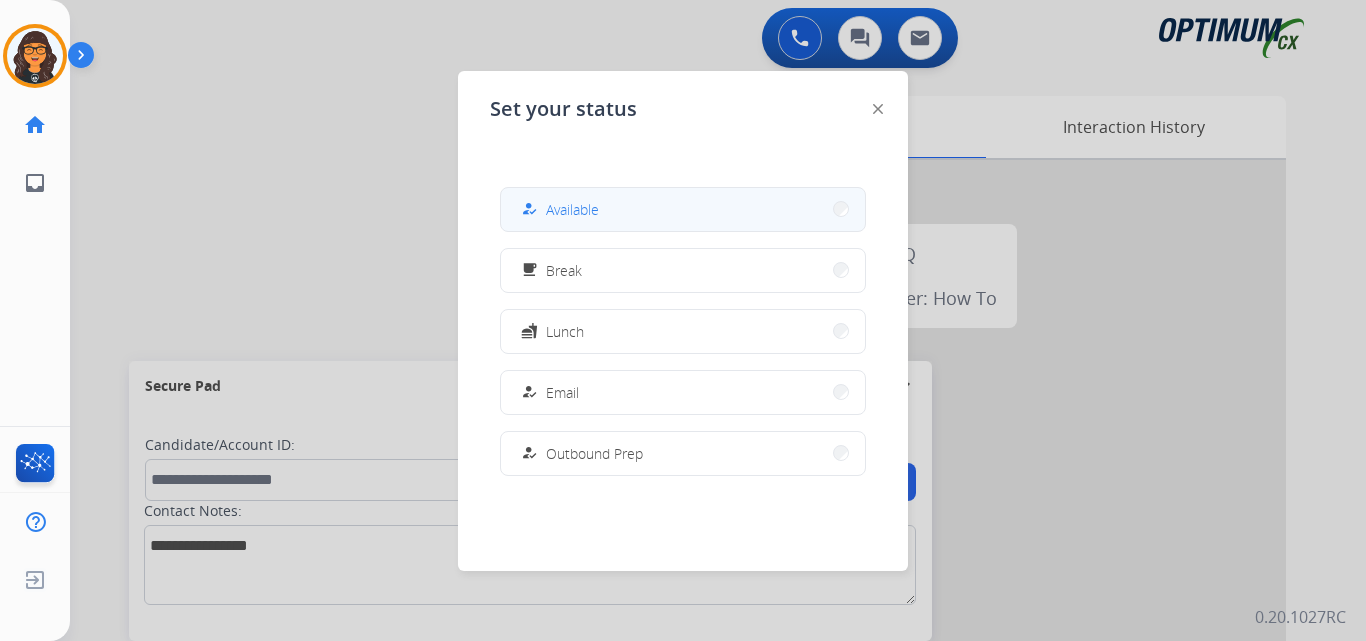 click on "Available" at bounding box center [572, 209] 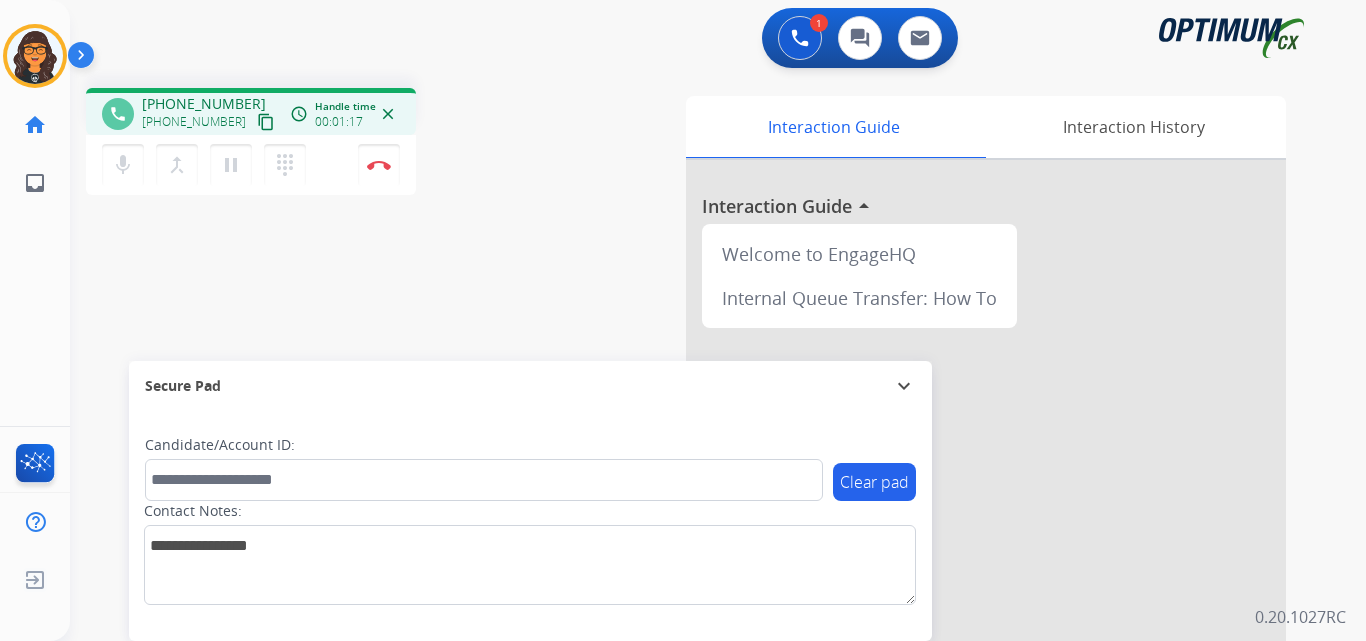 drag, startPoint x: 242, startPoint y: 119, endPoint x: 251, endPoint y: 58, distance: 61.66036 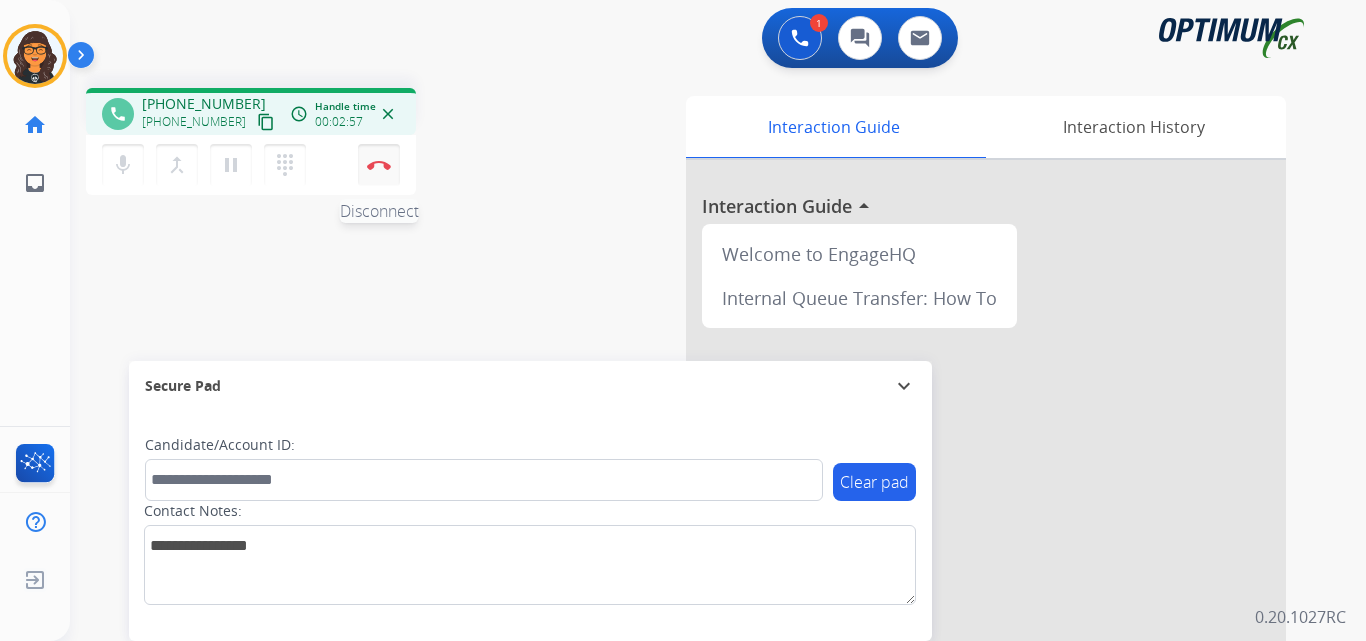 click at bounding box center (379, 165) 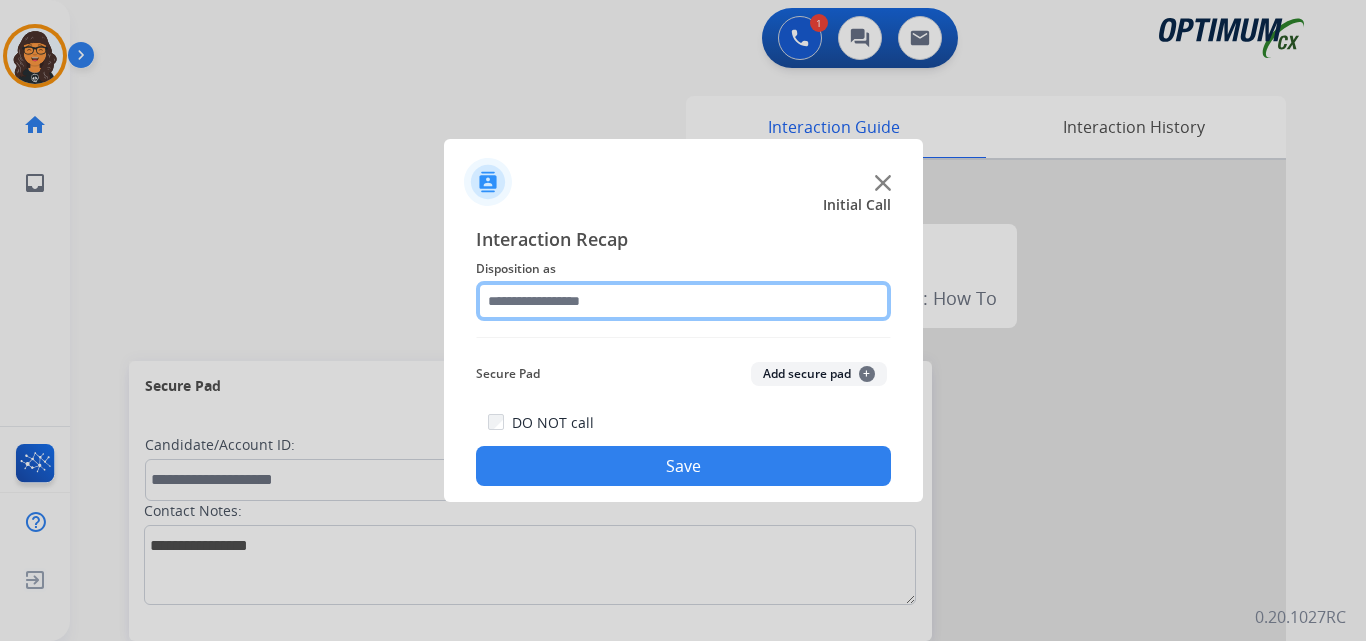 click 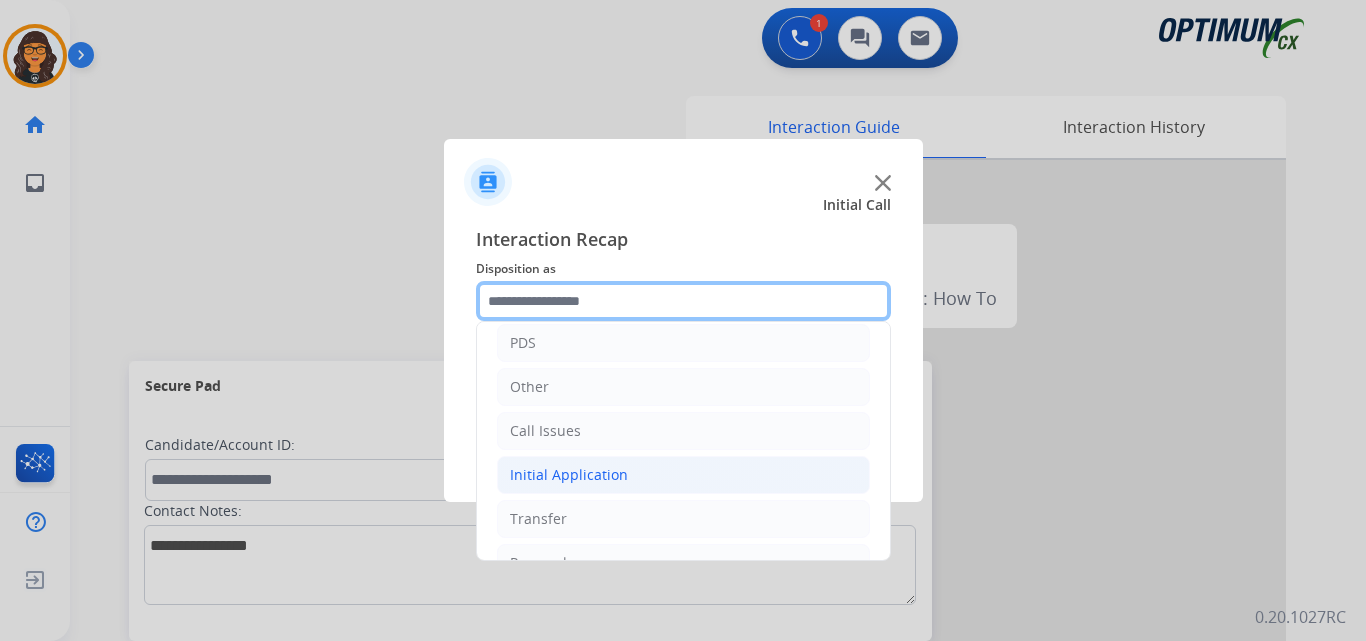 scroll, scrollTop: 136, scrollLeft: 0, axis: vertical 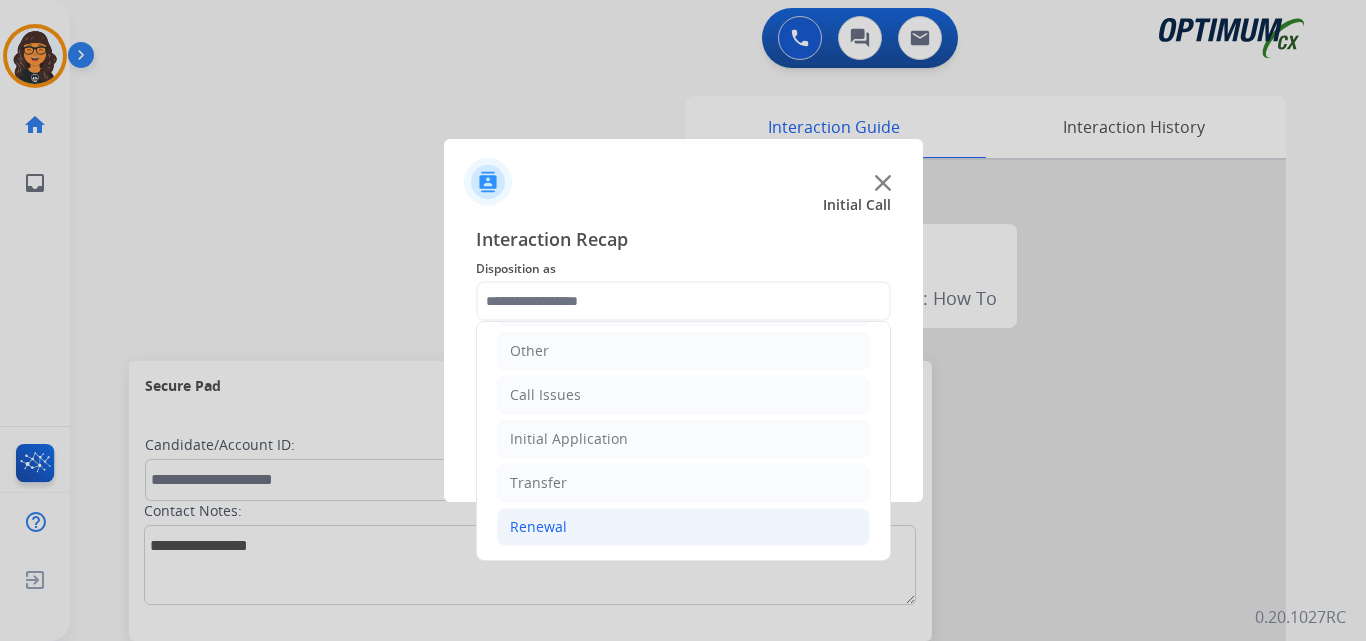 click on "Renewal" 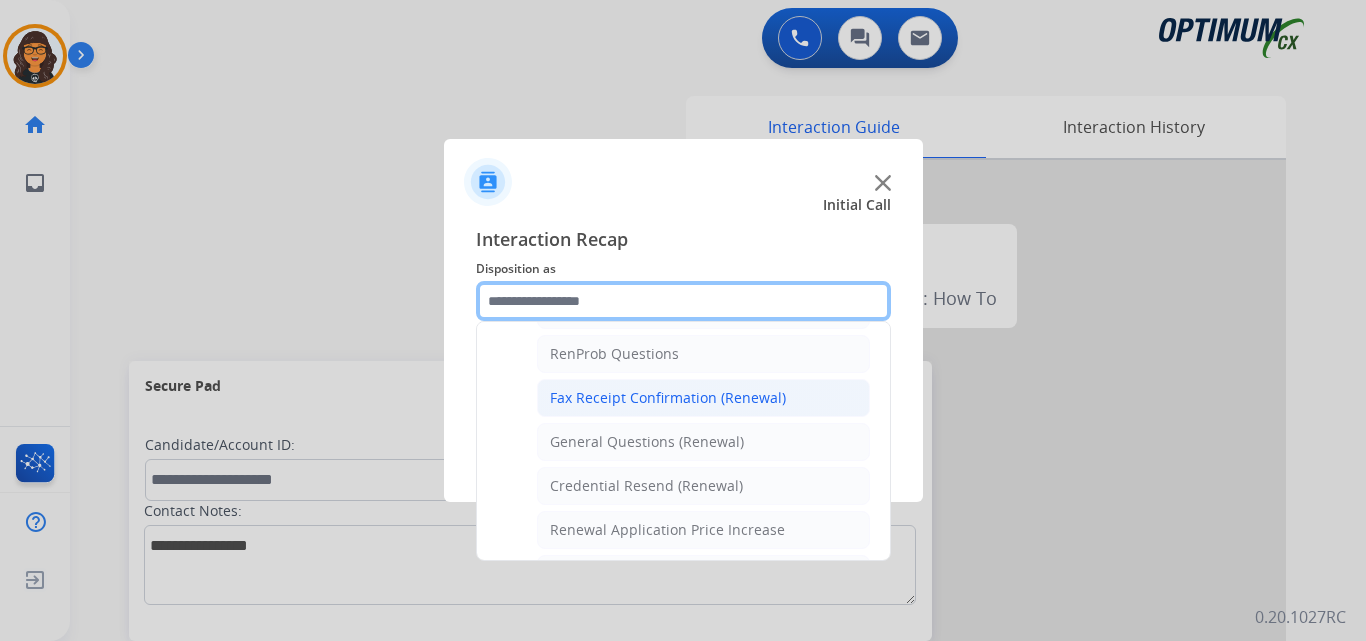 scroll, scrollTop: 536, scrollLeft: 0, axis: vertical 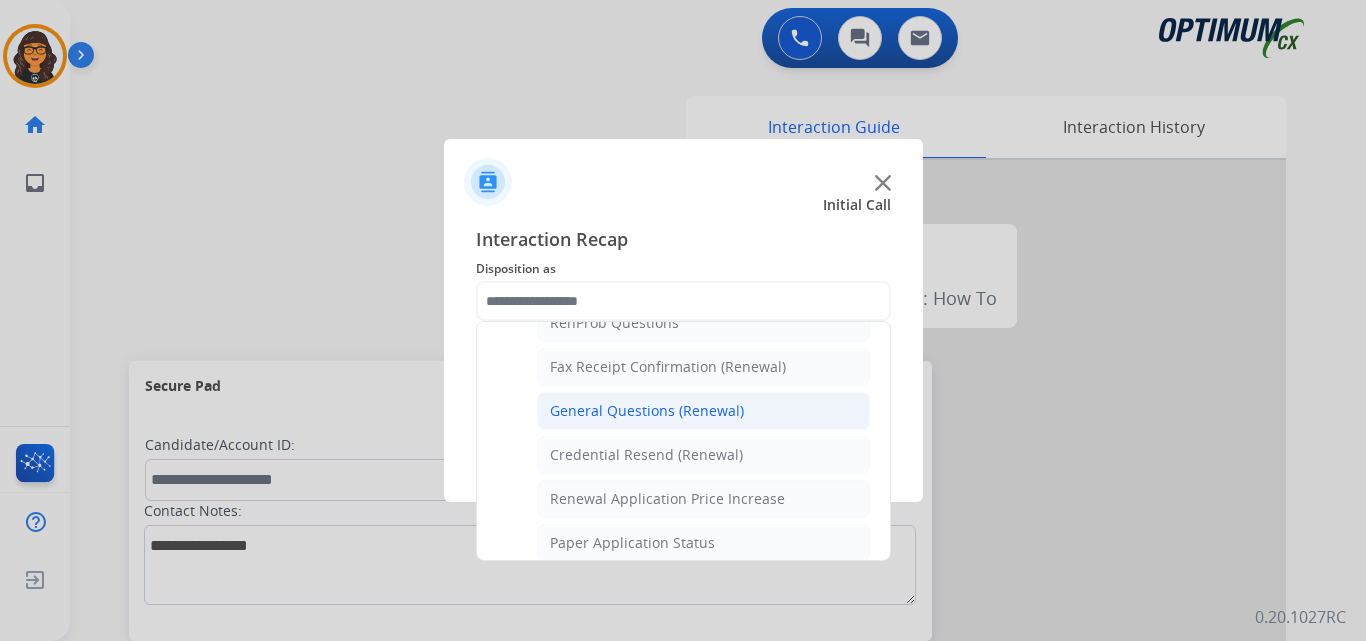 click on "General Questions (Renewal)" 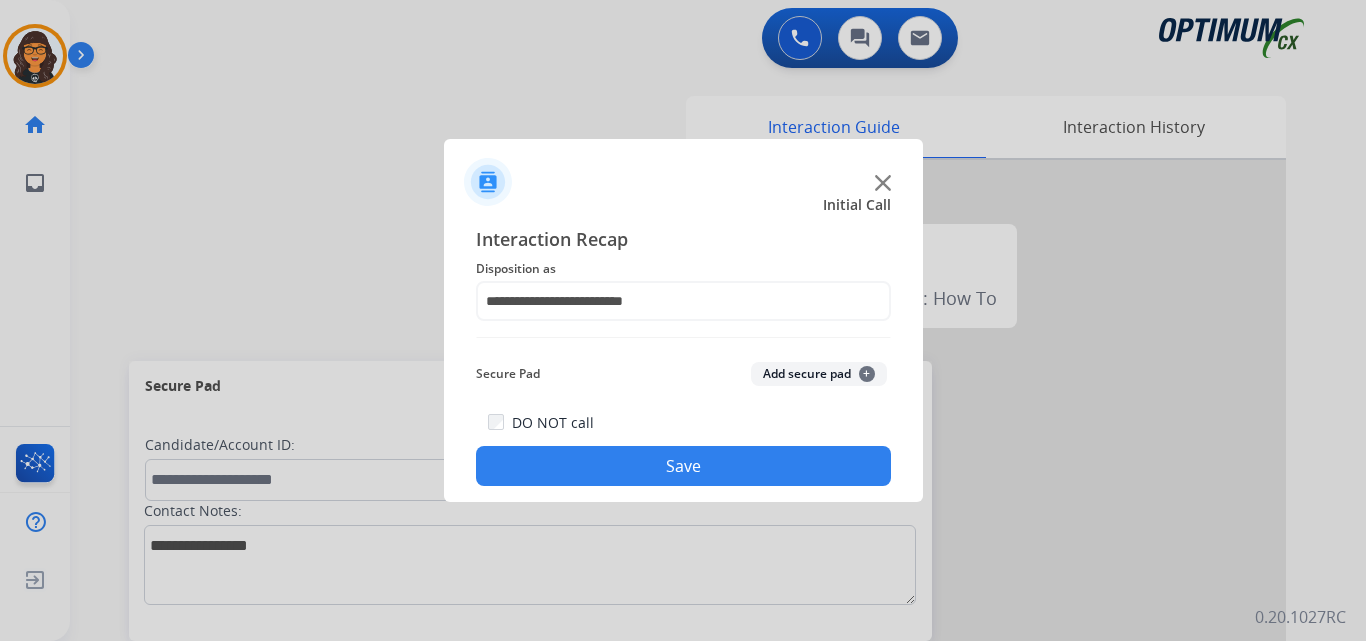 click on "Save" 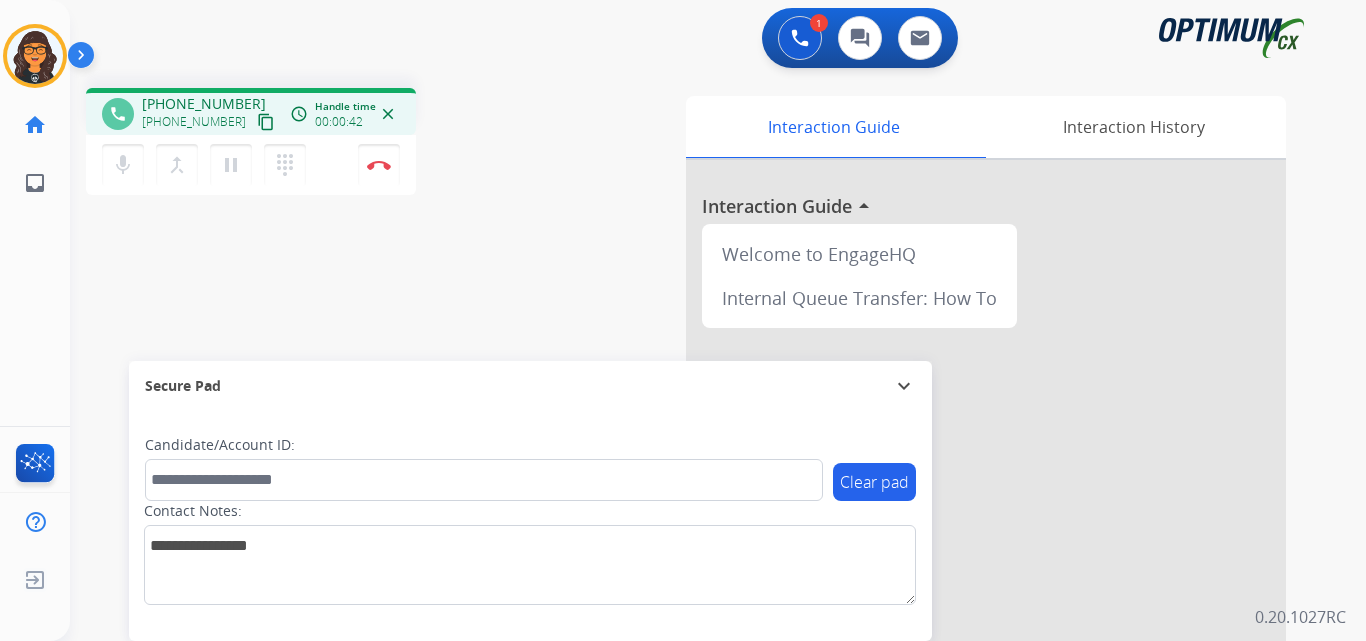 click on "content_copy" at bounding box center [266, 122] 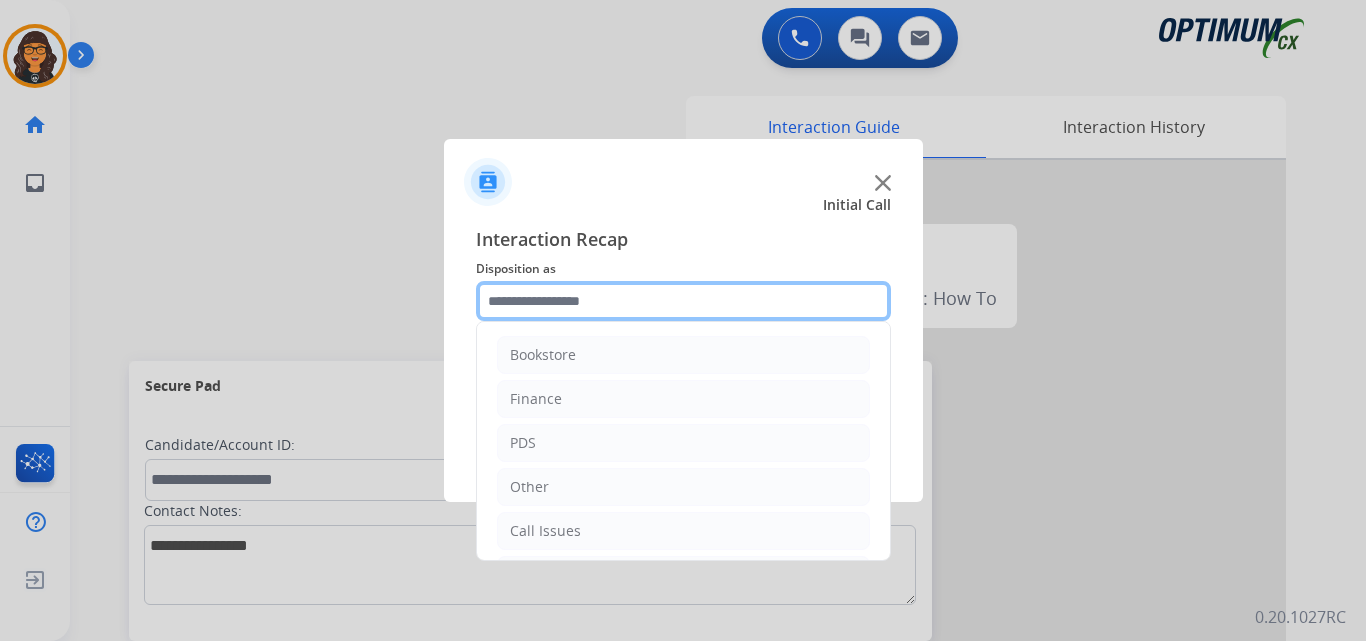 click 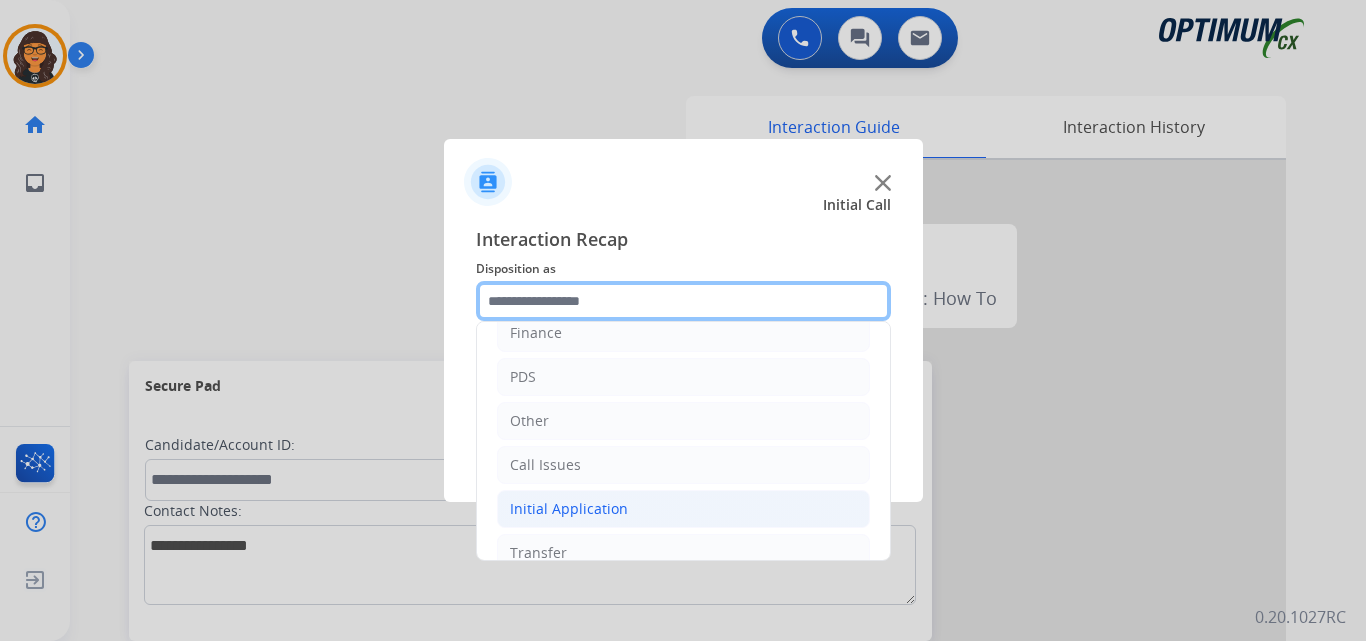 scroll, scrollTop: 136, scrollLeft: 0, axis: vertical 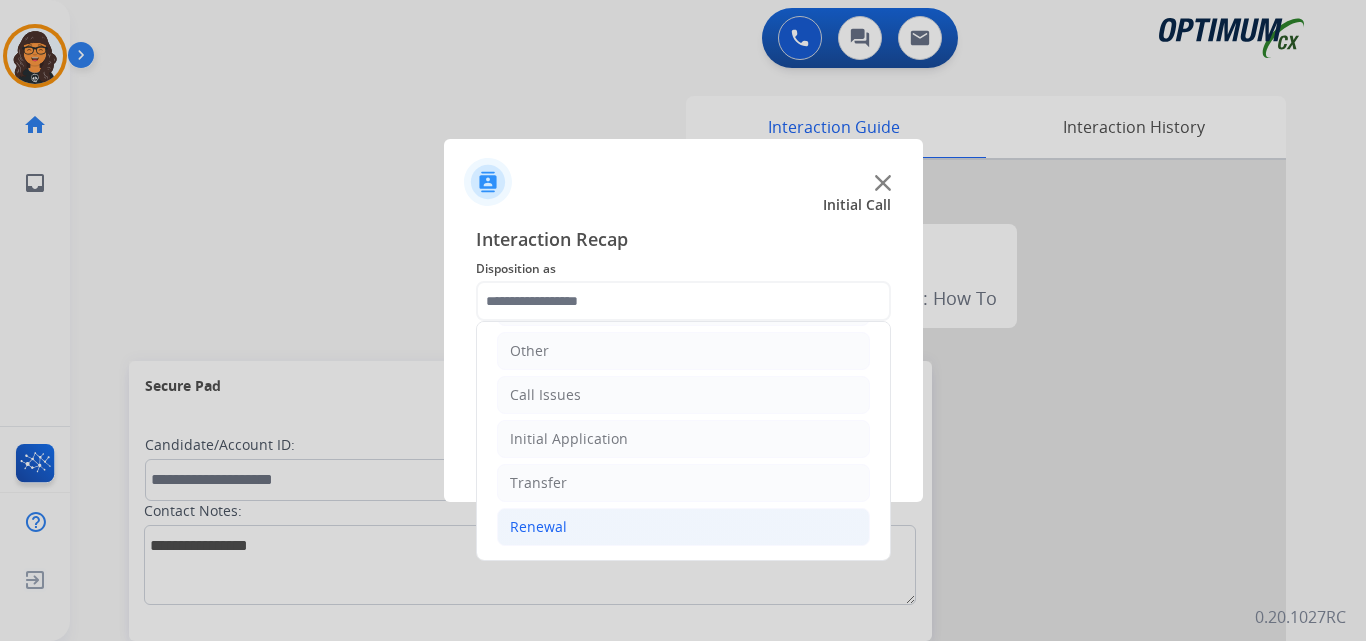 click on "Renewal" 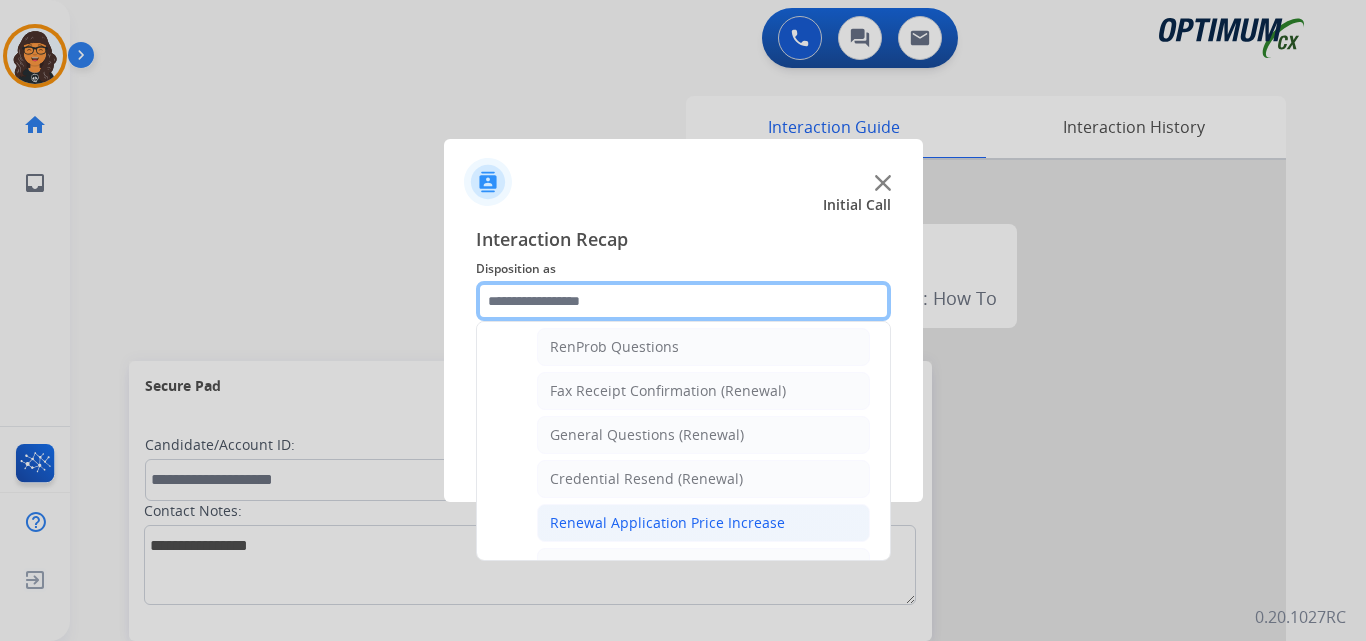 scroll, scrollTop: 536, scrollLeft: 0, axis: vertical 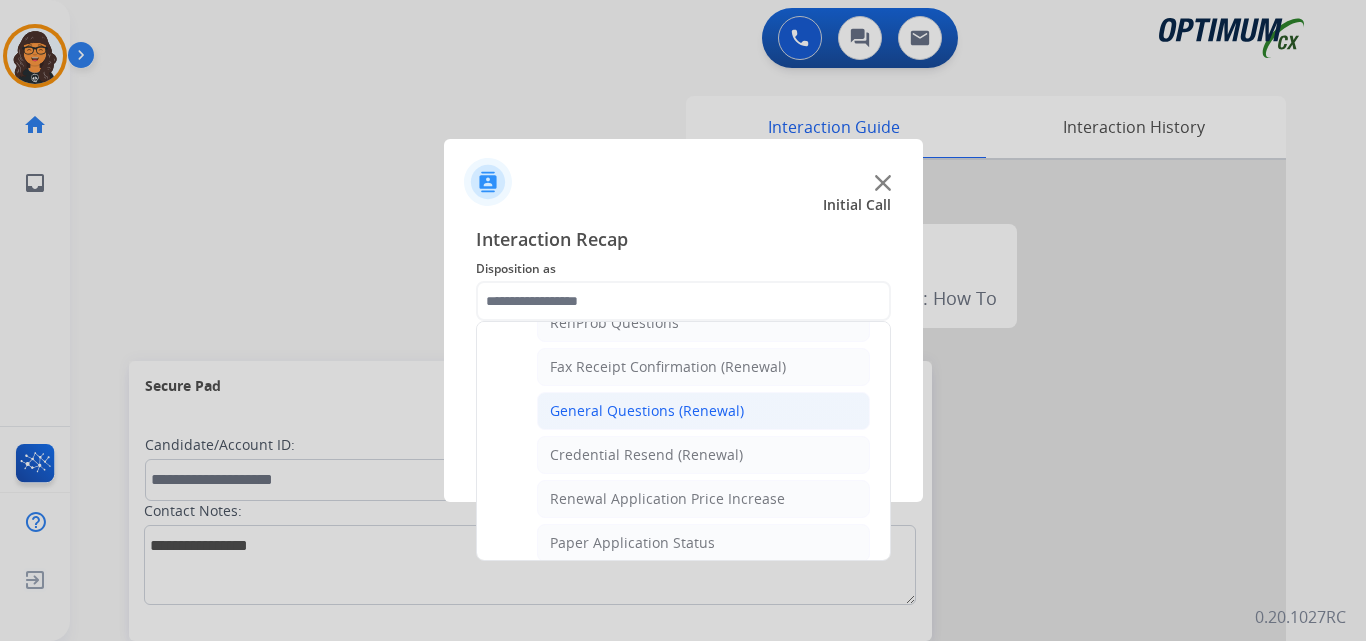 click on "General Questions (Renewal)" 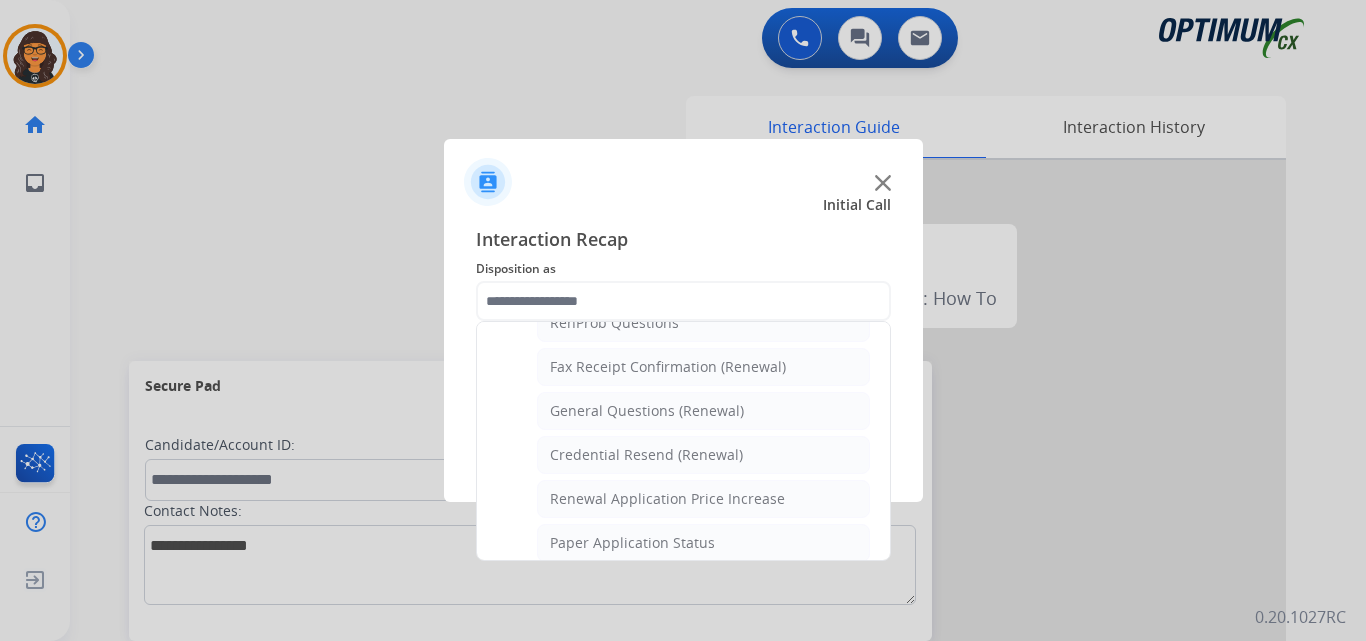 type on "**********" 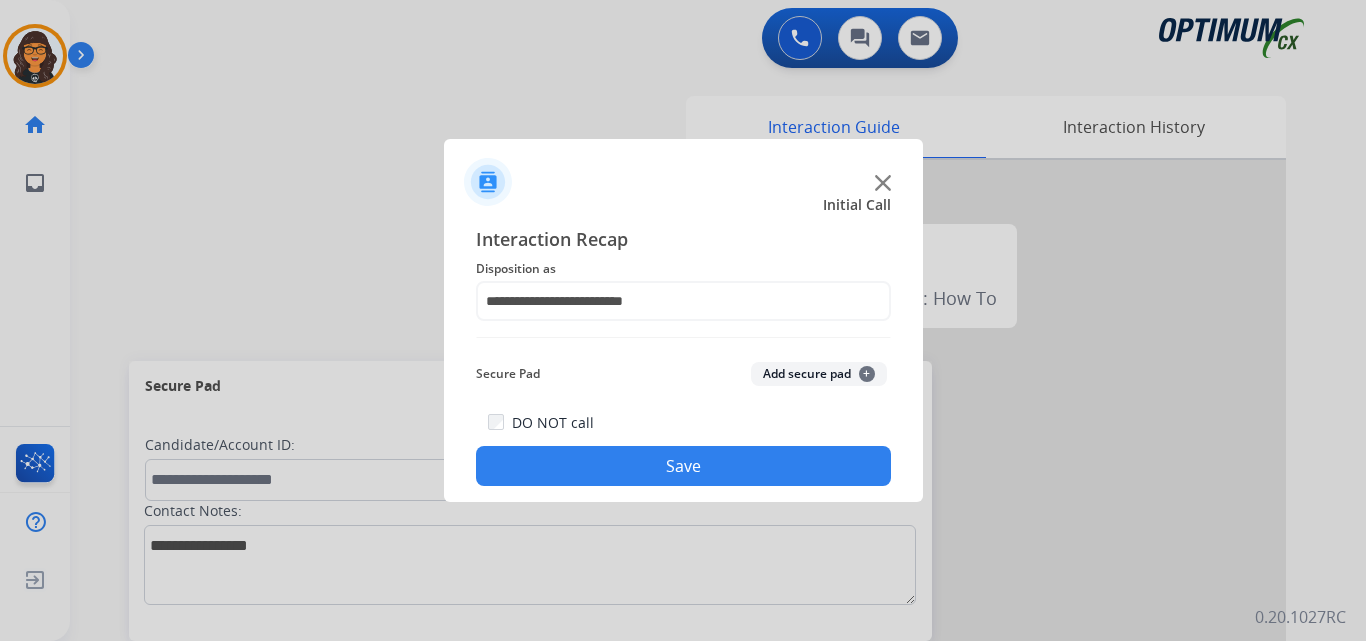 click on "Save" 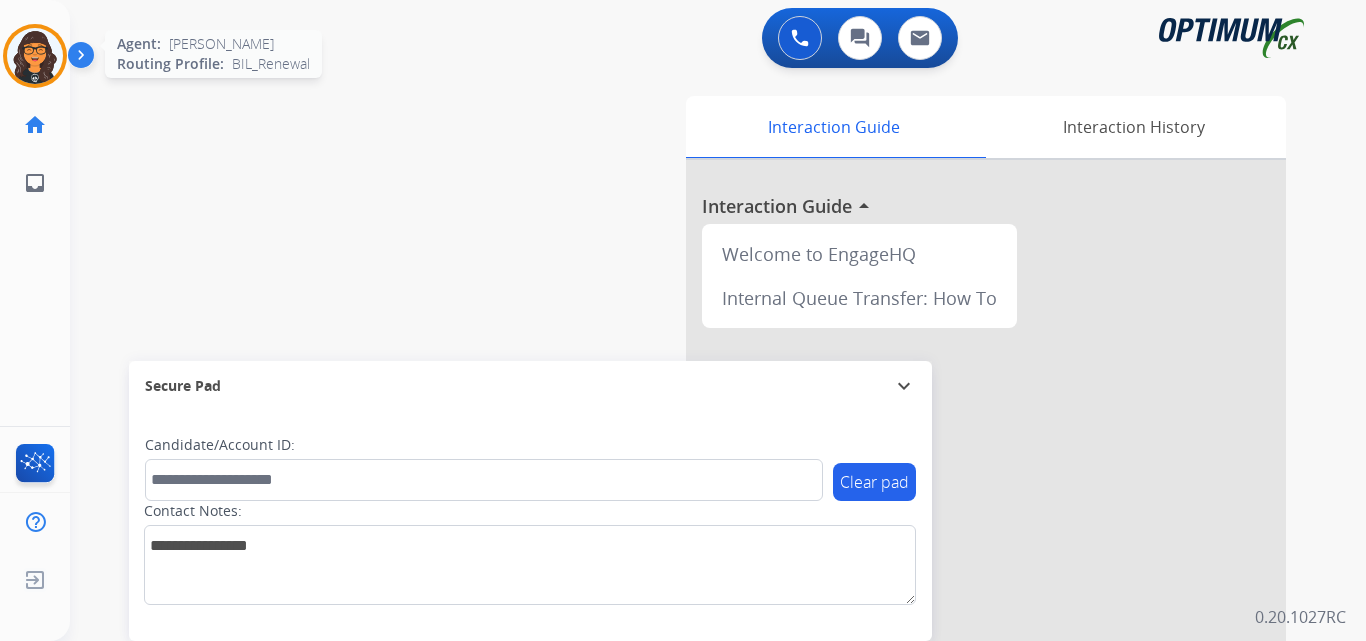 click at bounding box center [35, 56] 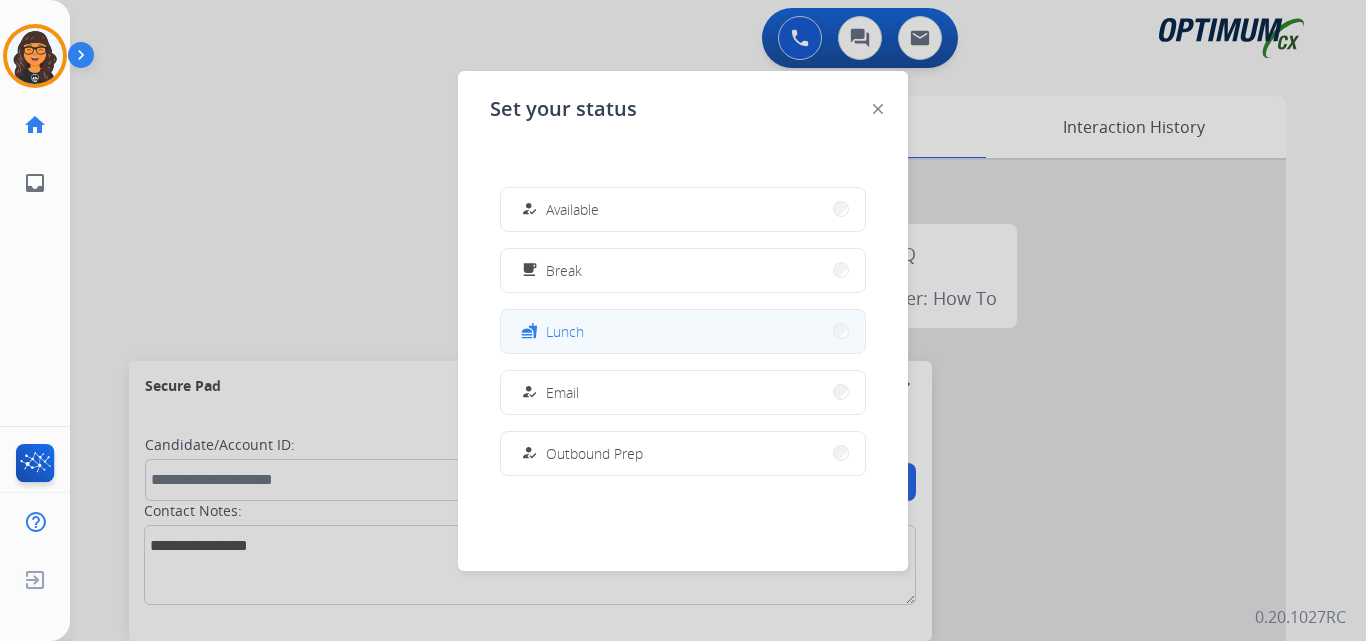 click on "fastfood Lunch" at bounding box center (683, 331) 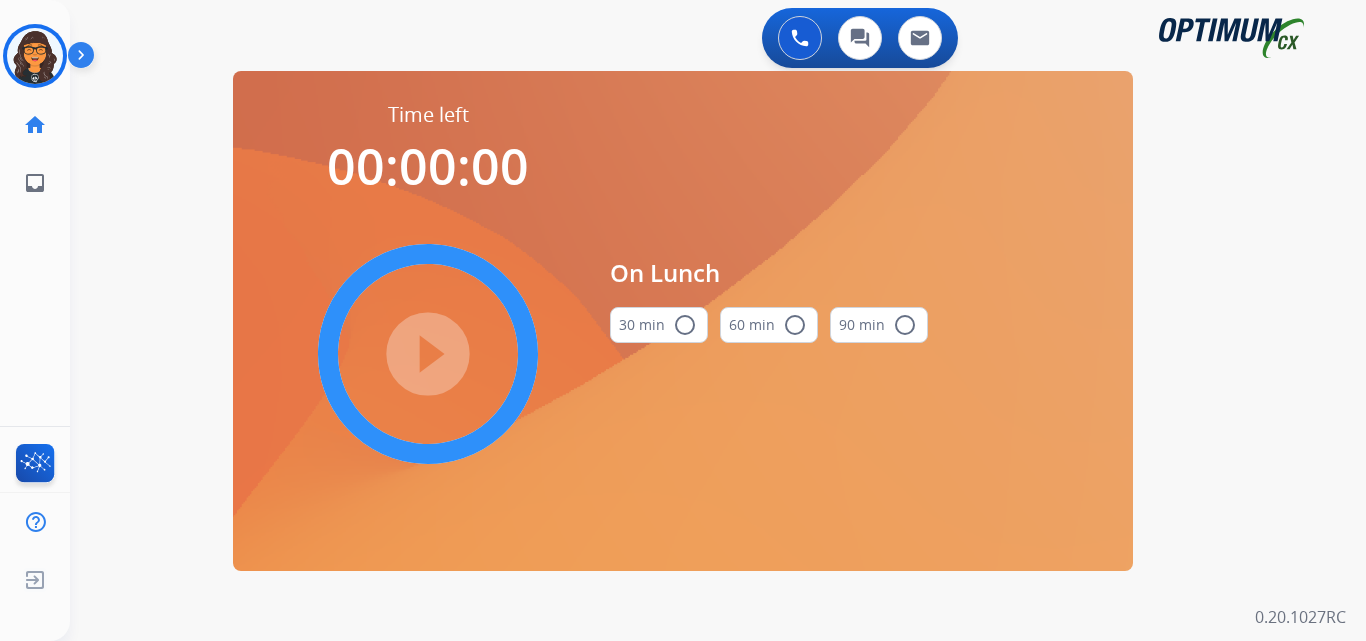 click on "30 min  radio_button_unchecked" at bounding box center (659, 325) 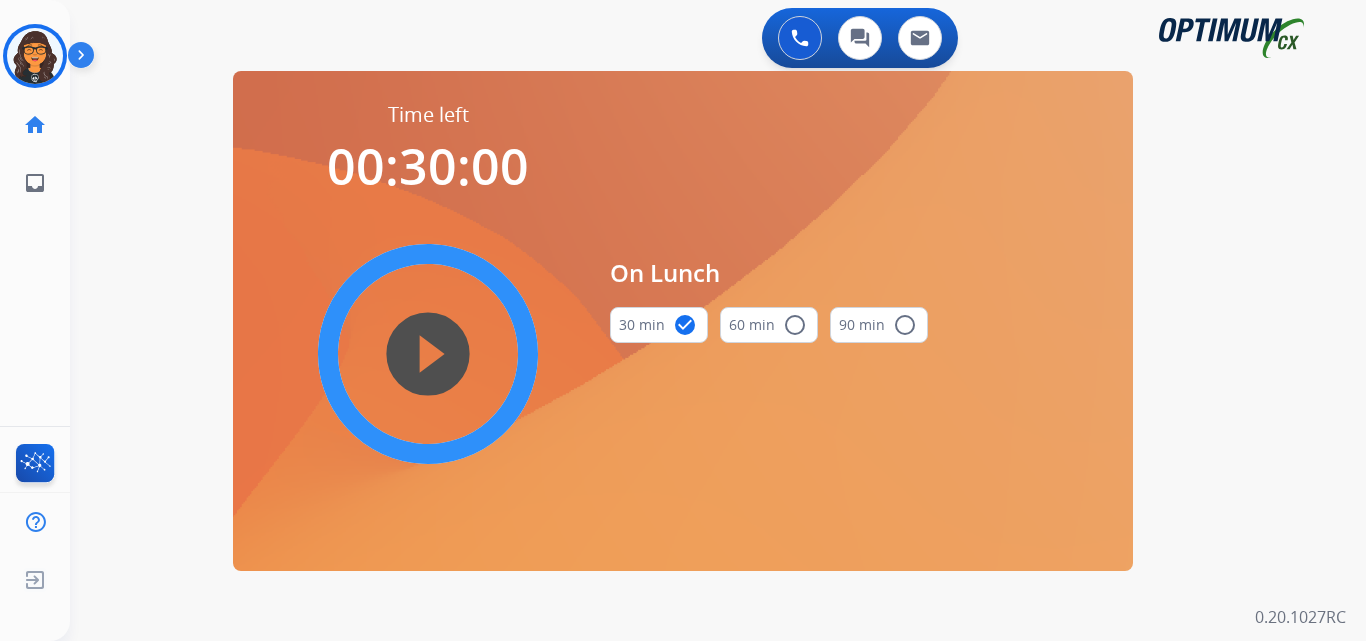 click on "play_circle_filled" at bounding box center [428, 354] 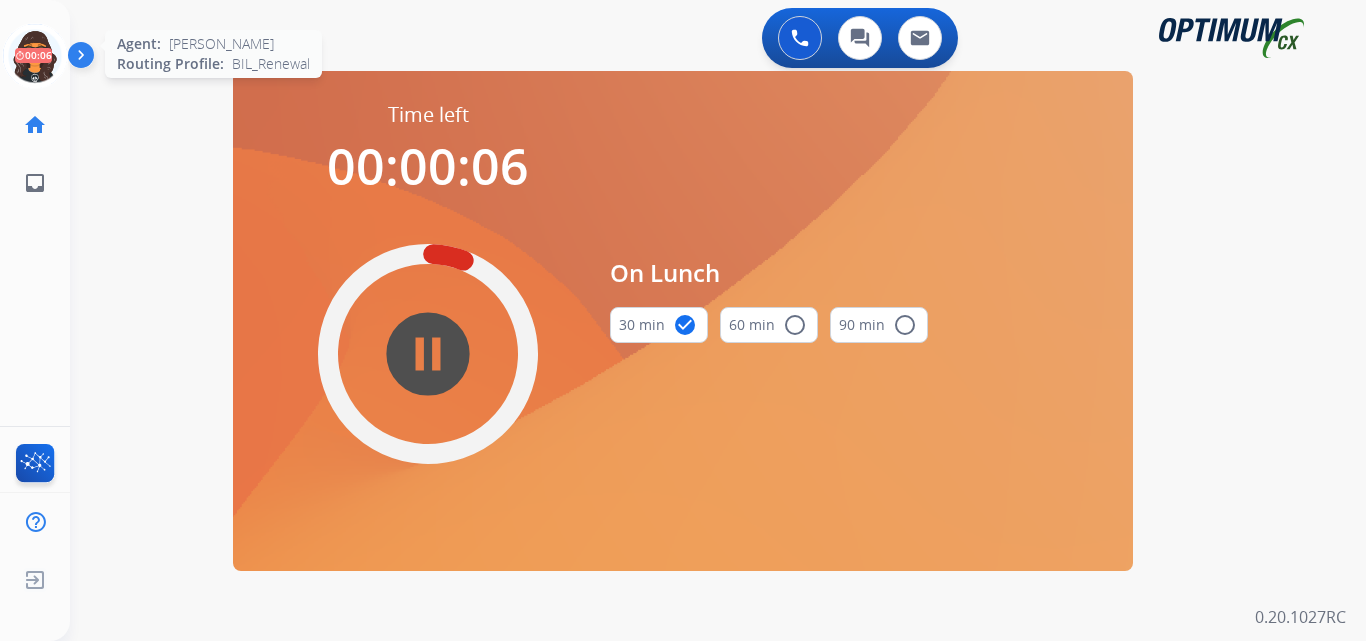 drag, startPoint x: 27, startPoint y: 53, endPoint x: 47, endPoint y: 54, distance: 20.024984 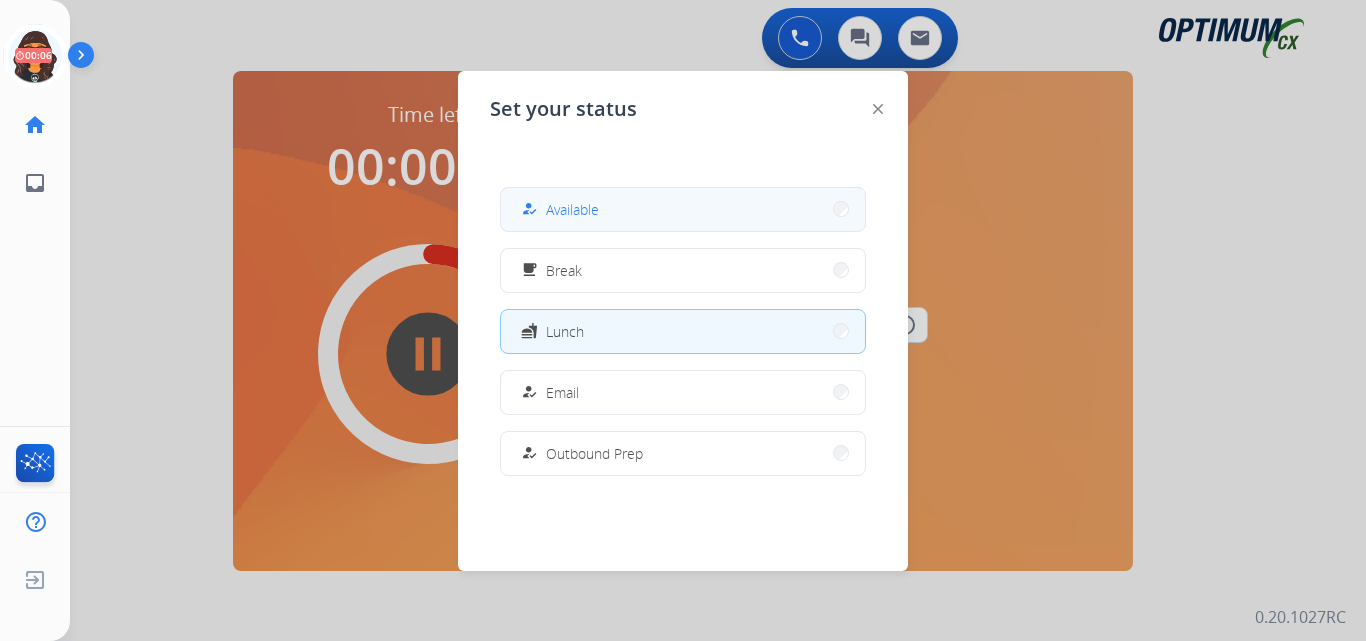click on "how_to_reg Available" at bounding box center (683, 209) 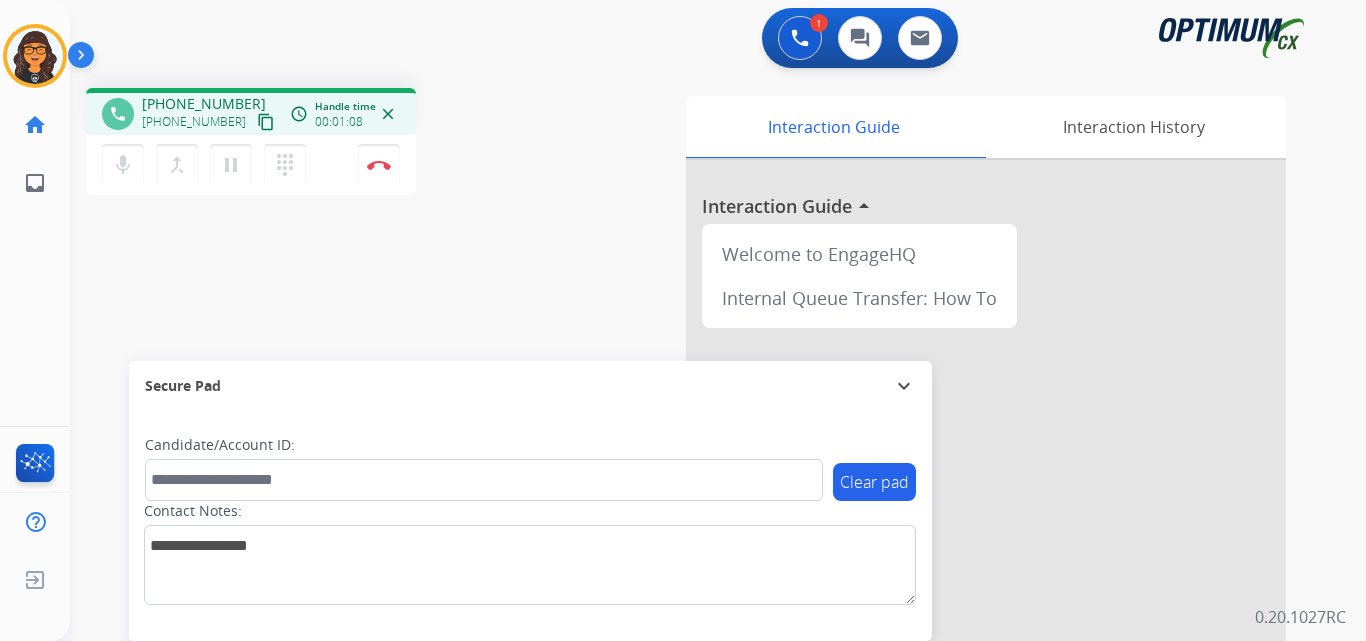 click on "content_copy" at bounding box center (266, 122) 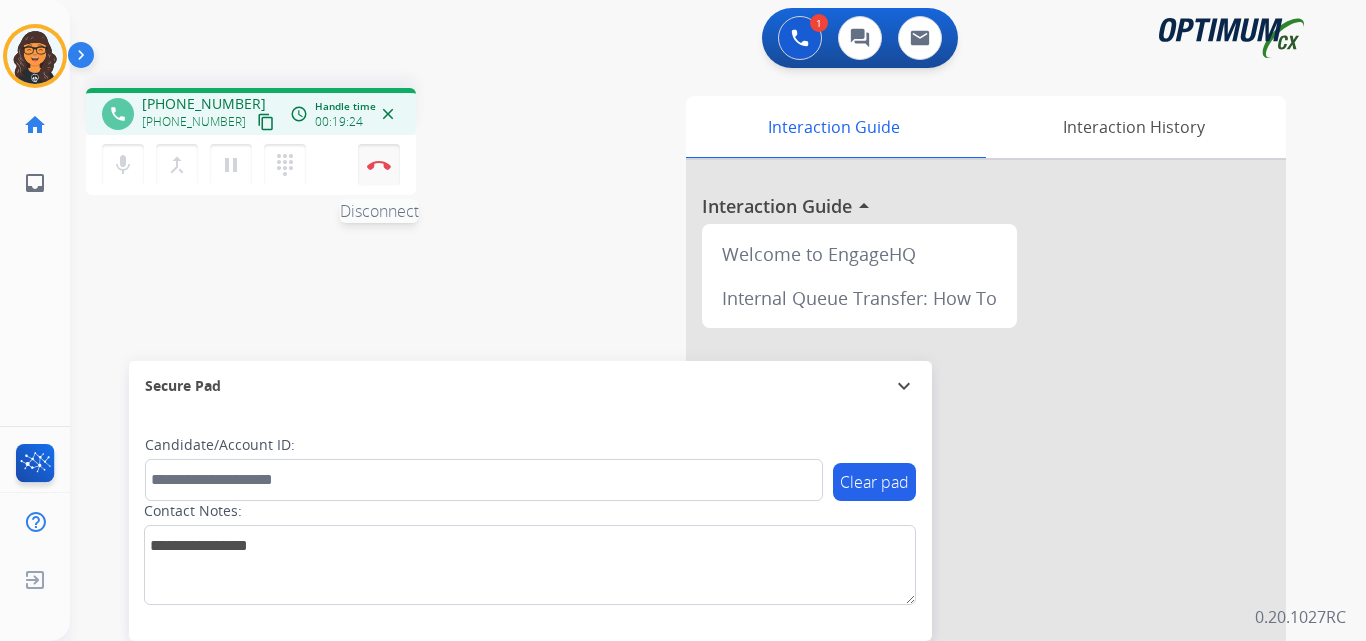 click at bounding box center (379, 165) 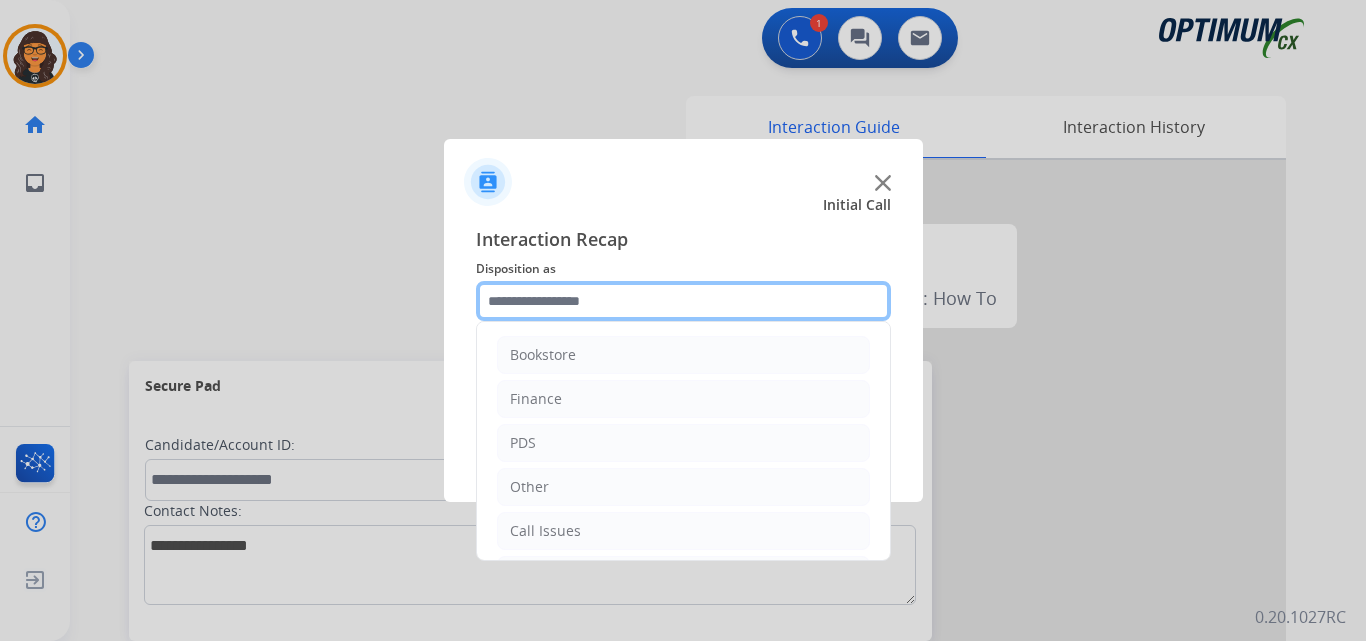 click 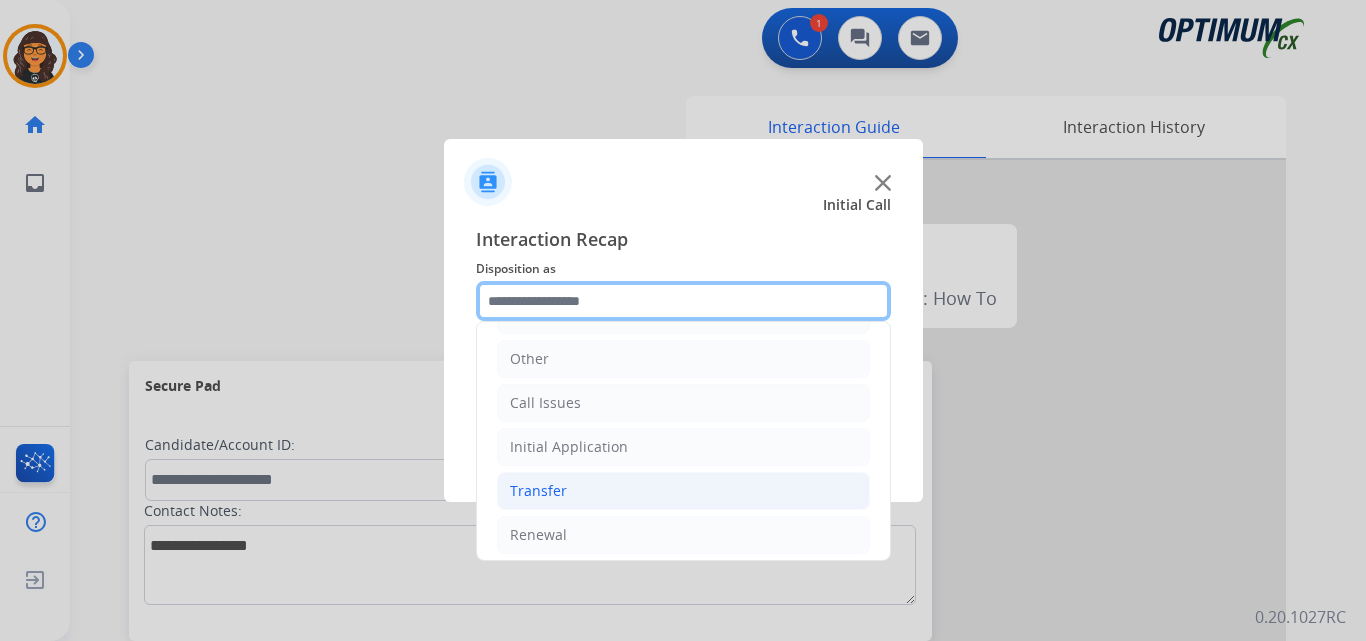 scroll, scrollTop: 136, scrollLeft: 0, axis: vertical 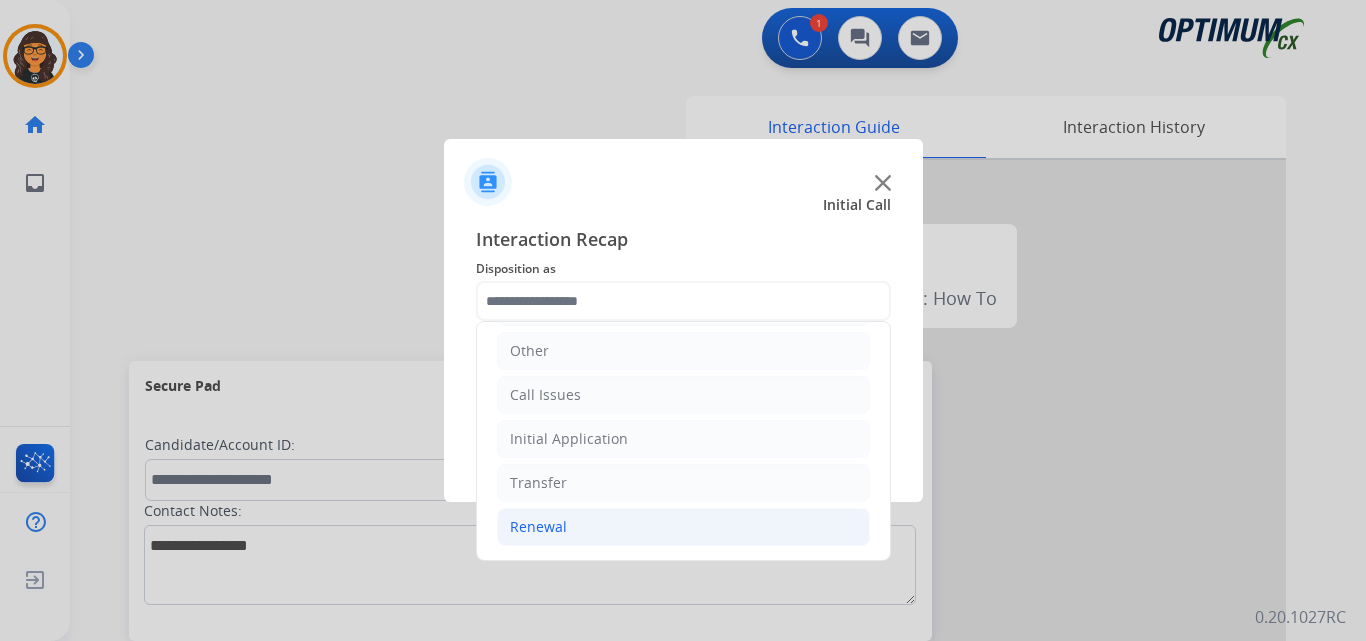 click on "Renewal" 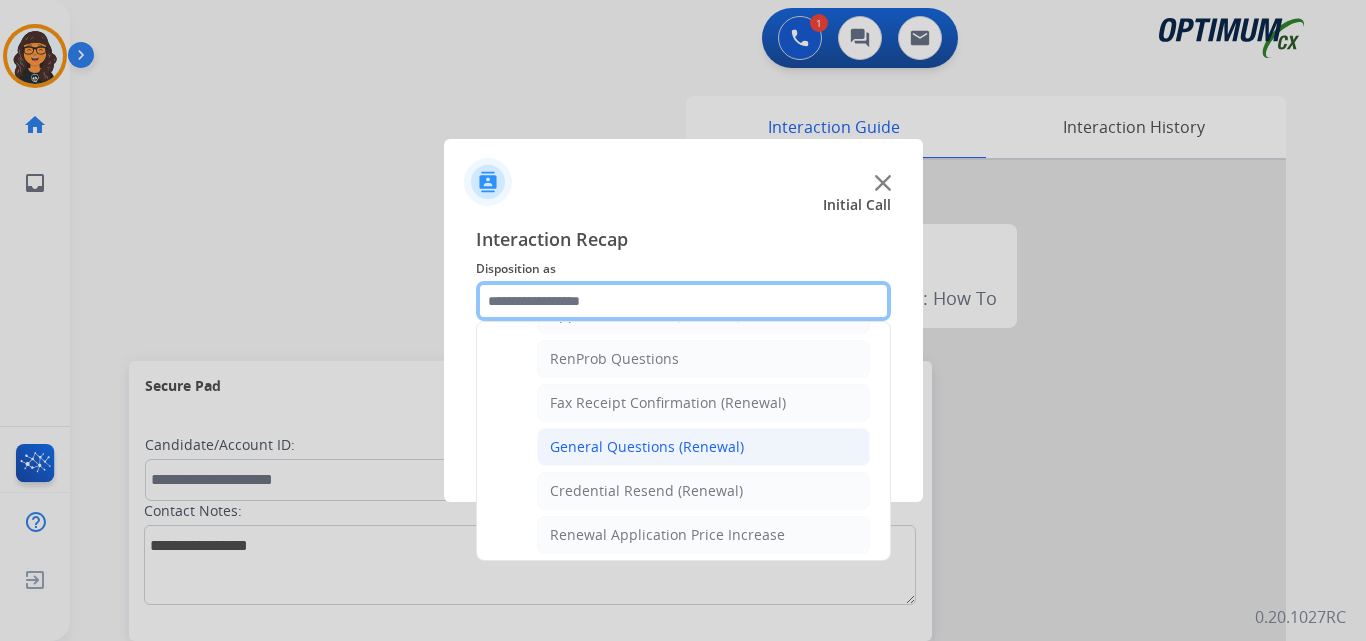 scroll, scrollTop: 536, scrollLeft: 0, axis: vertical 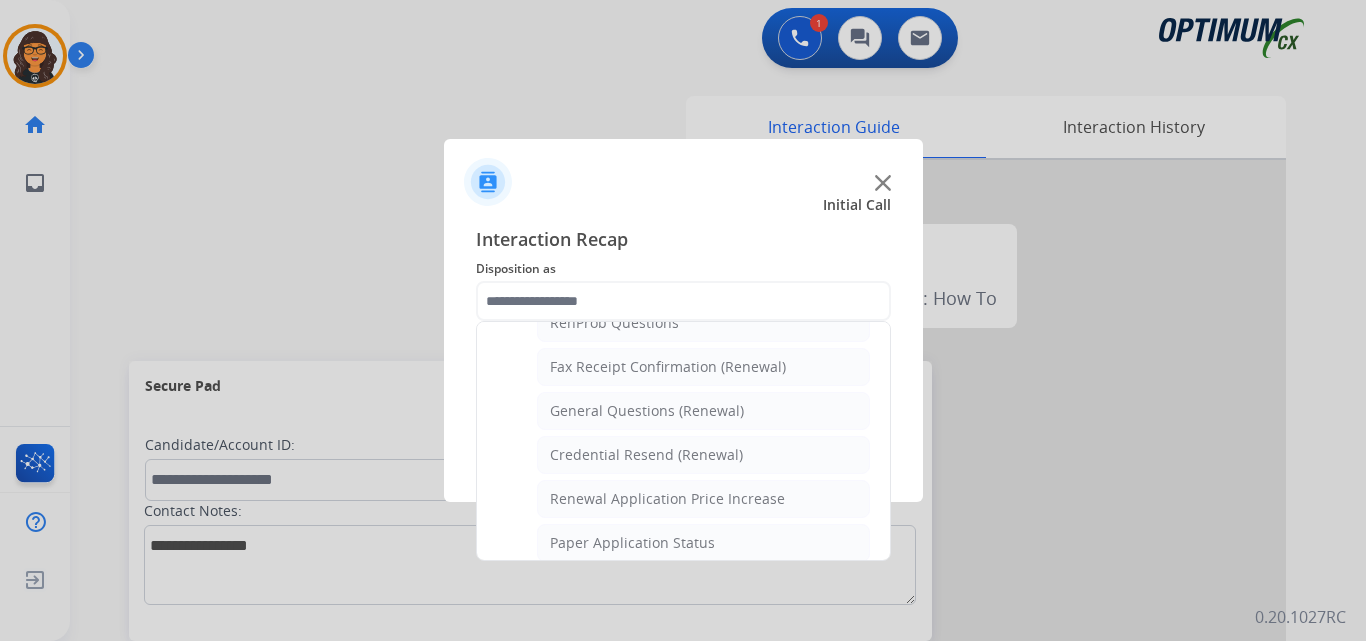 drag, startPoint x: 624, startPoint y: 415, endPoint x: 613, endPoint y: 456, distance: 42.44997 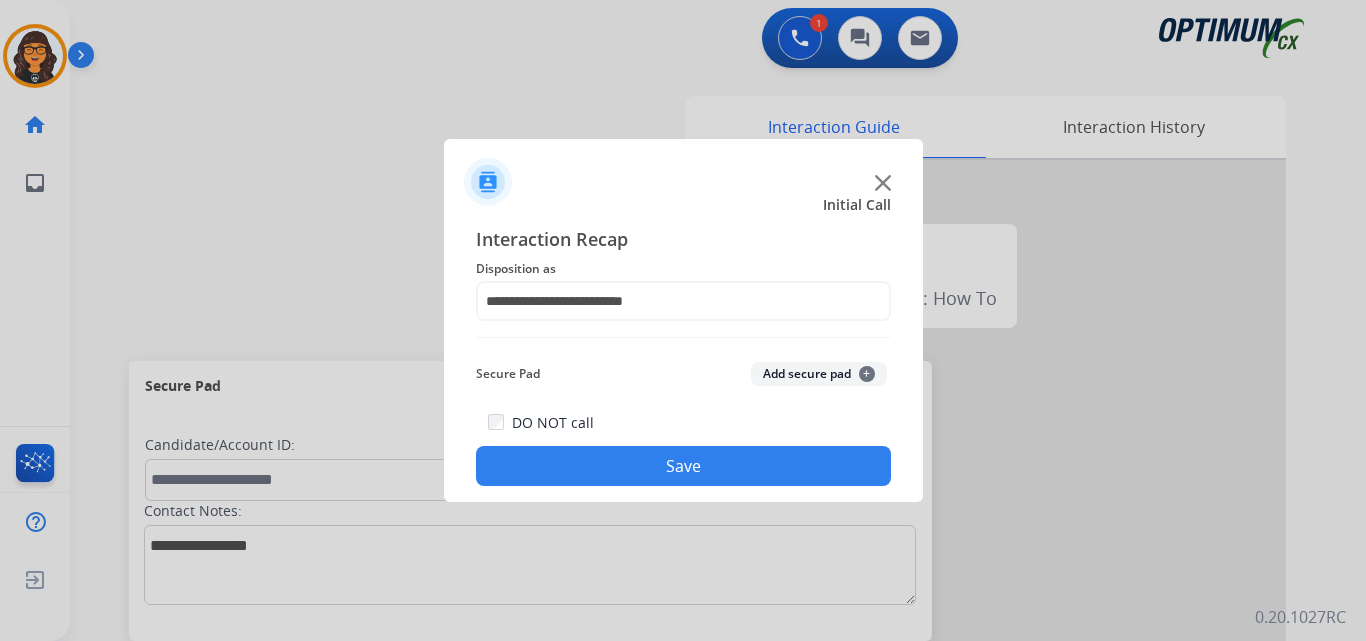 click on "Save" 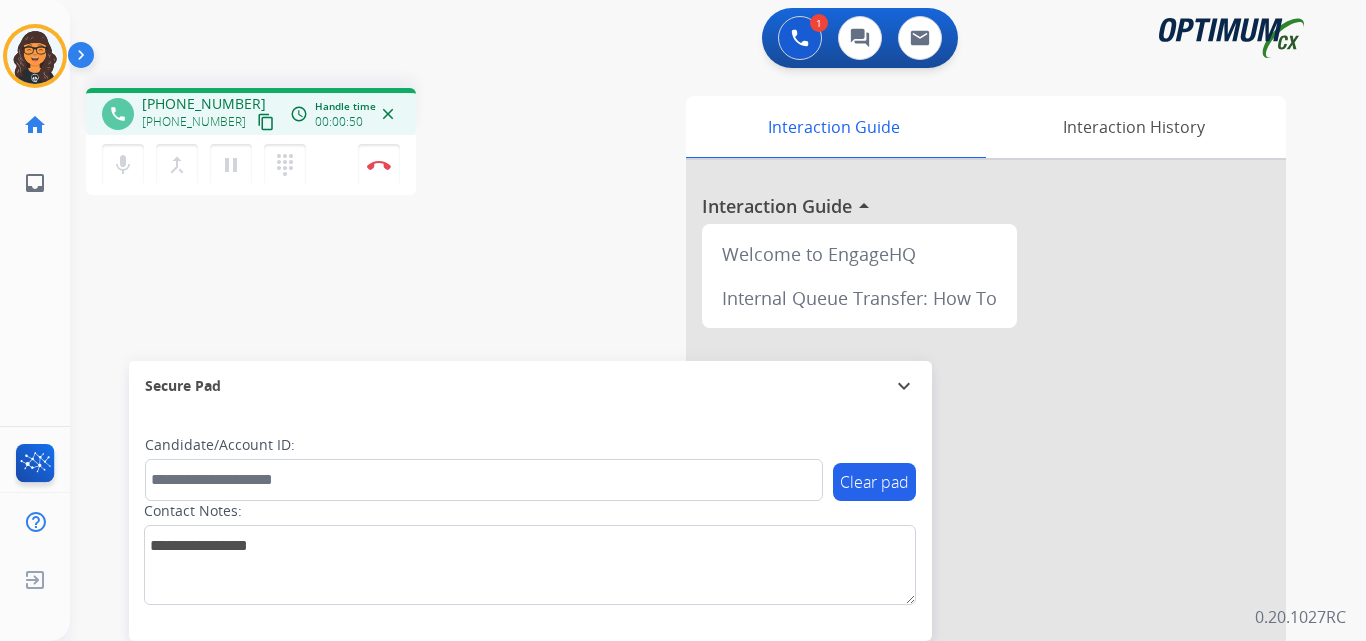 click on "content_copy" at bounding box center (266, 122) 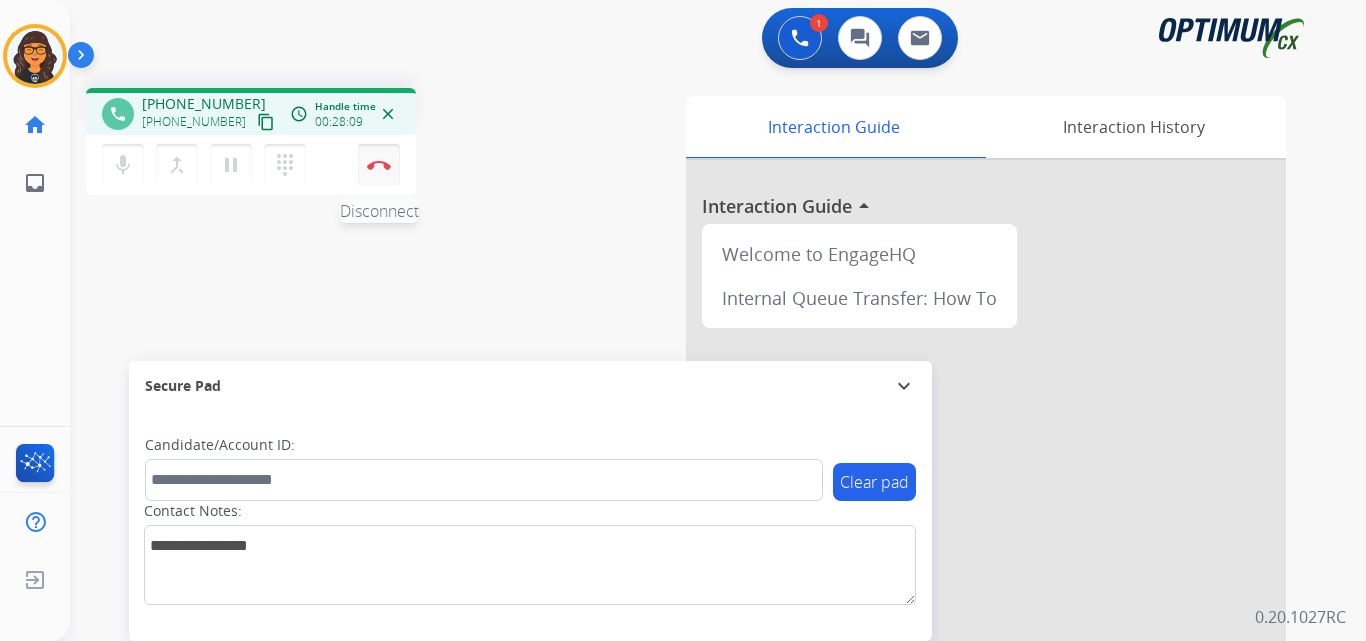 click at bounding box center [379, 165] 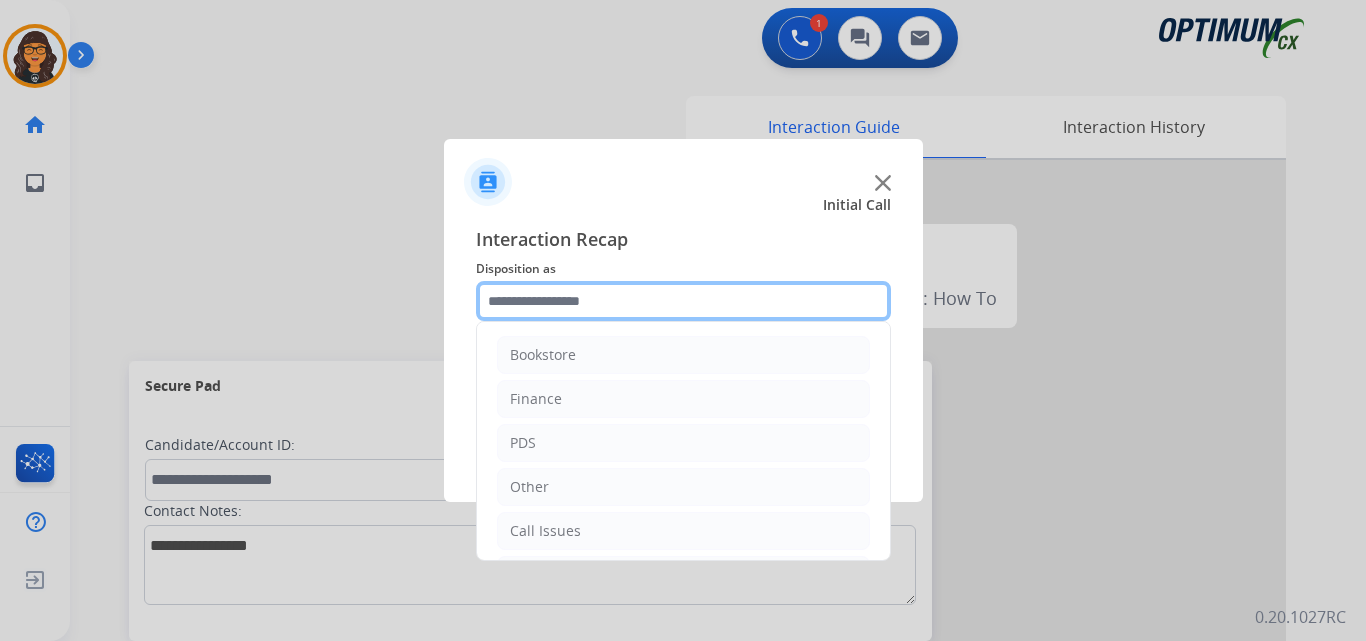 drag, startPoint x: 541, startPoint y: 297, endPoint x: 553, endPoint y: 305, distance: 14.422205 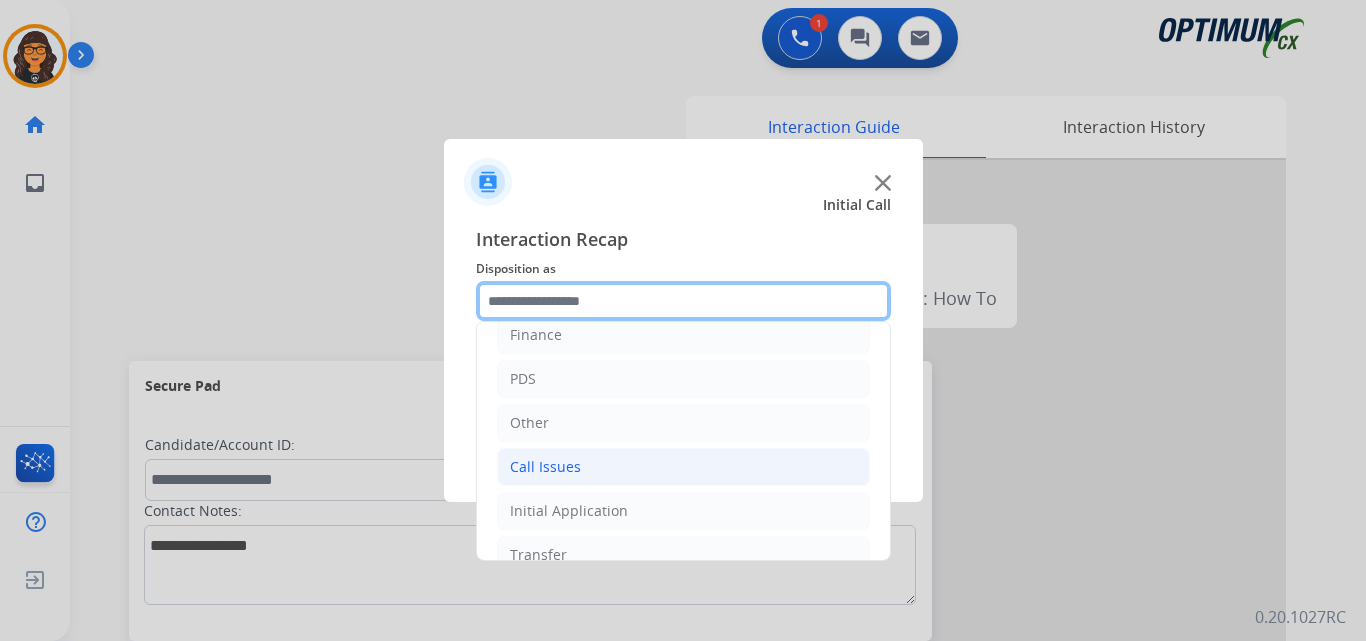 scroll, scrollTop: 100, scrollLeft: 0, axis: vertical 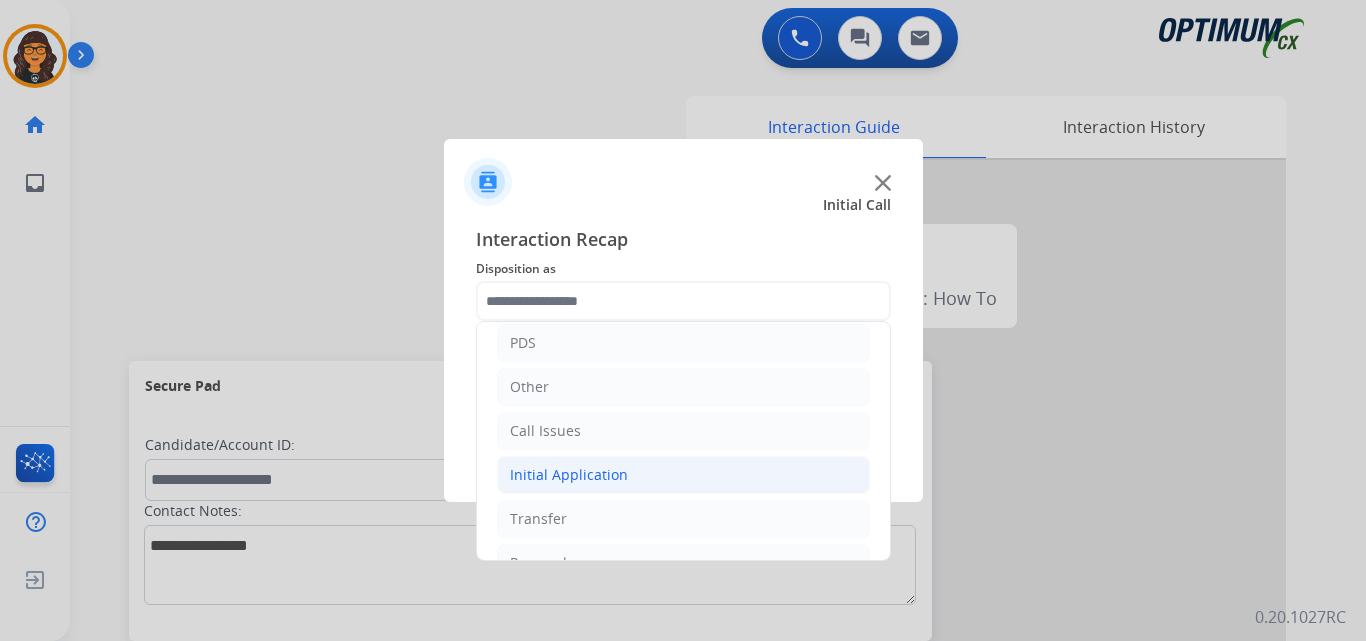 click on "Initial Application" 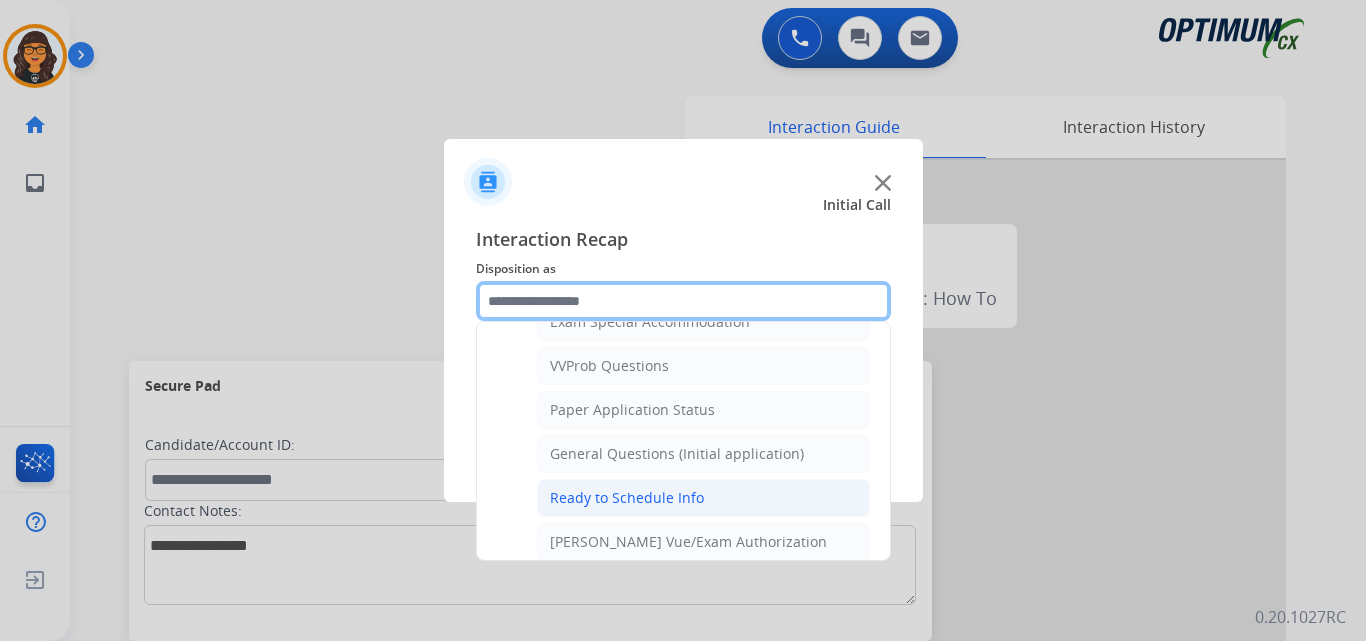 scroll, scrollTop: 1100, scrollLeft: 0, axis: vertical 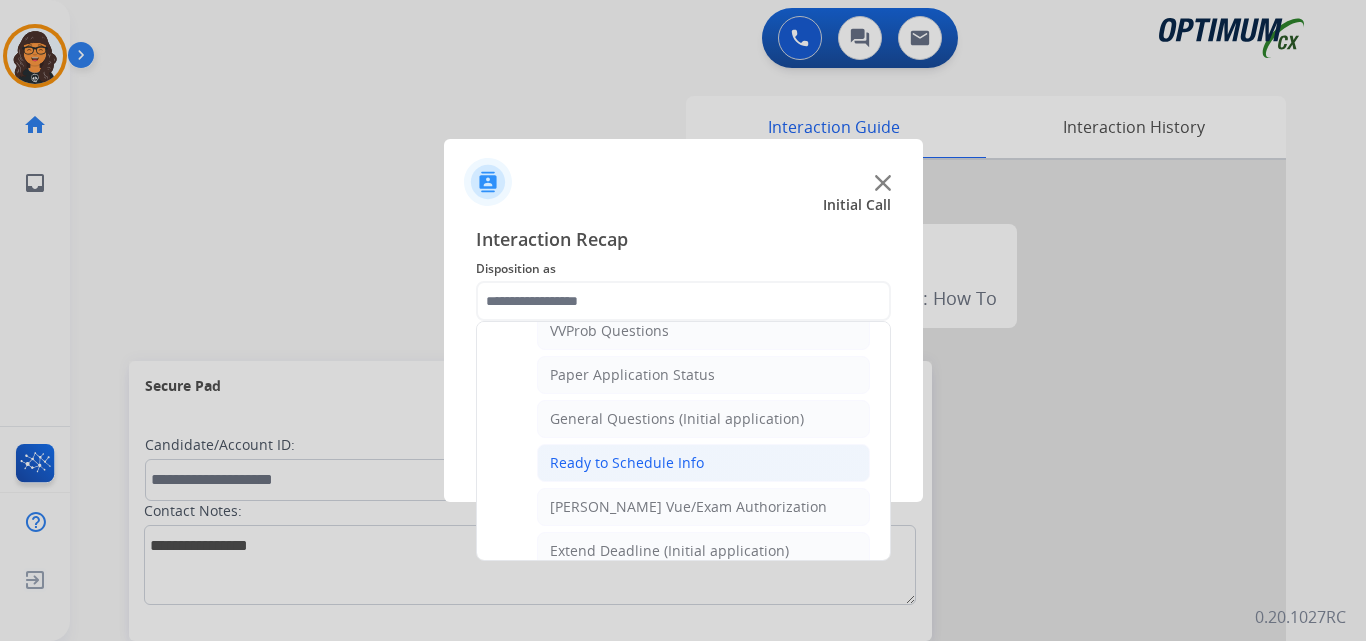 click on "Ready to Schedule Info" 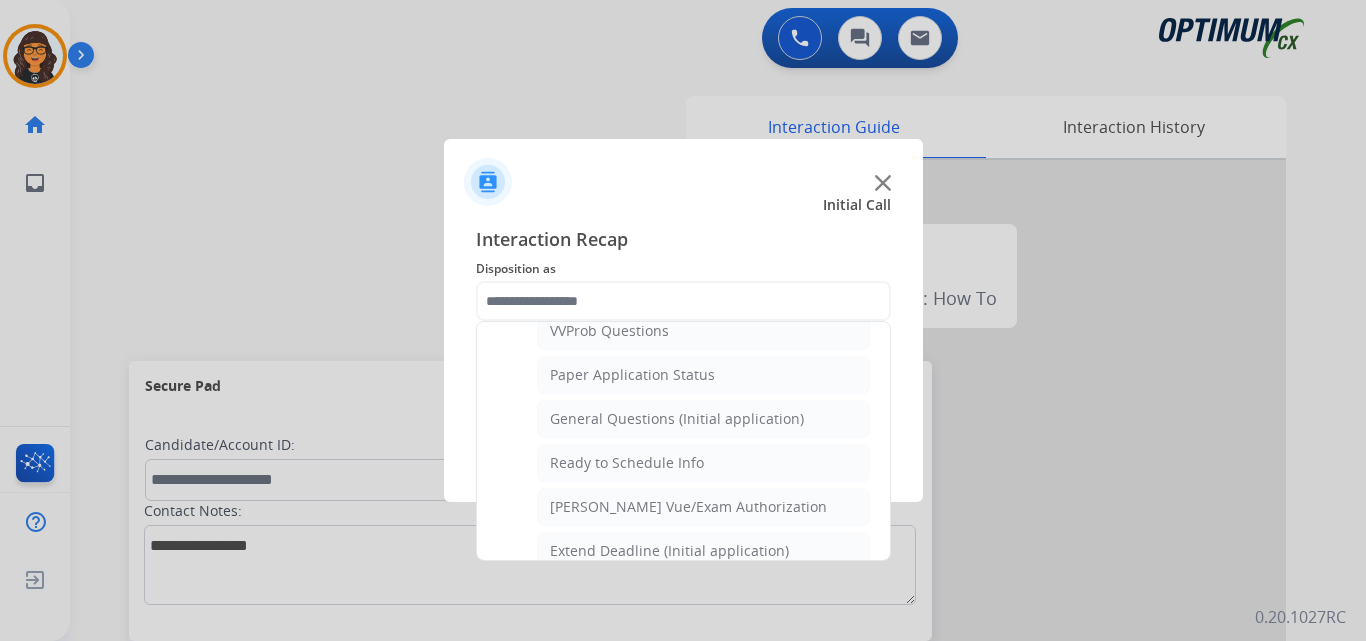 type on "**********" 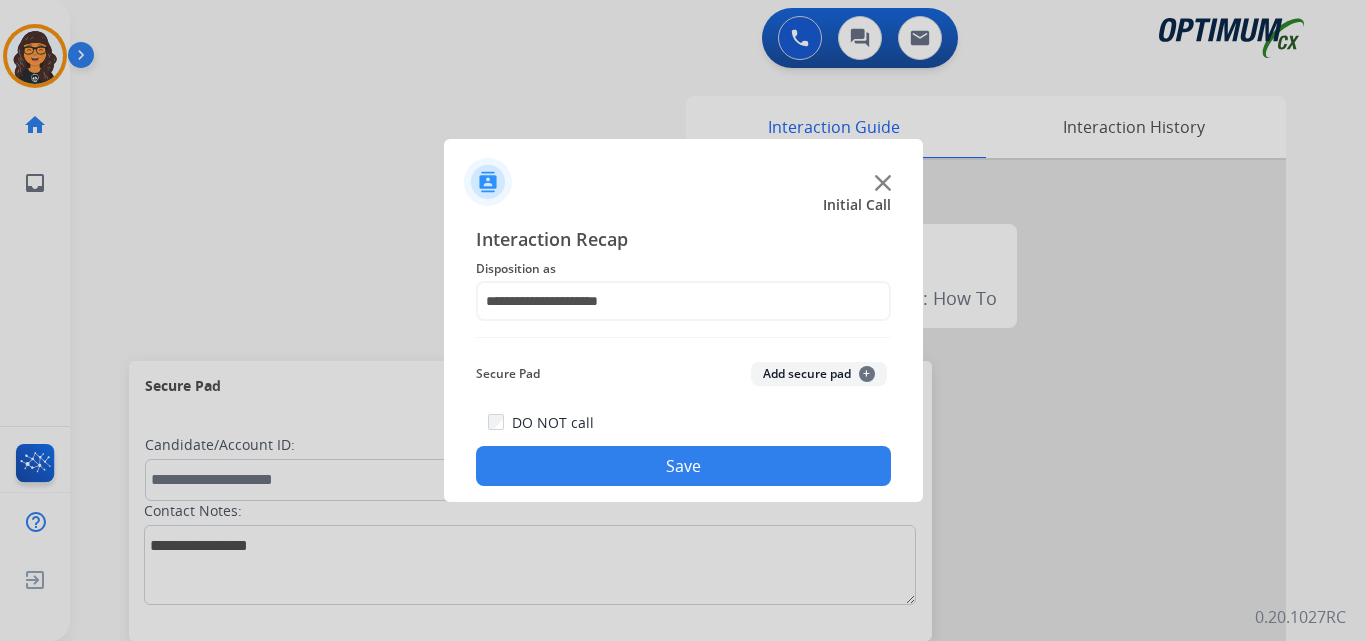 click on "Save" 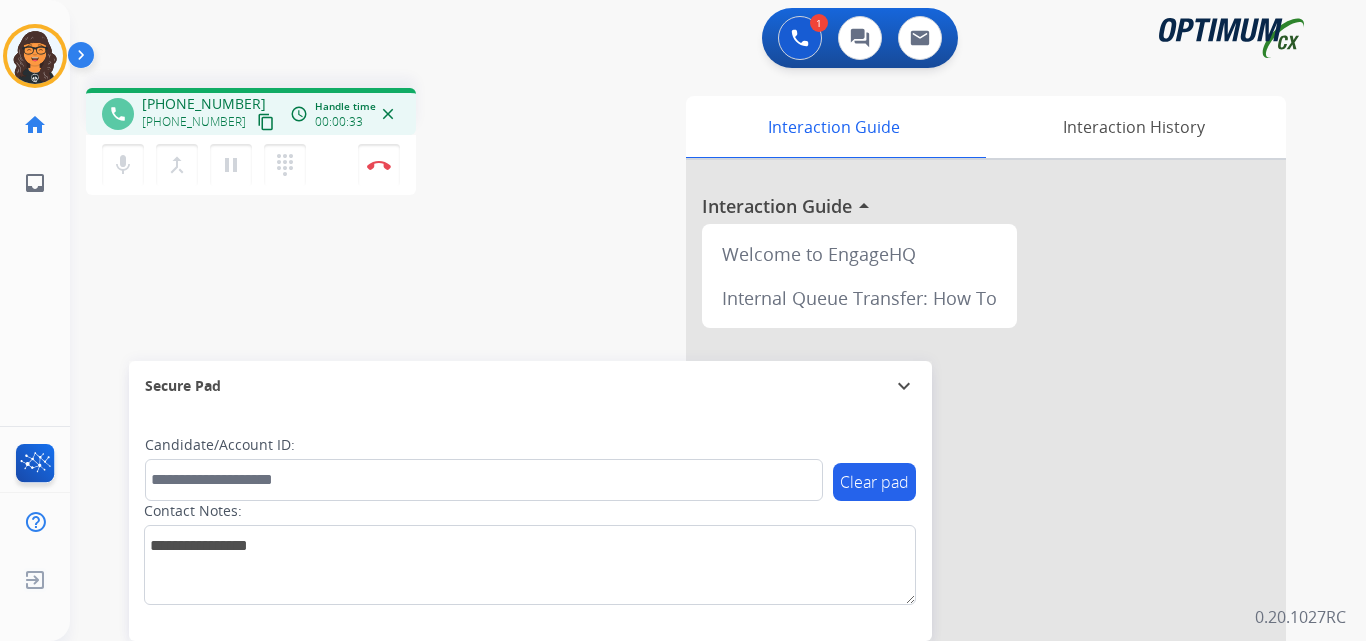 click on "content_copy" at bounding box center (266, 122) 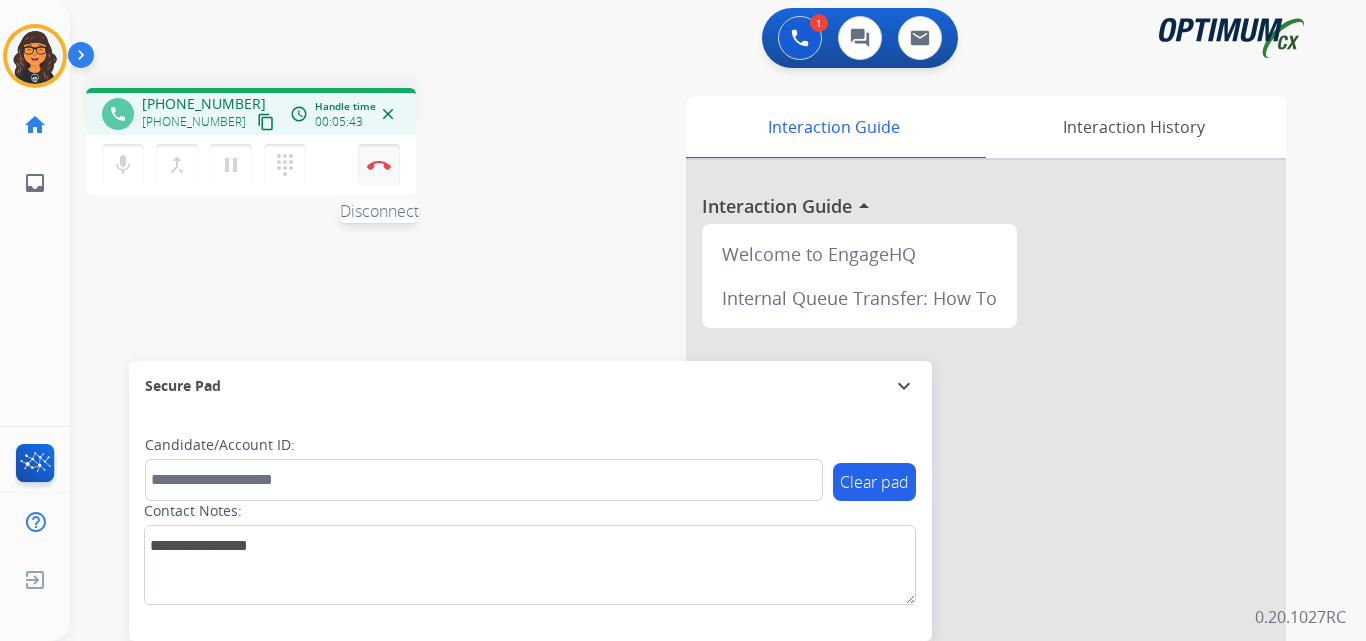 click on "Disconnect" at bounding box center [379, 165] 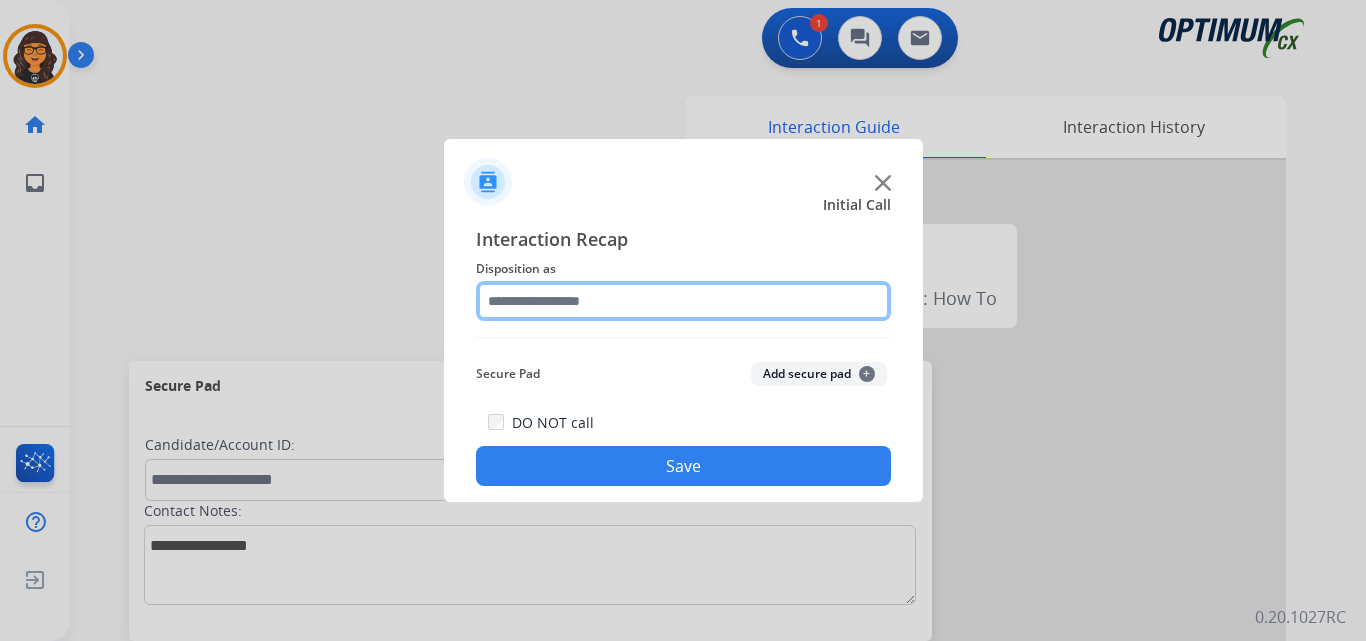 click 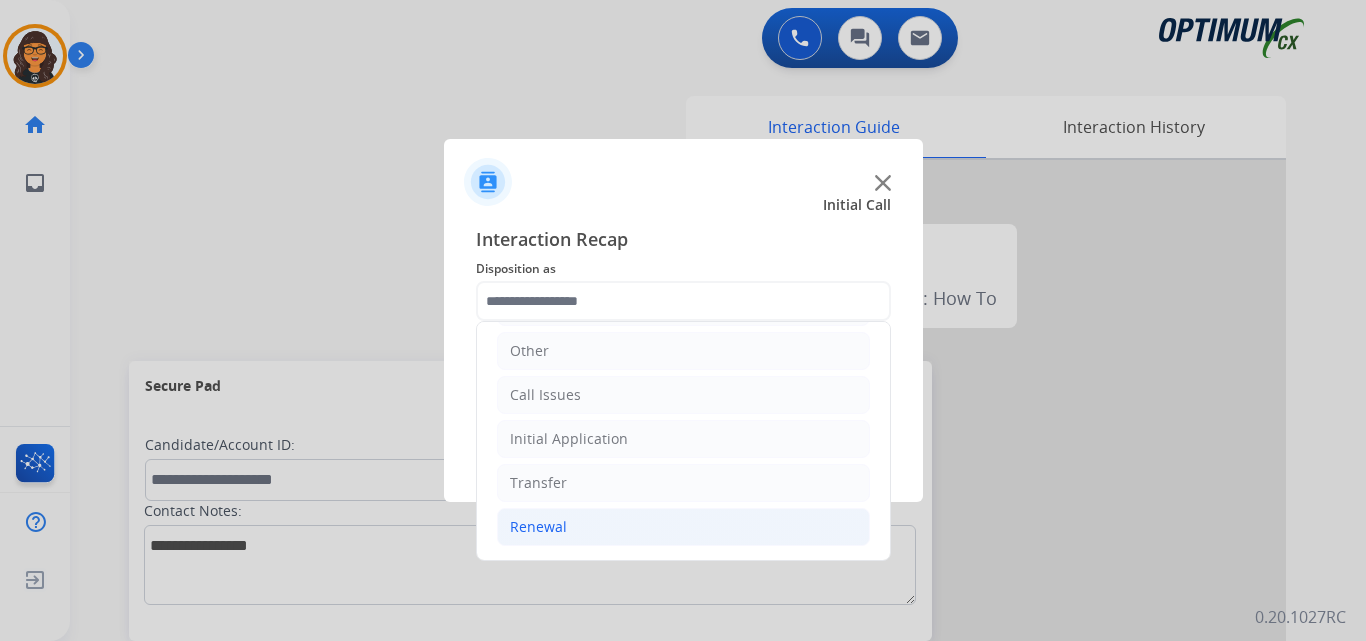 click on "Renewal" 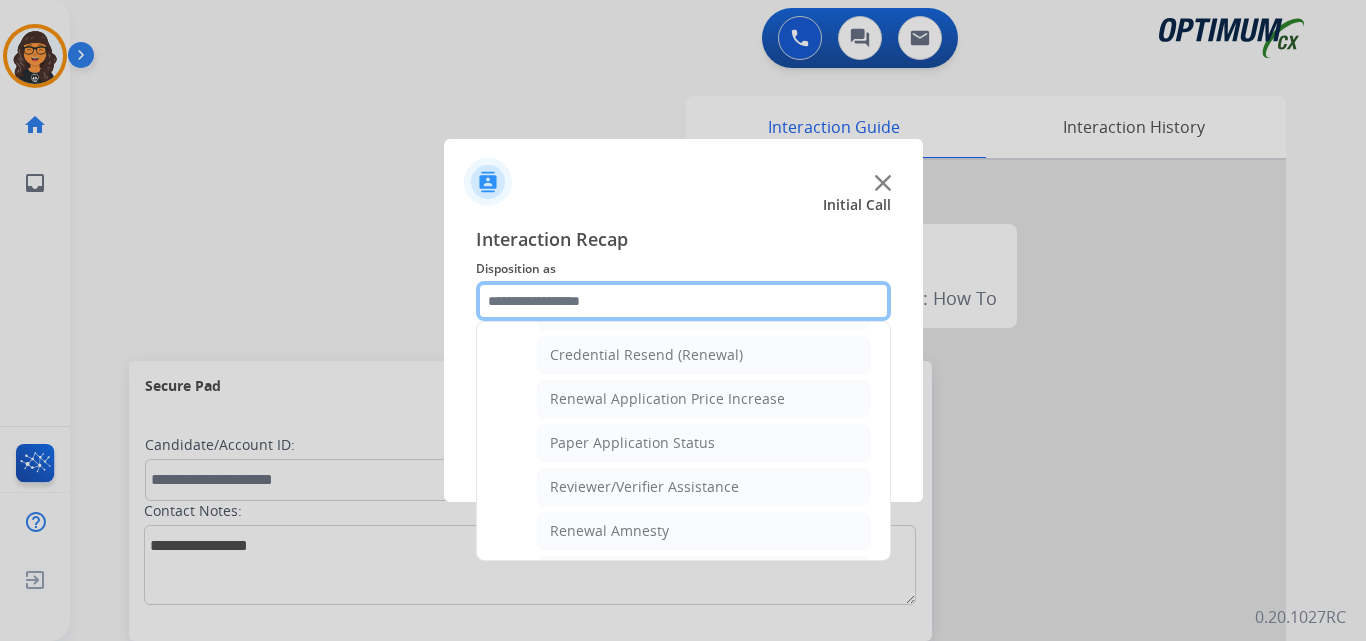 scroll, scrollTop: 736, scrollLeft: 0, axis: vertical 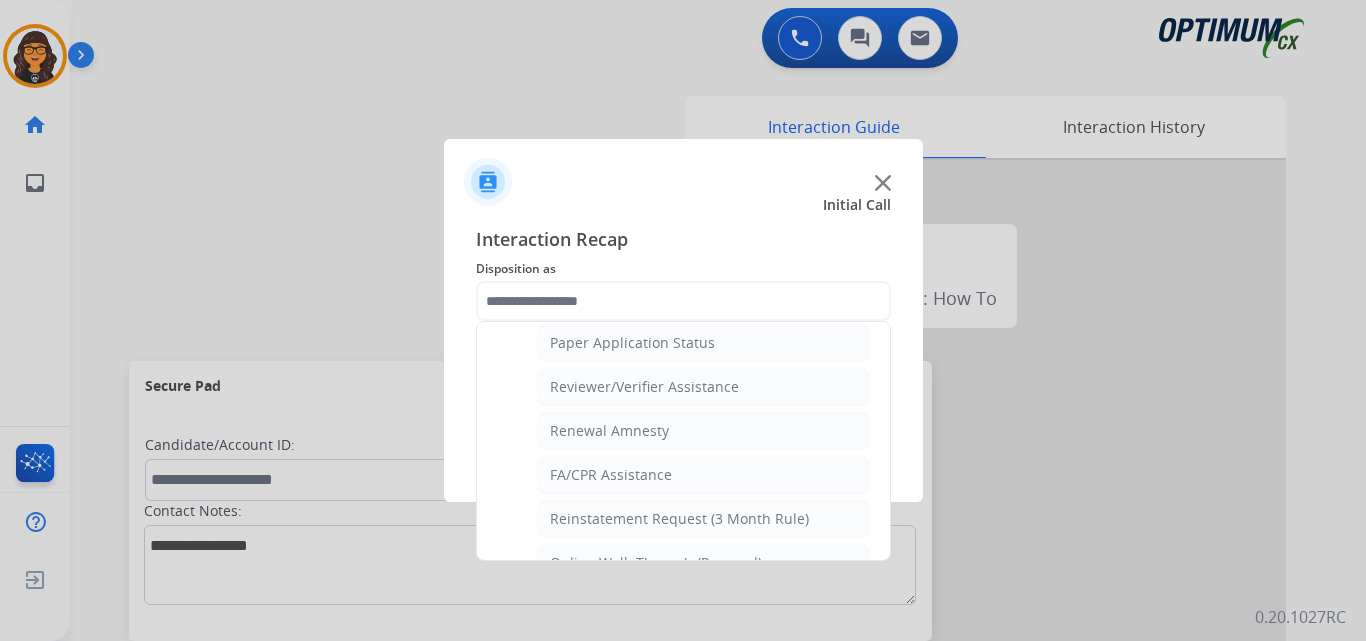 click on "Names Change Questions/Assistance (Renewal)   Extend Deadline (Renewal)   Application Status (Renewal)   RenProb Questions   Fax Receipt Confirmation (Renewal)   General Questions (Renewal)   Credential Resend (Renewal)   Renewal Application Price Increase   Paper Application Status   Reviewer/Verifier Assistance   Renewal Amnesty   FA/CPR Assistance   Reinstatement Request (3 Month Rule)   Online Walk-Through (Renewal)" 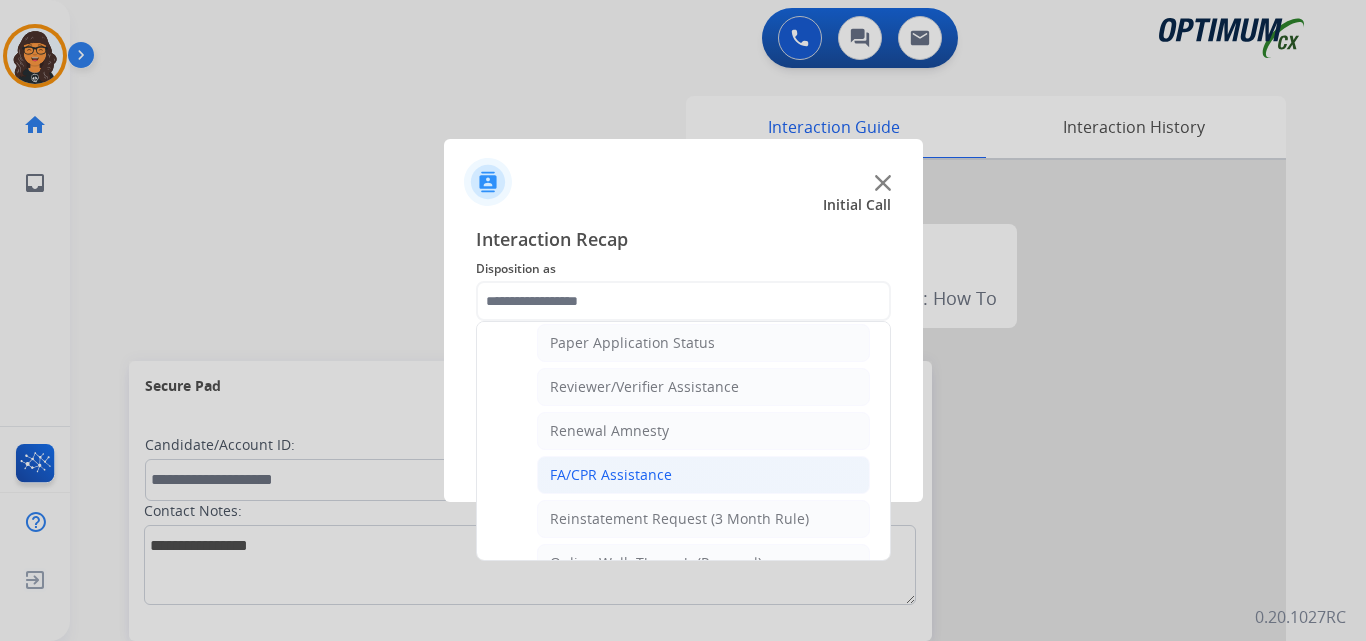 click on "FA/CPR Assistance" 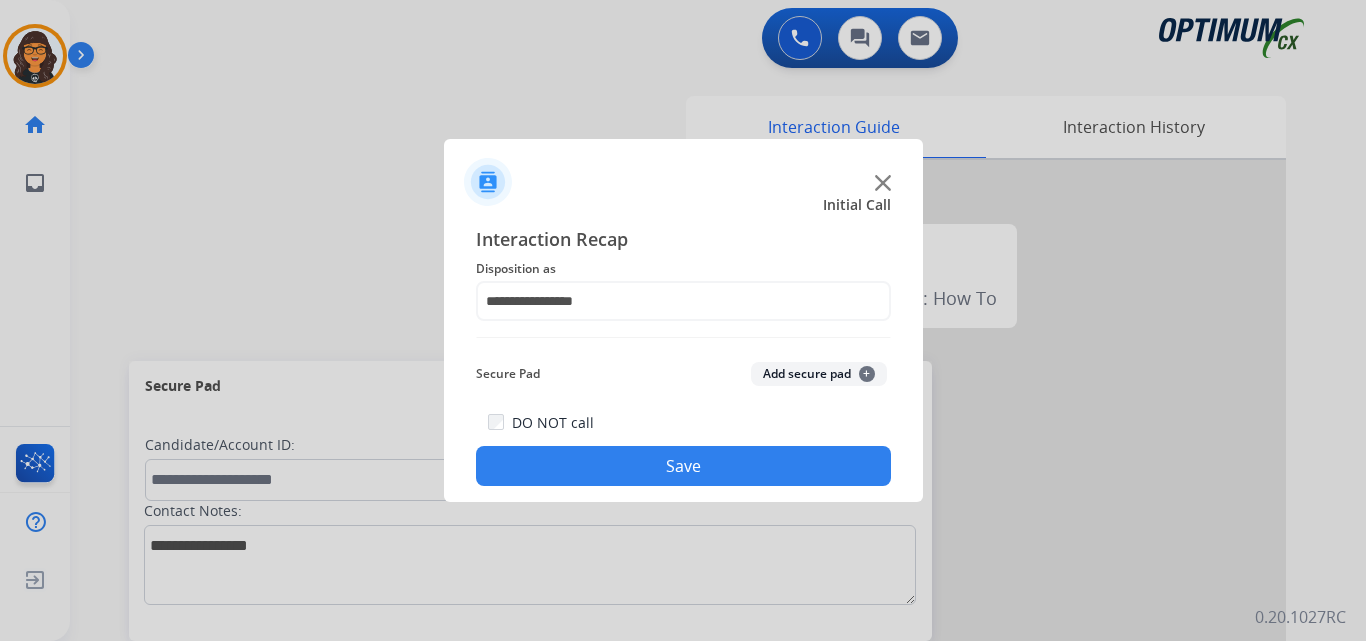 click on "Save" 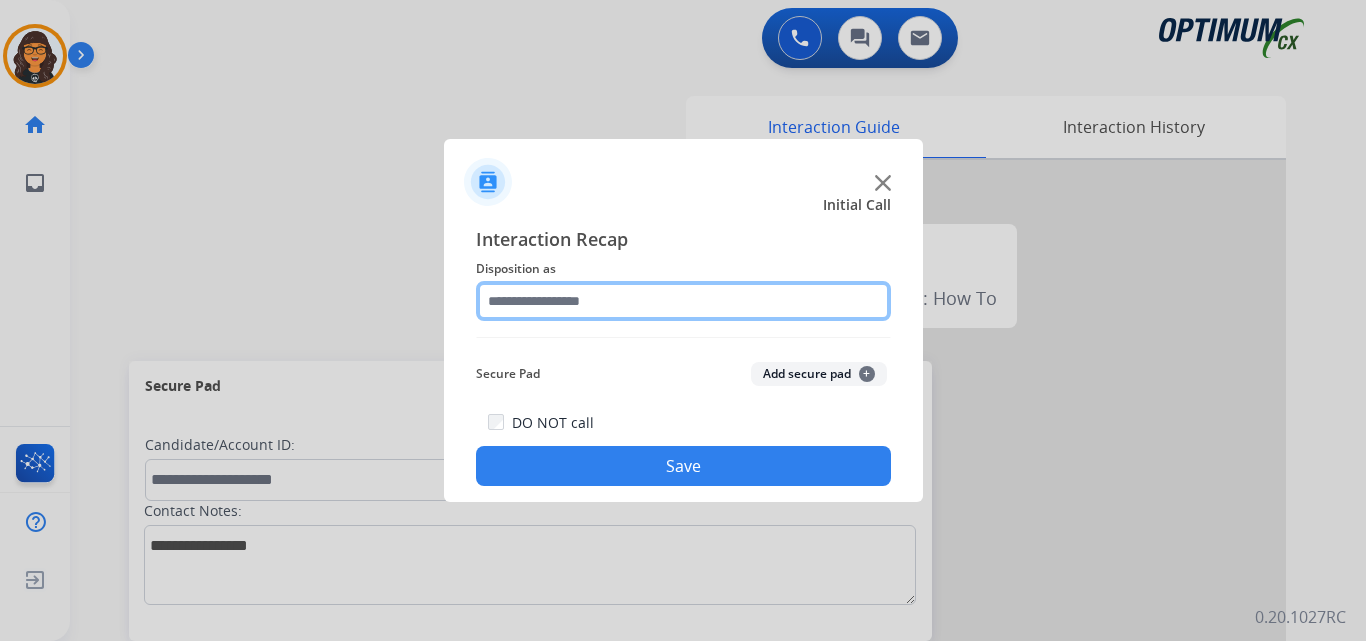 click 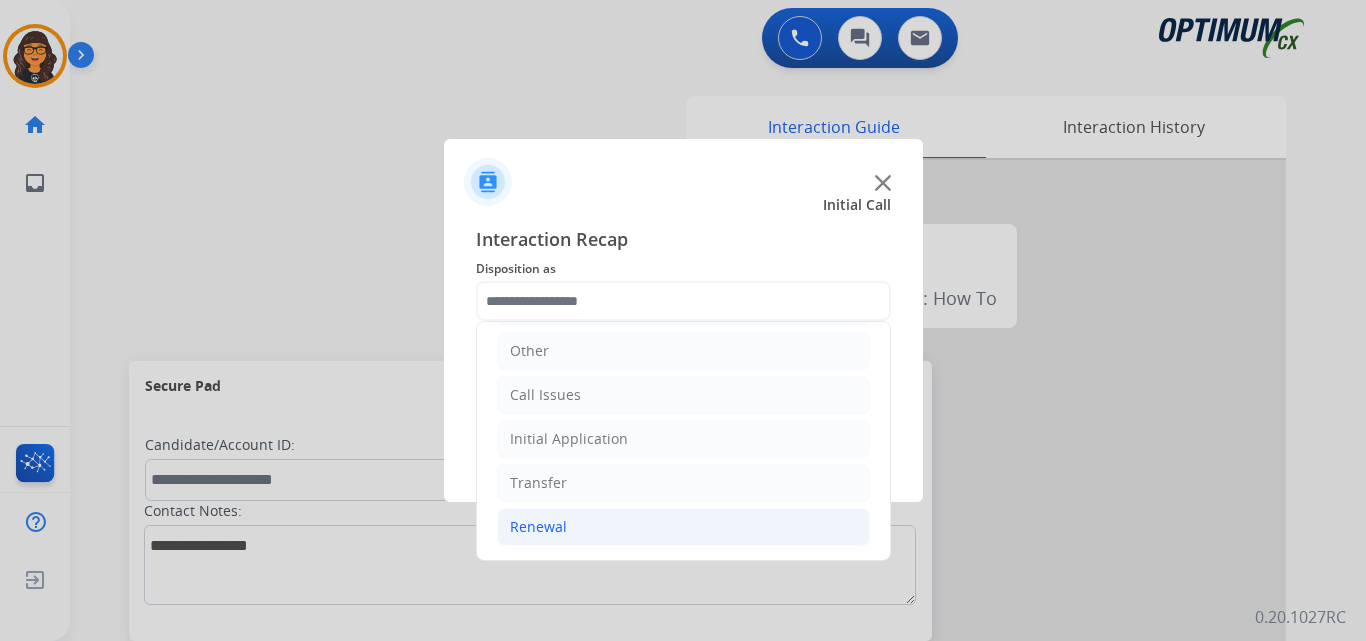 click on "Renewal" 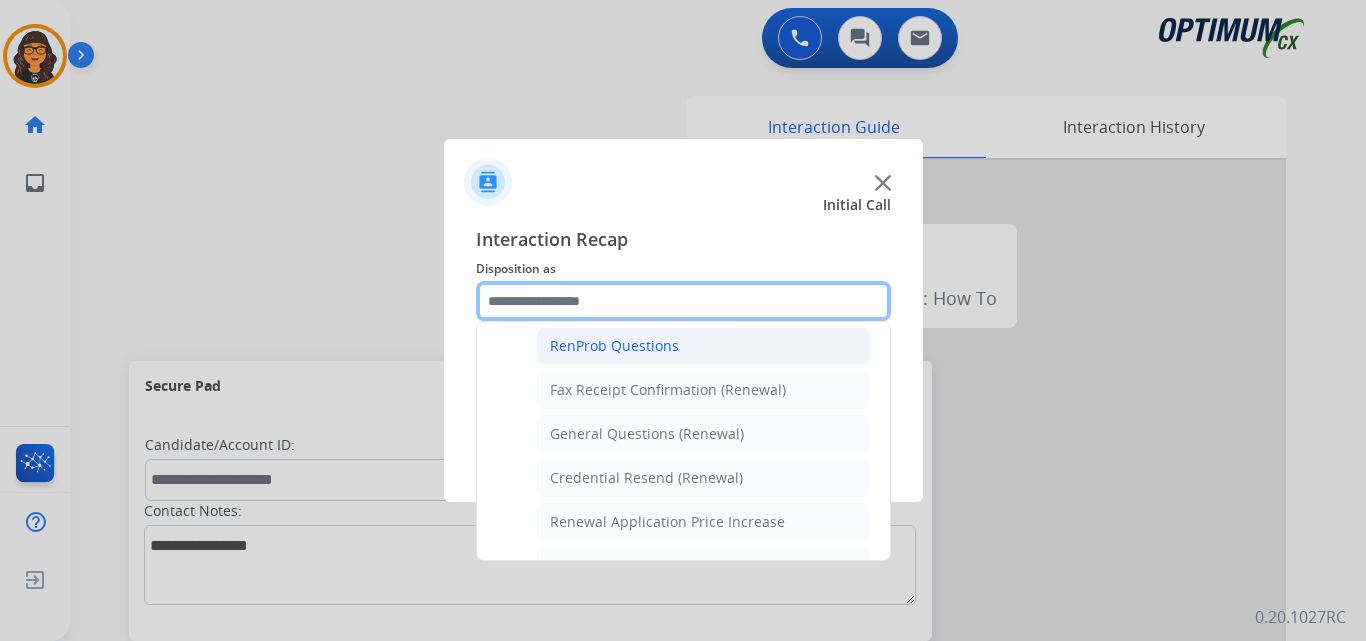 scroll, scrollTop: 536, scrollLeft: 0, axis: vertical 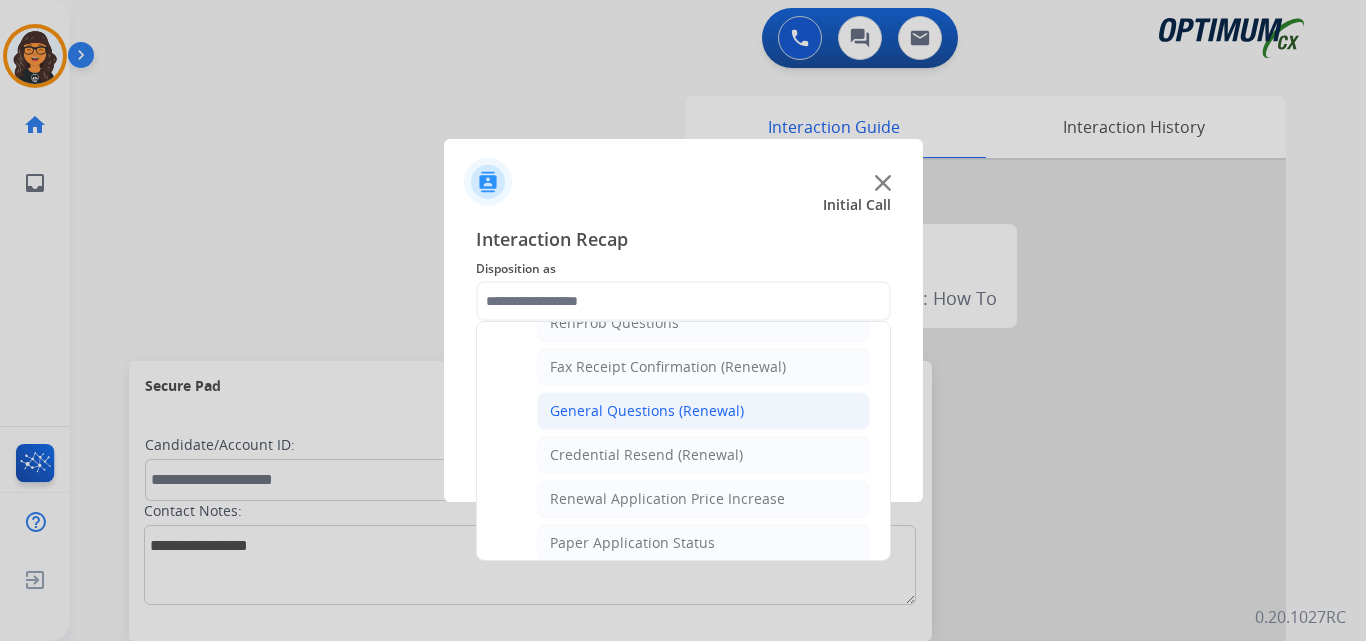click on "General Questions (Renewal)" 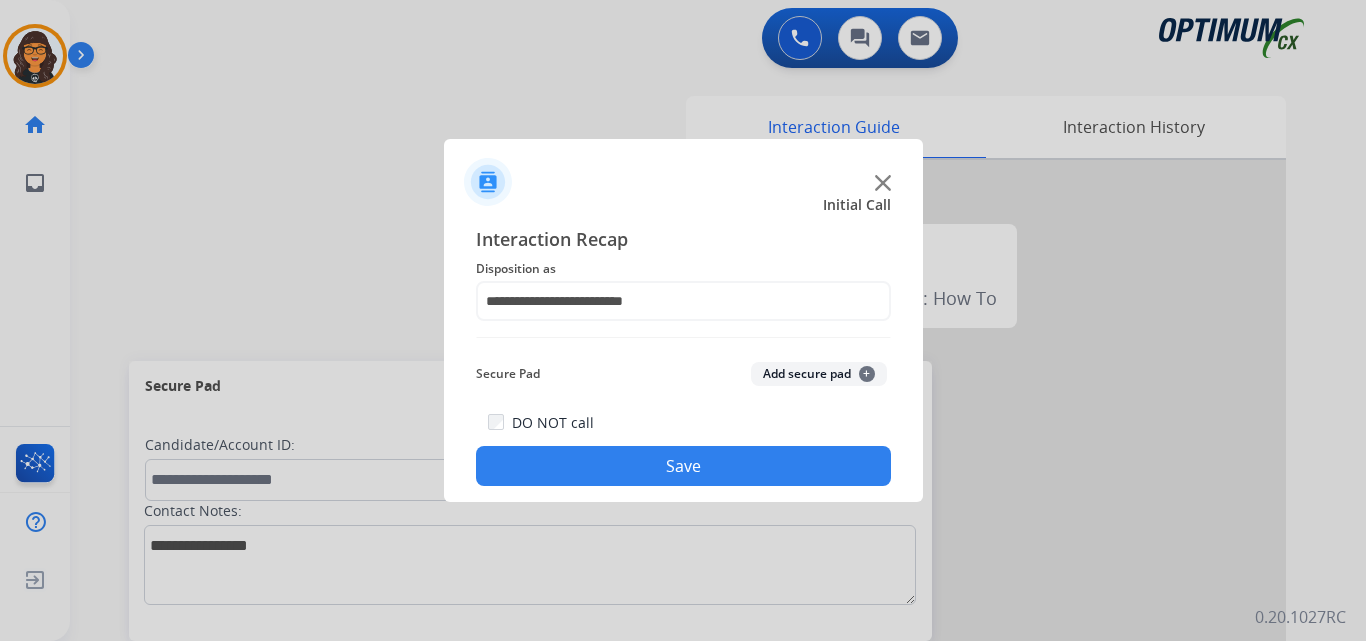 click on "Save" 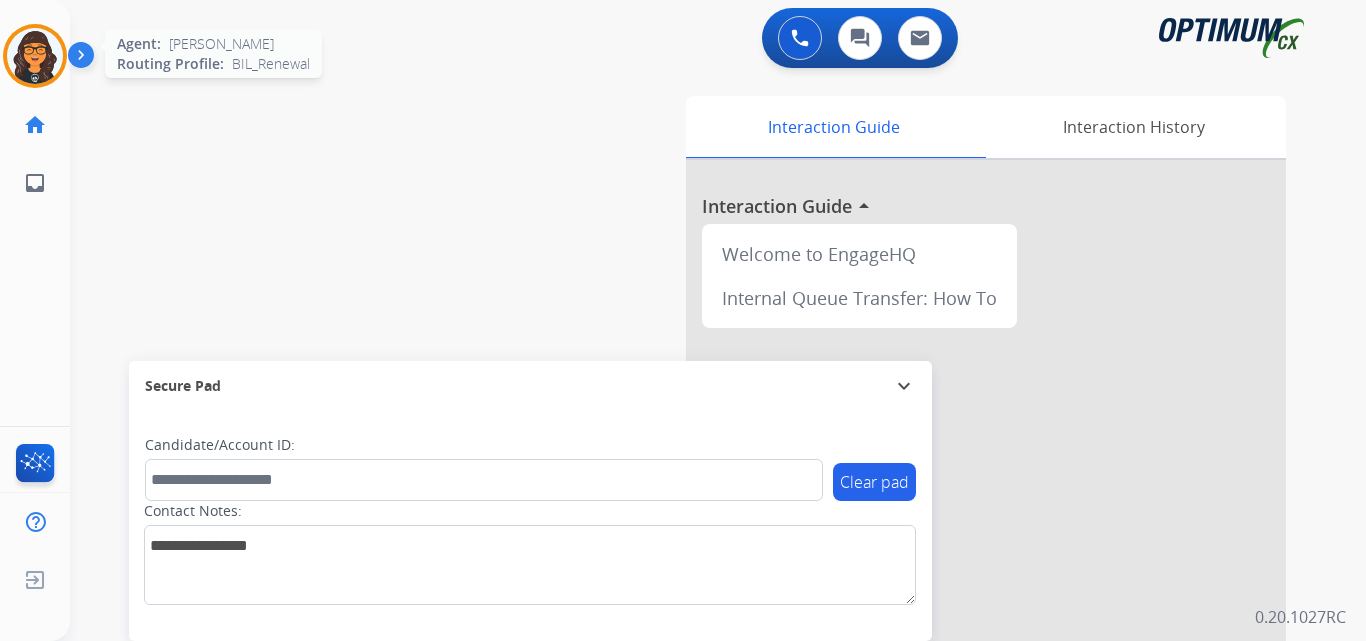 click at bounding box center (35, 56) 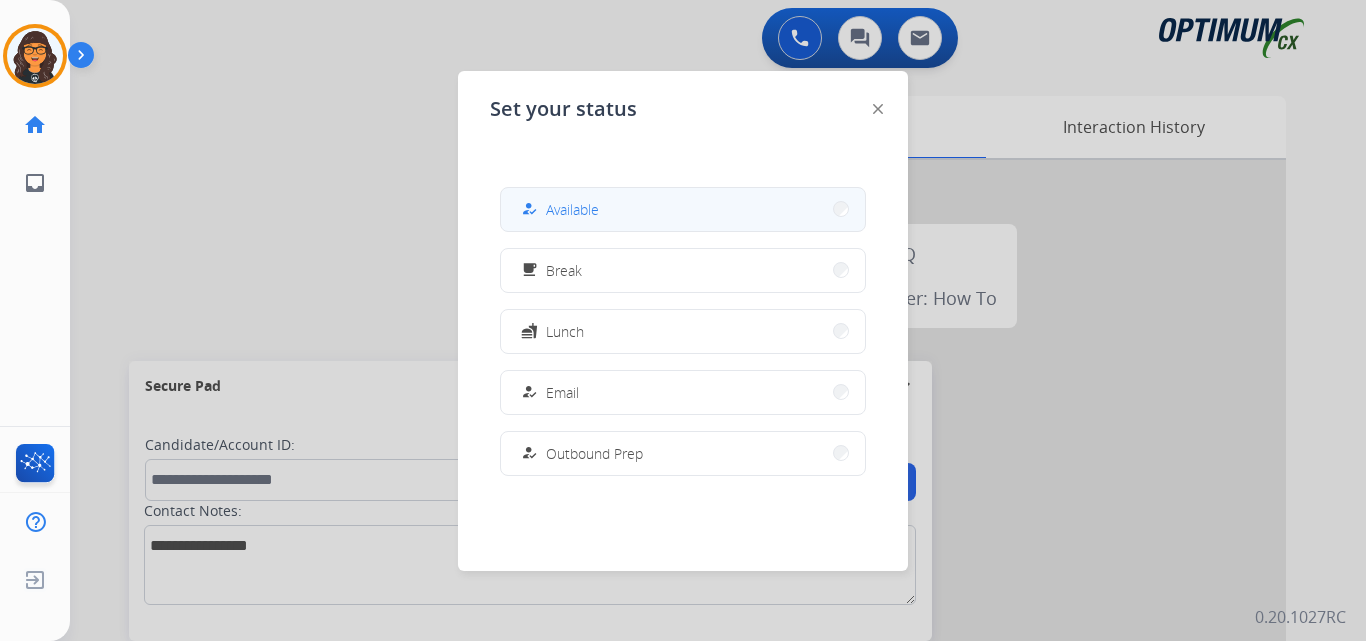 click on "Available" at bounding box center [572, 209] 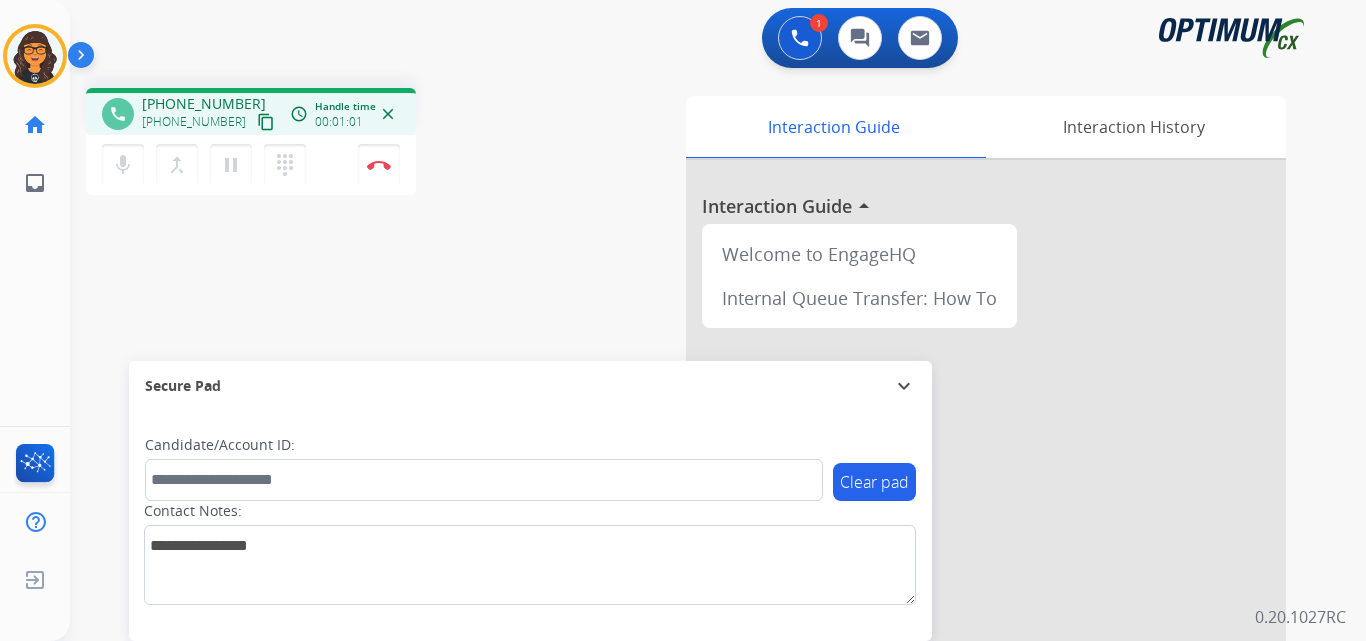 click on "content_copy" at bounding box center [266, 122] 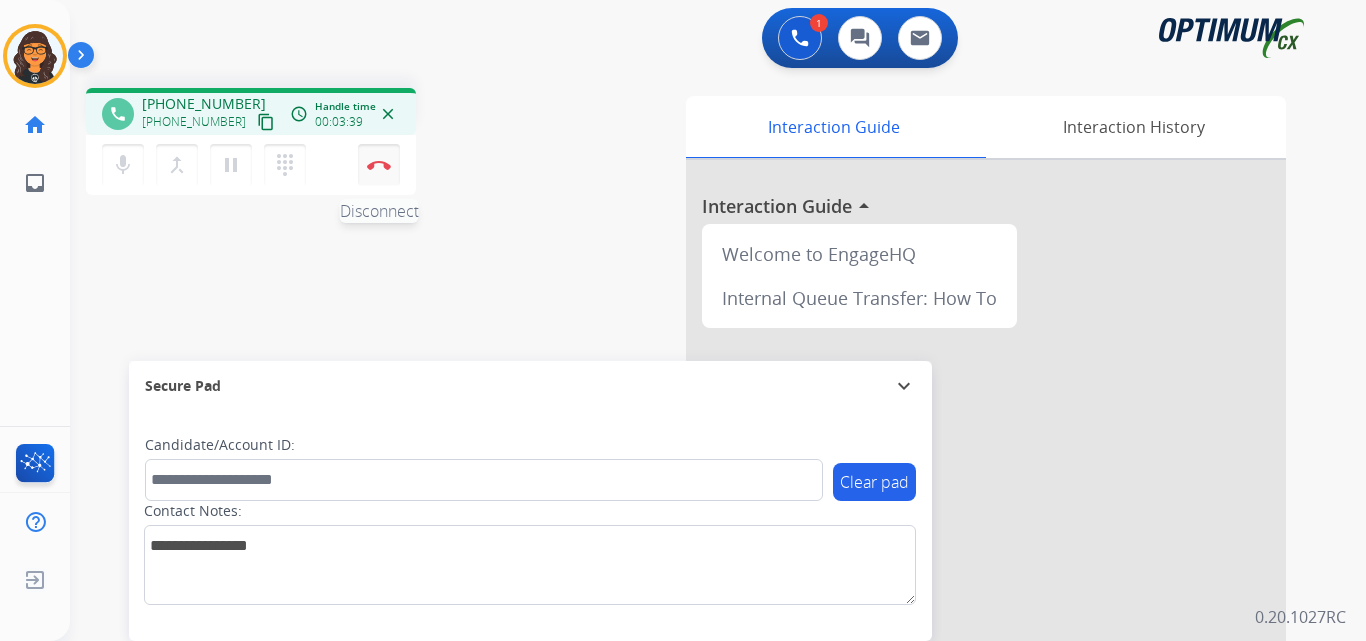 click at bounding box center [379, 165] 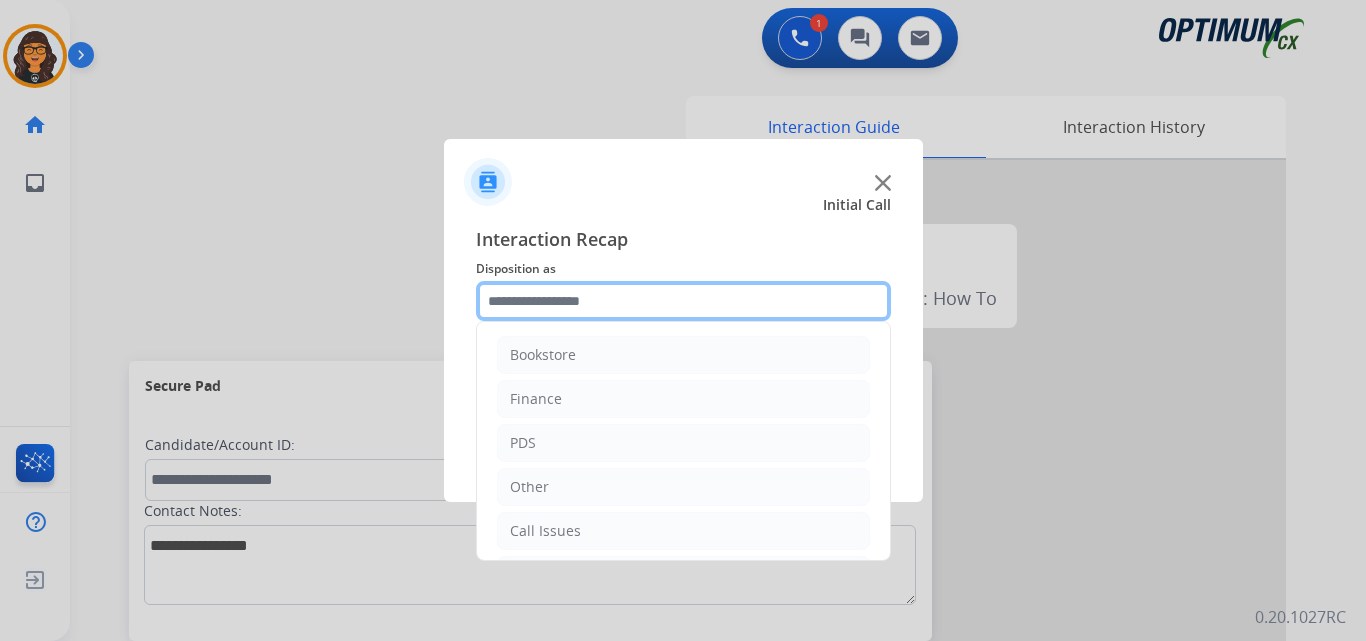 click 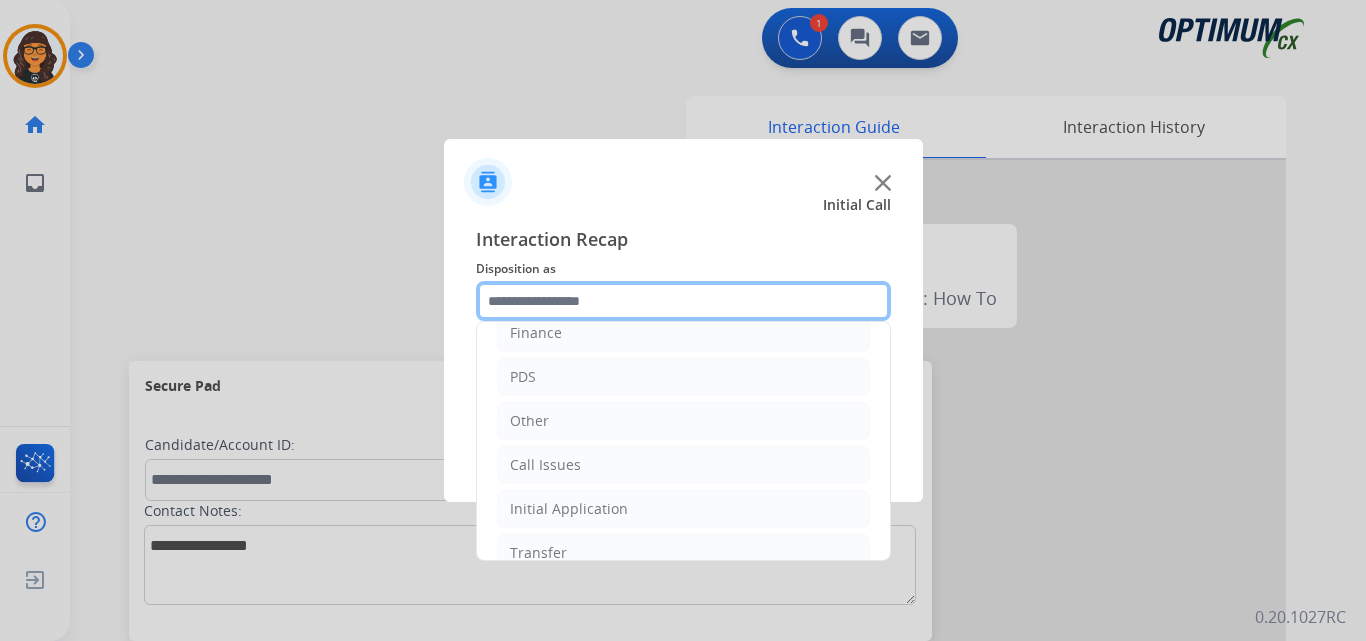scroll, scrollTop: 136, scrollLeft: 0, axis: vertical 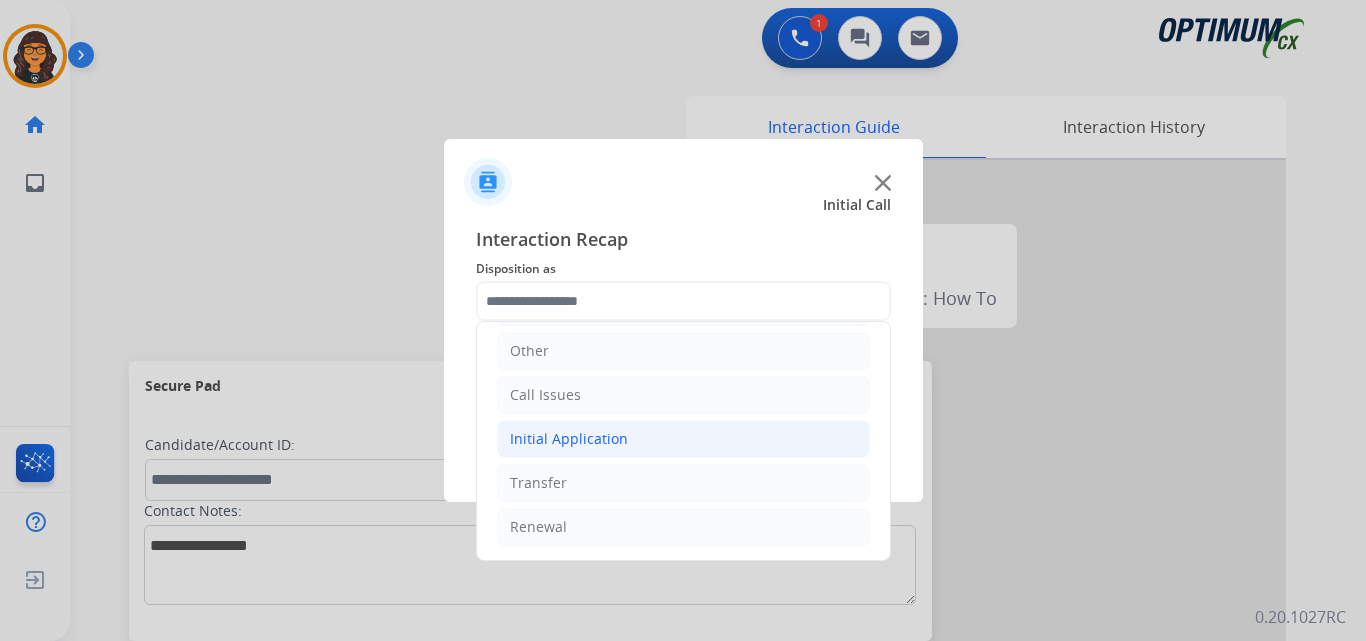 click on "Initial Application" 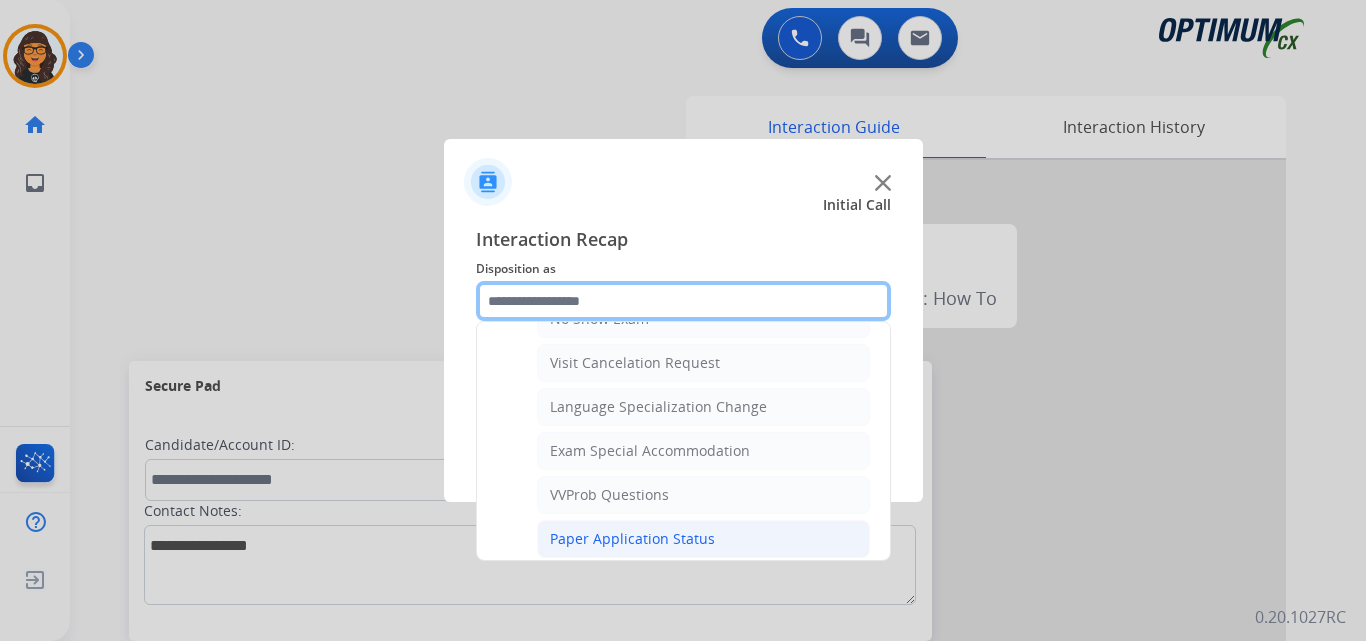 scroll, scrollTop: 1036, scrollLeft: 0, axis: vertical 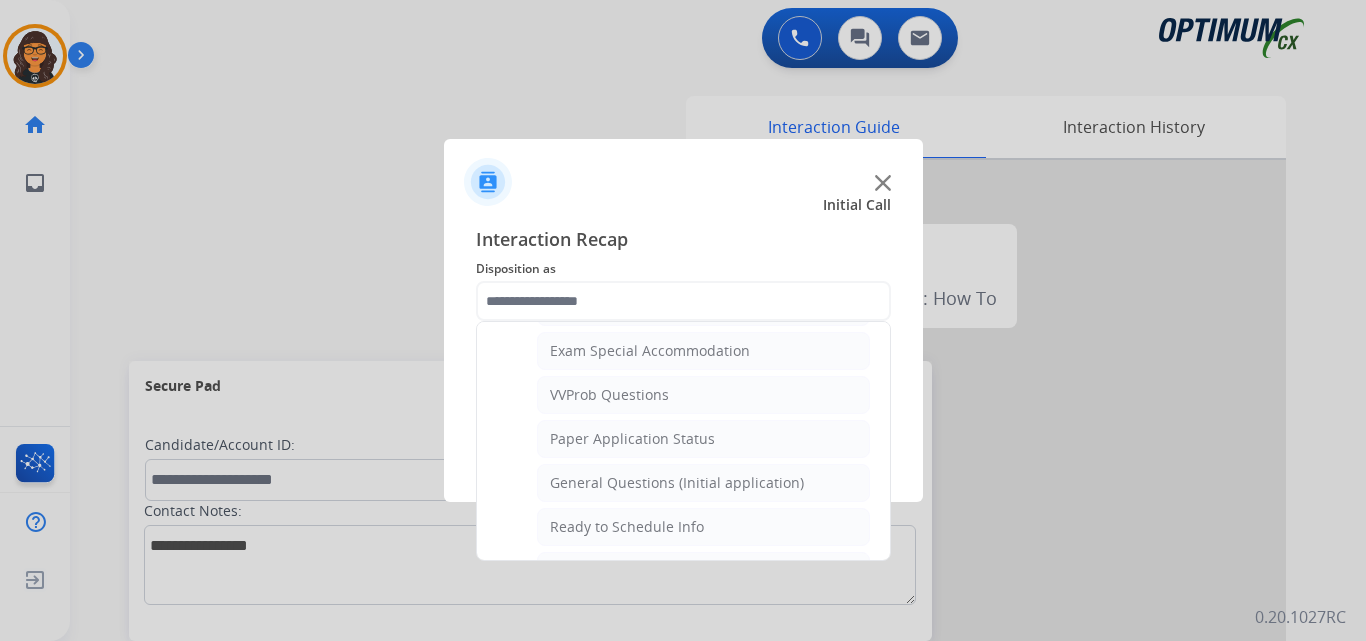 click on "General Questions (Initial application)" 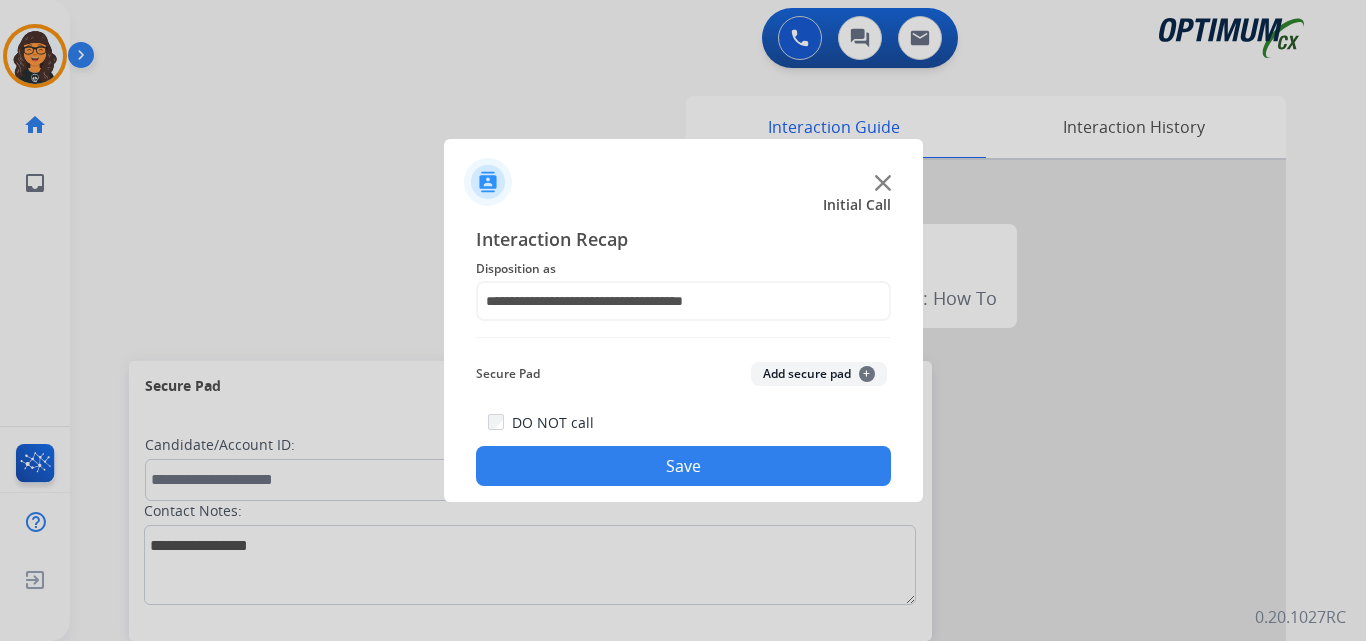 click on "DO NOT call  Save" 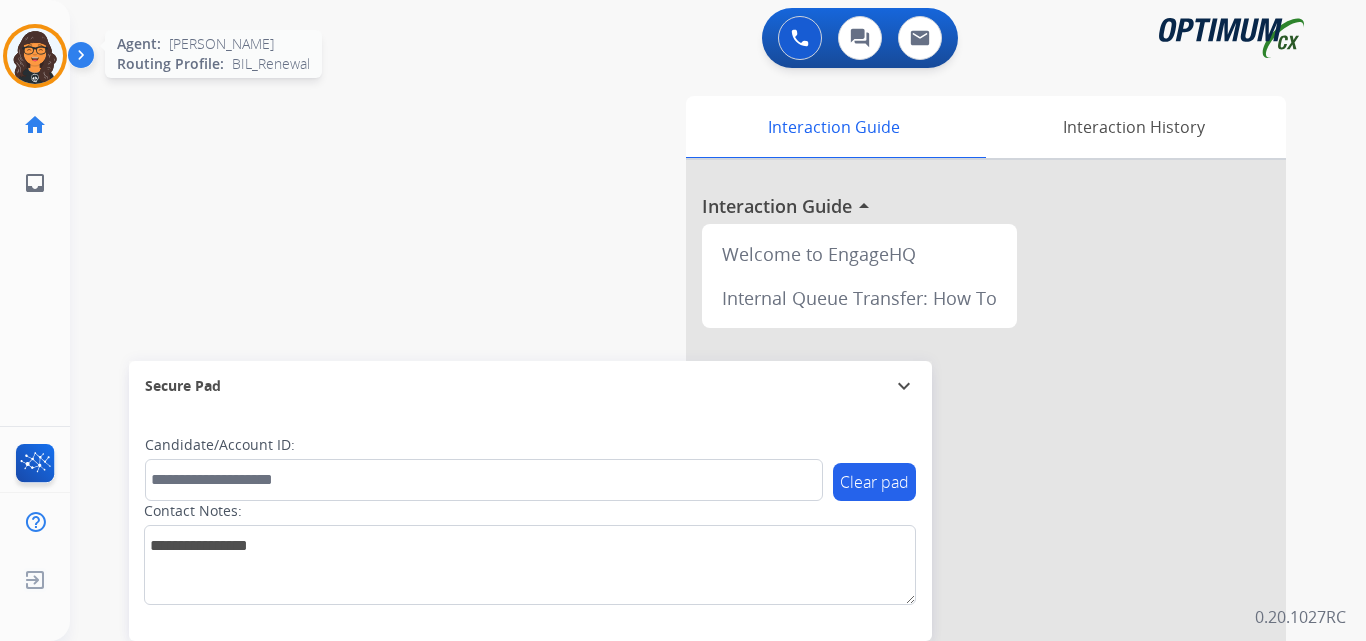 click at bounding box center [35, 56] 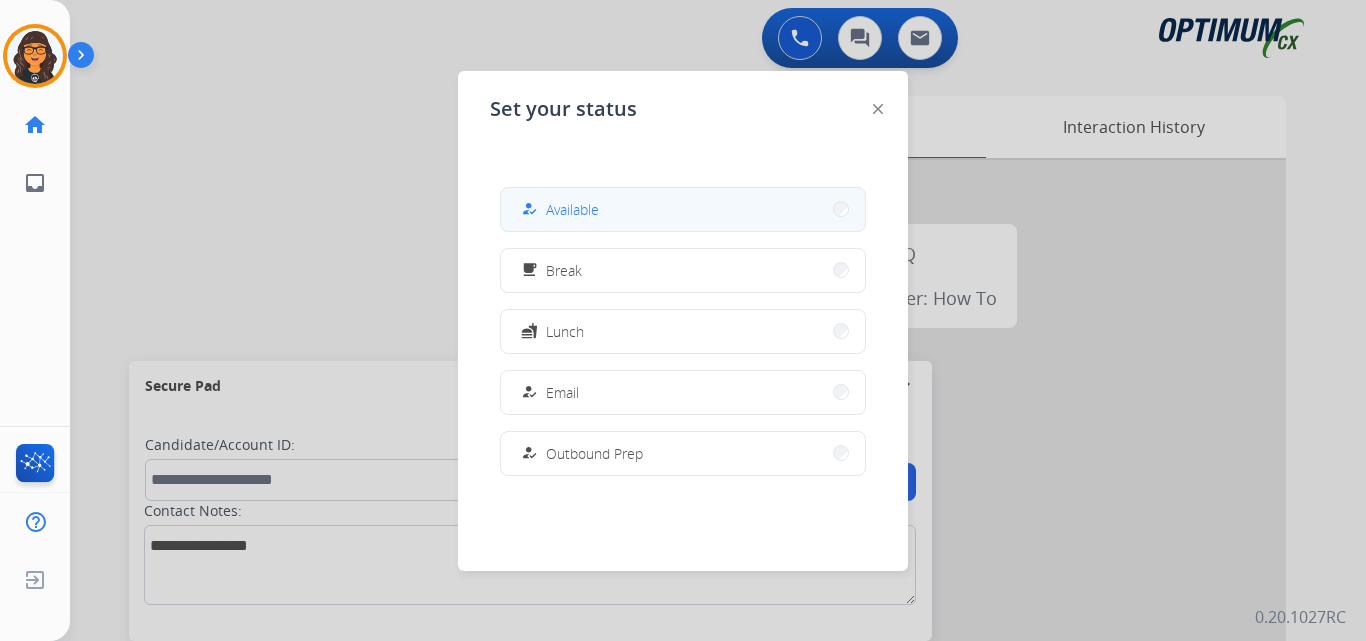 click on "how_to_reg Available" at bounding box center [558, 209] 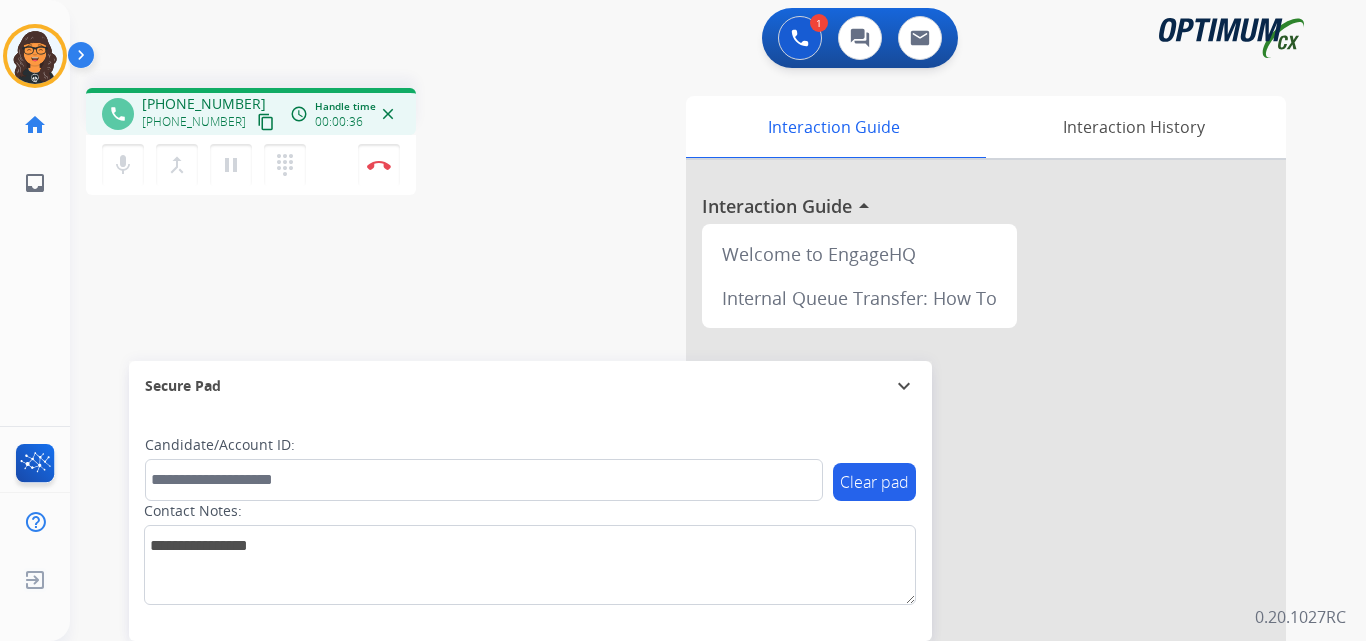 click on "content_copy" at bounding box center [266, 122] 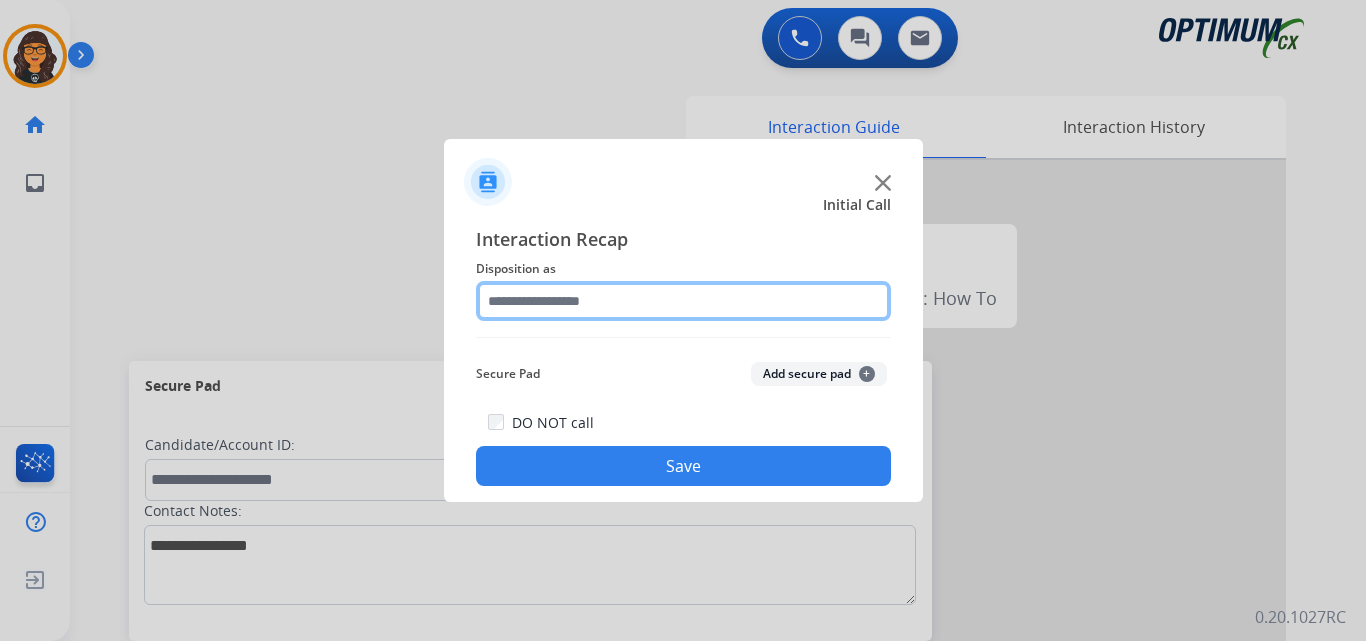 click 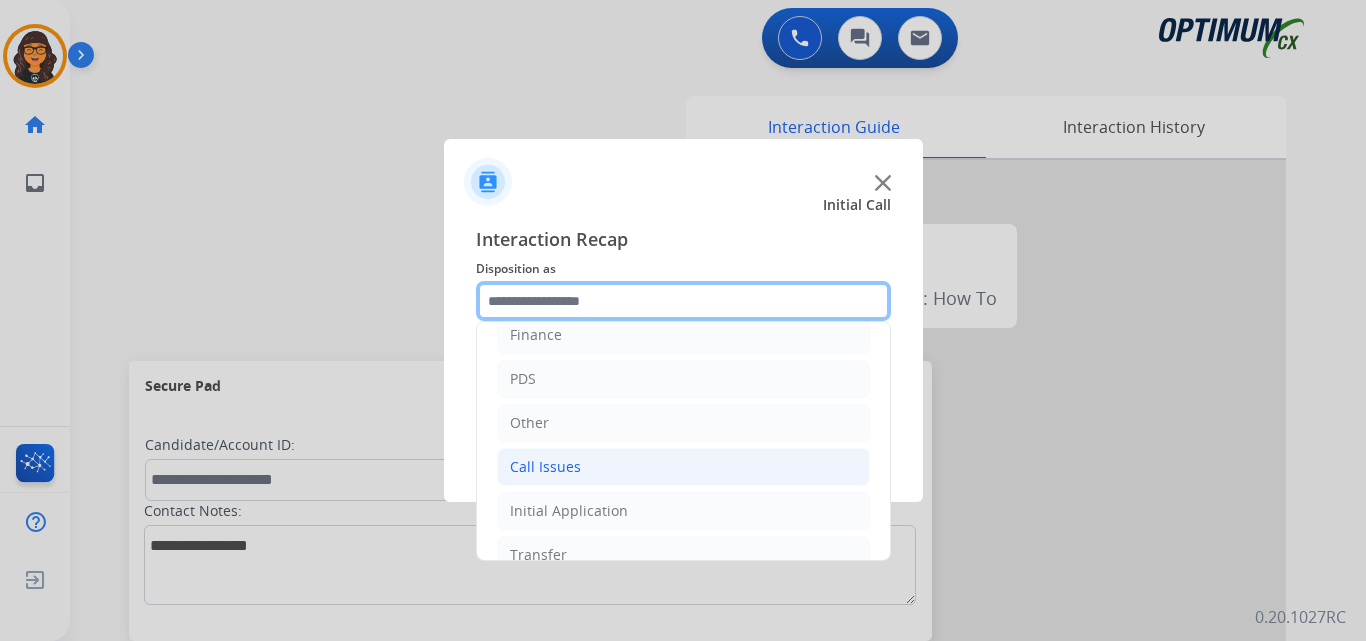 scroll, scrollTop: 100, scrollLeft: 0, axis: vertical 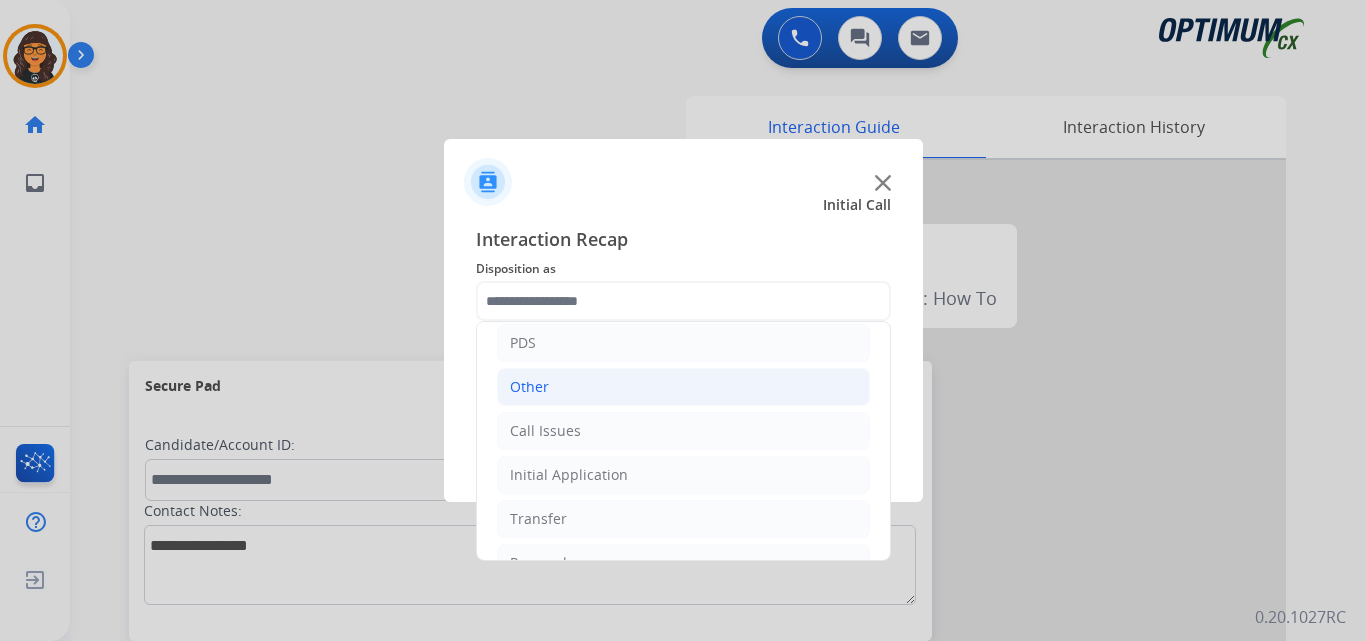 click on "Other" 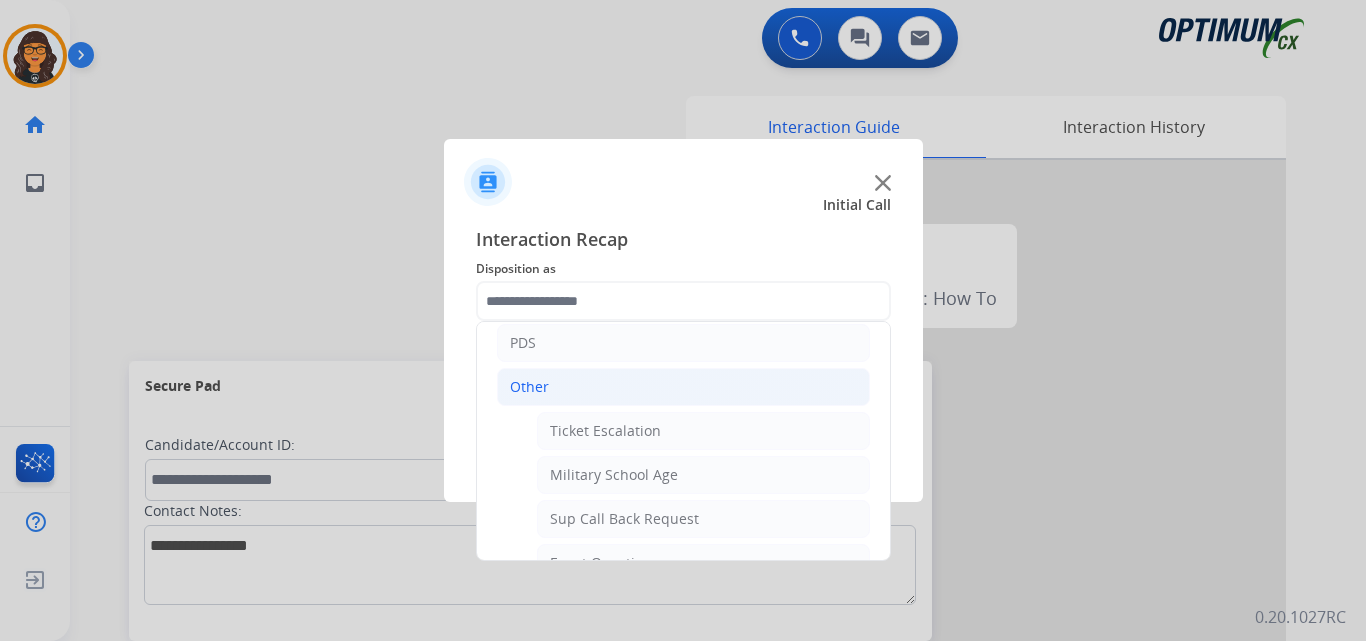 click on "Other" 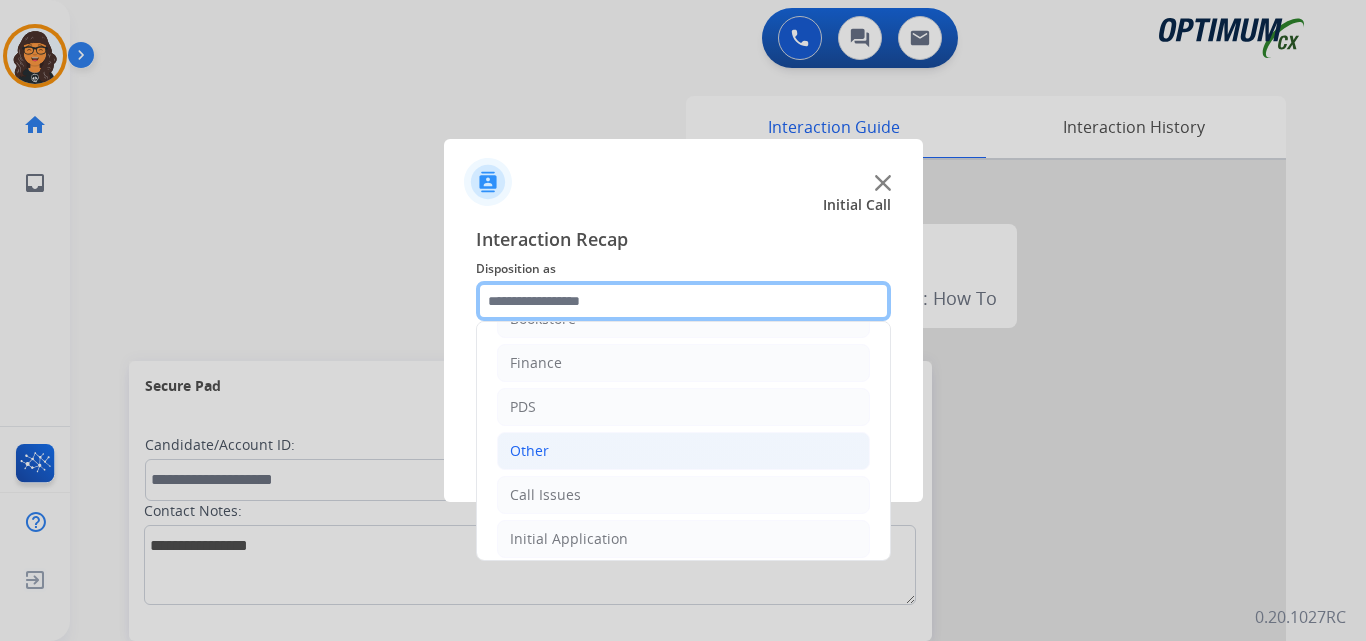 scroll, scrollTop: 0, scrollLeft: 0, axis: both 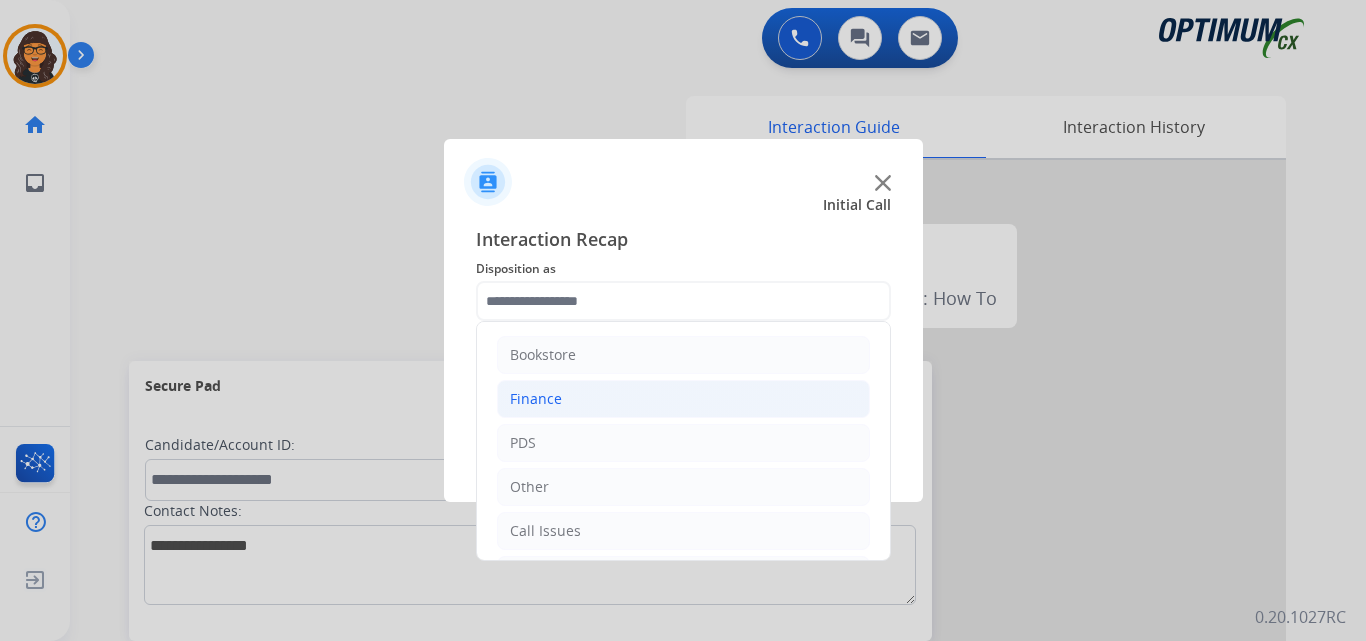 click on "Finance" 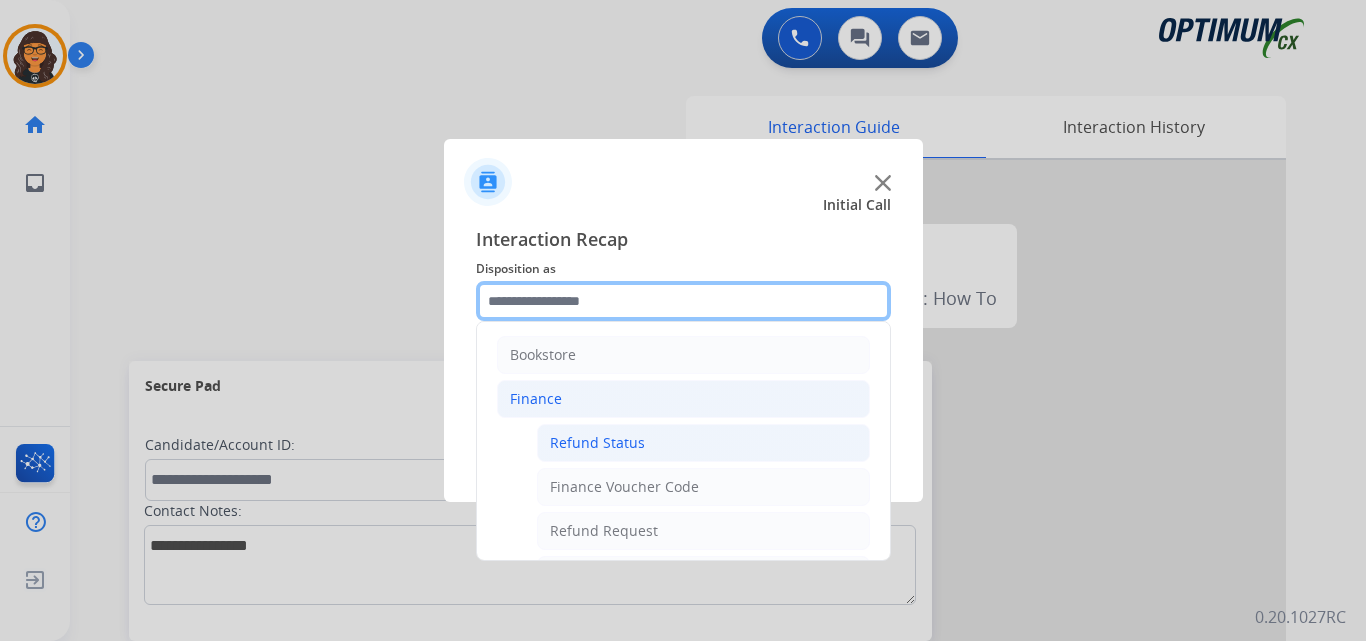 scroll, scrollTop: 100, scrollLeft: 0, axis: vertical 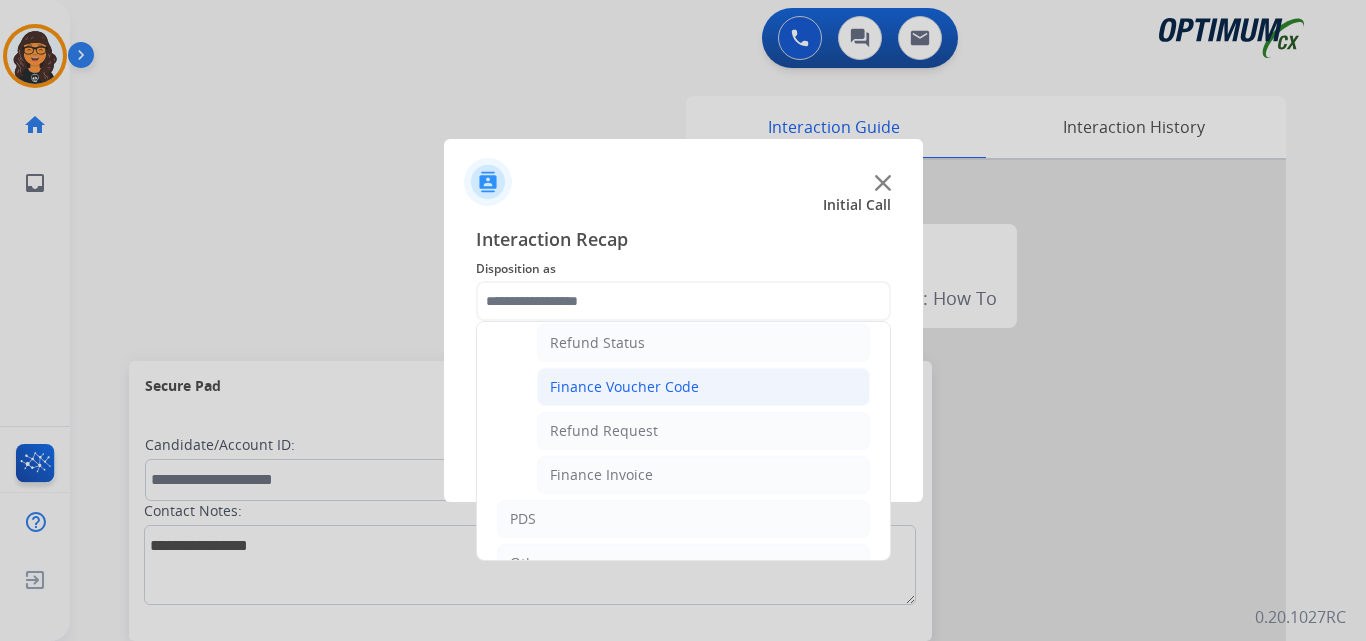 click on "Finance Voucher Code" 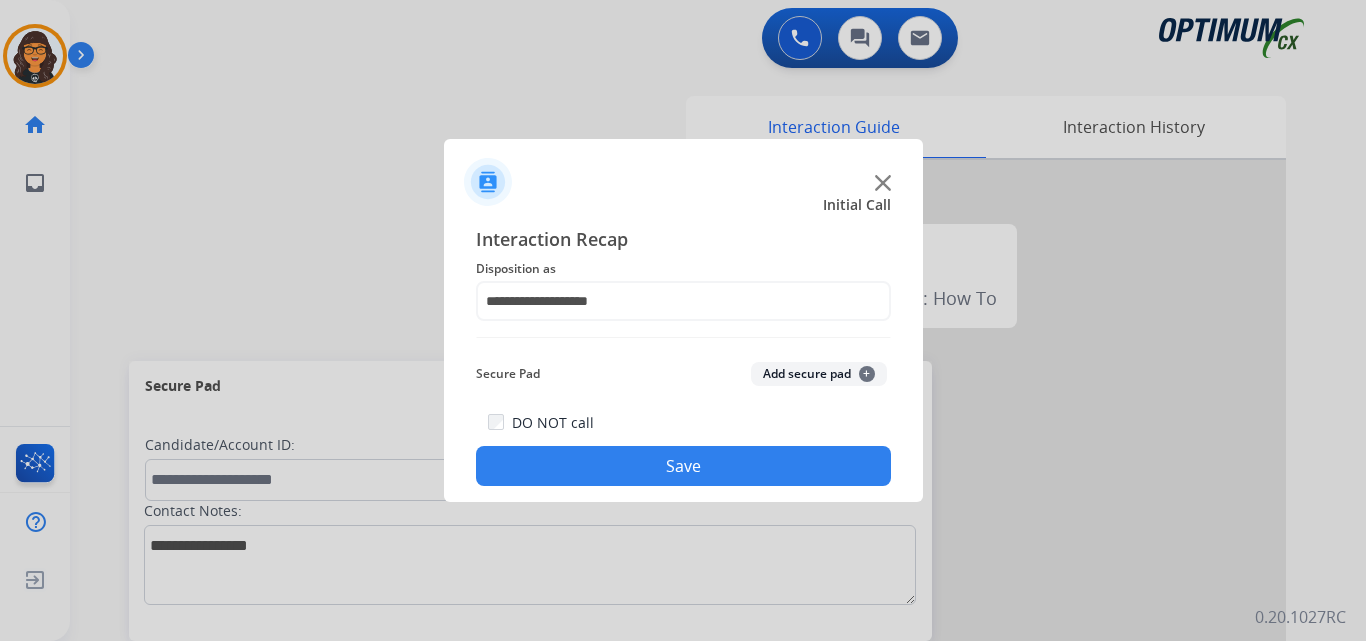 drag, startPoint x: 674, startPoint y: 468, endPoint x: 654, endPoint y: 453, distance: 25 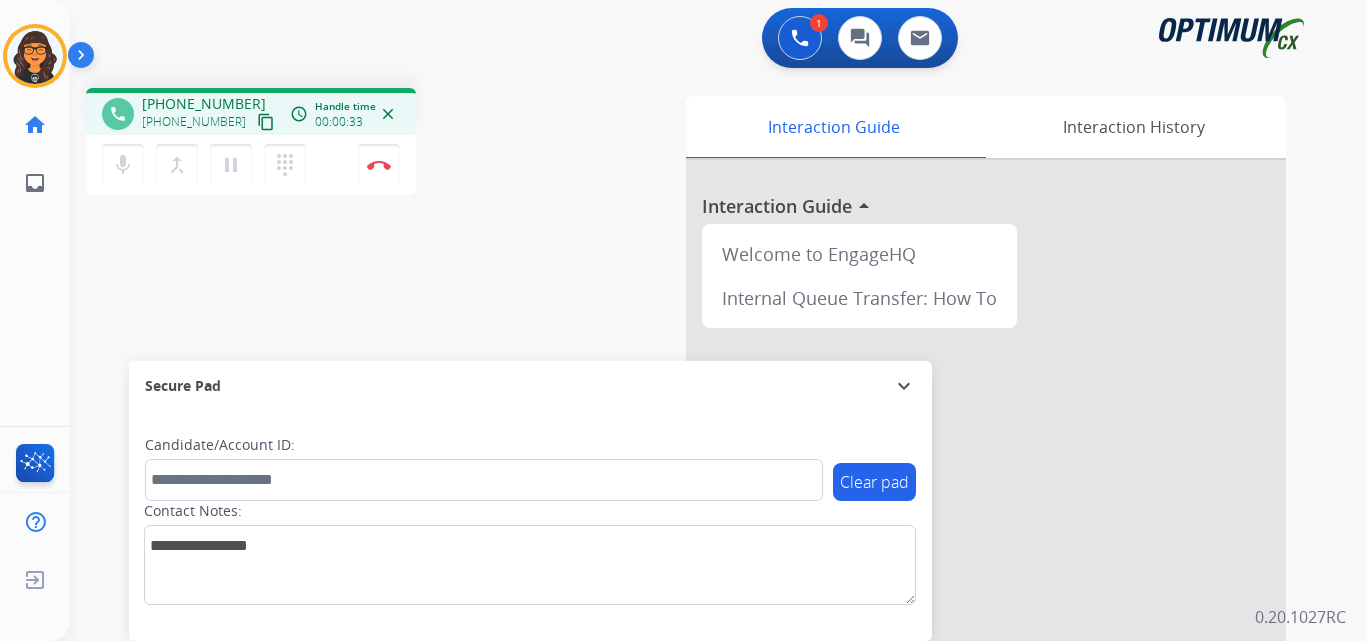 click on "content_copy" at bounding box center [266, 122] 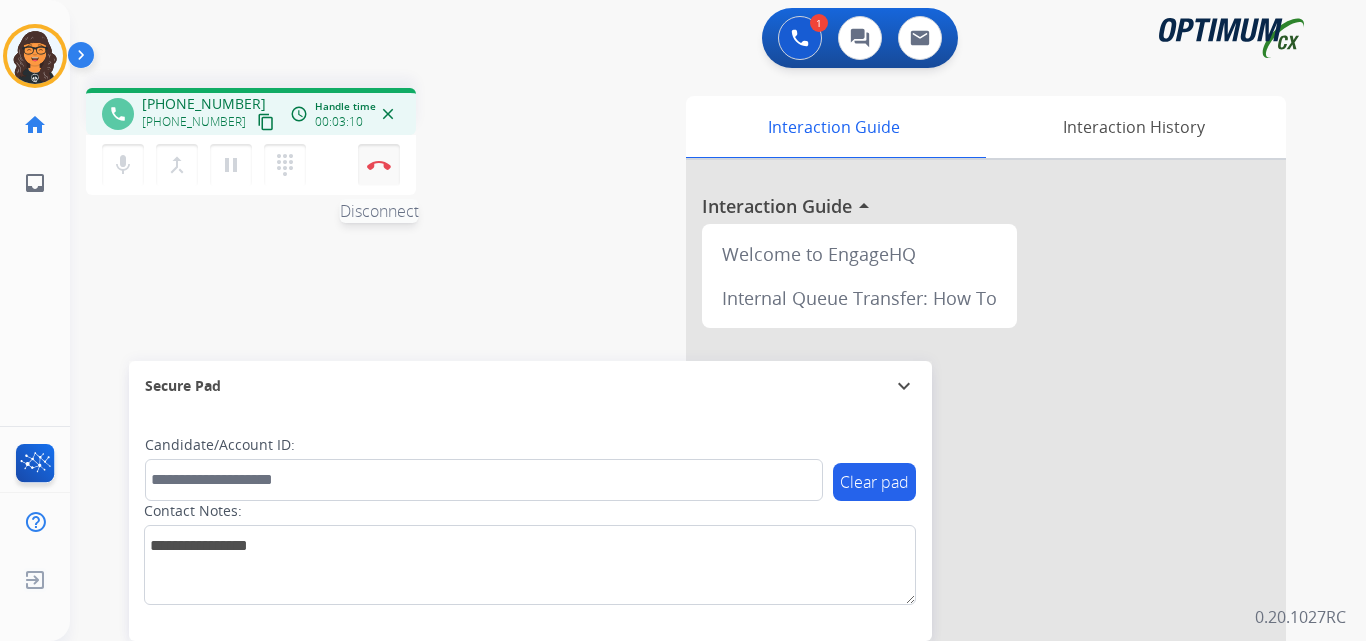 click on "Disconnect" at bounding box center [379, 165] 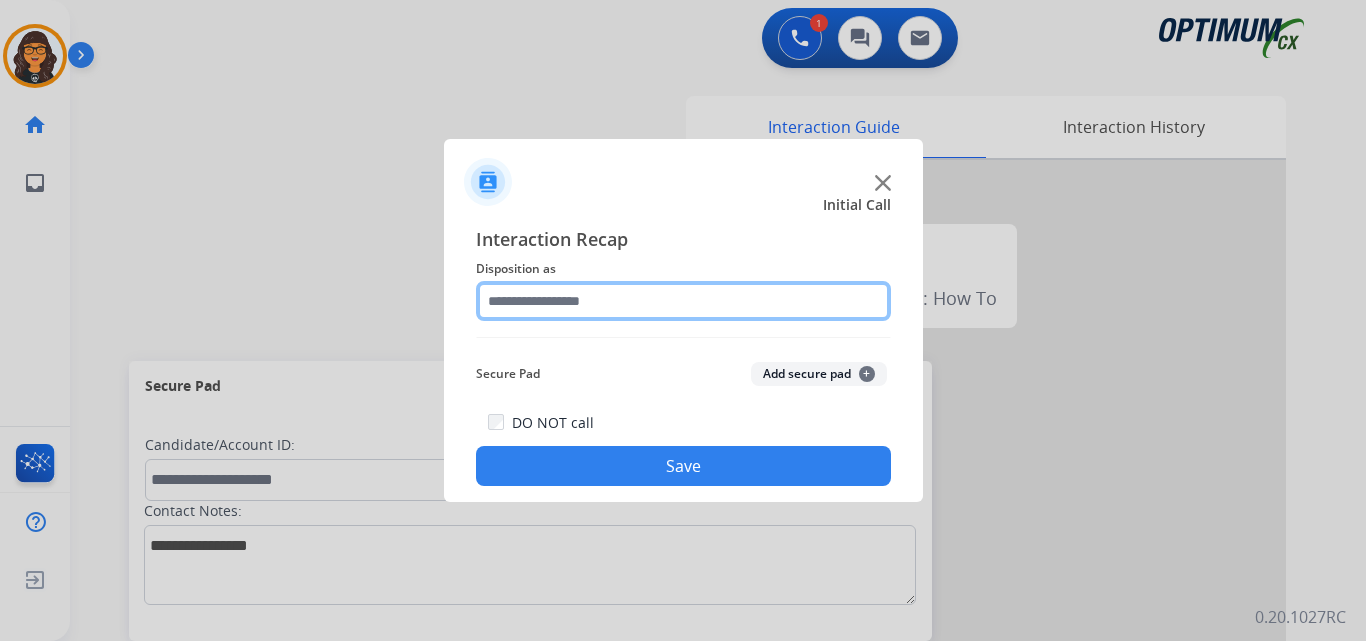 click 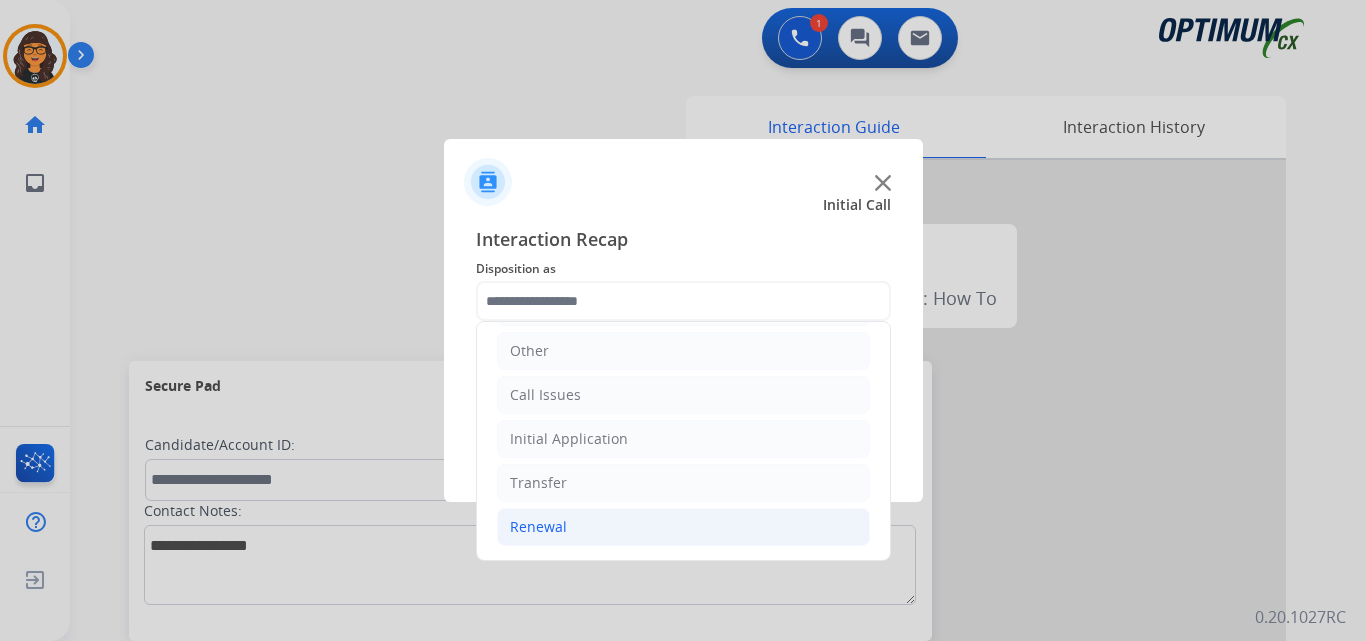 click on "Renewal" 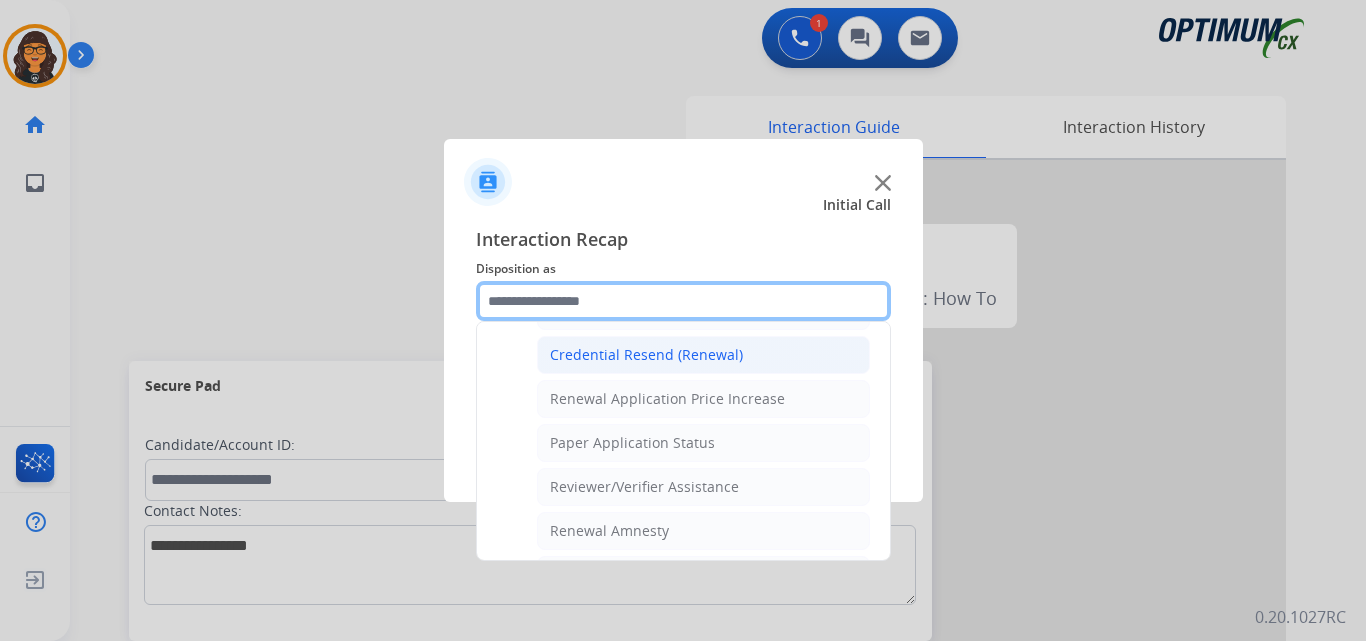 scroll, scrollTop: 736, scrollLeft: 0, axis: vertical 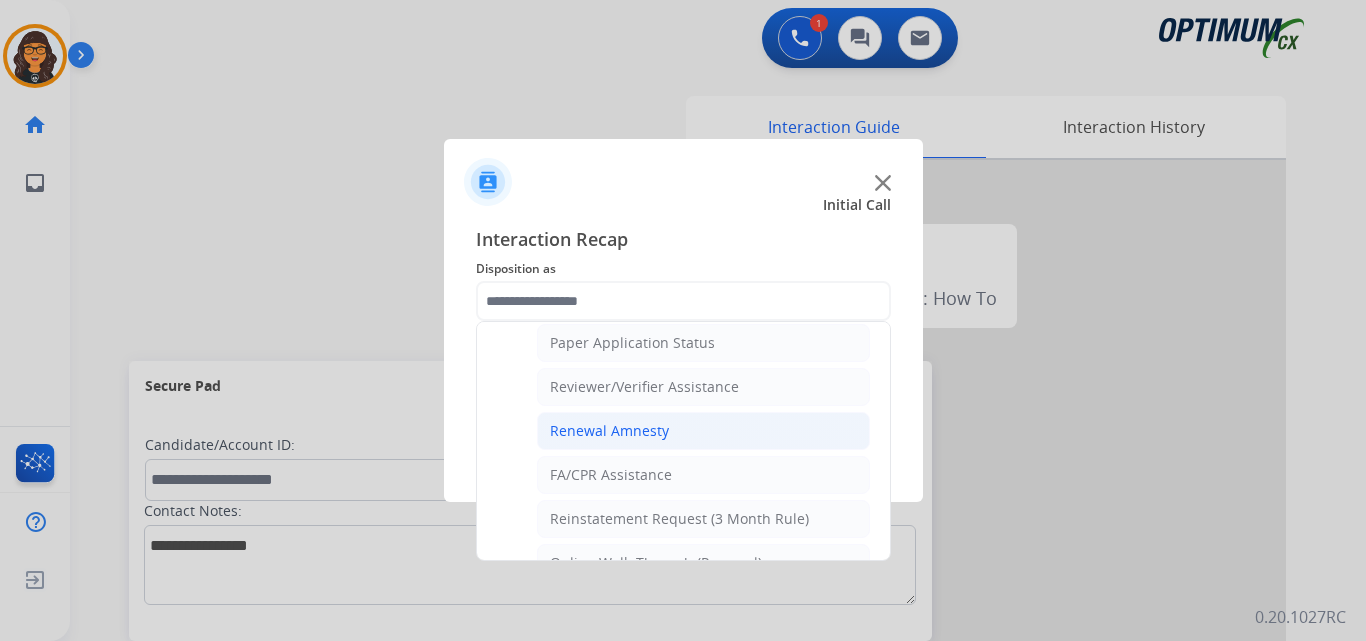 click on "Renewal Amnesty" 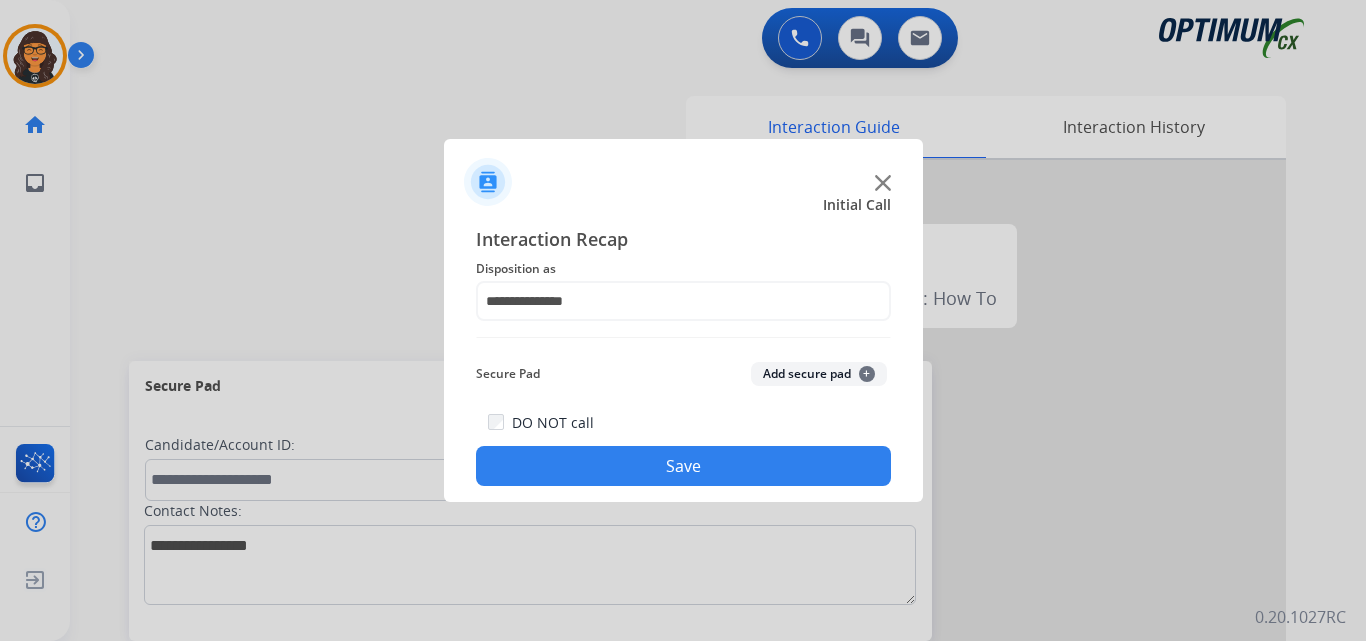 click on "Save" 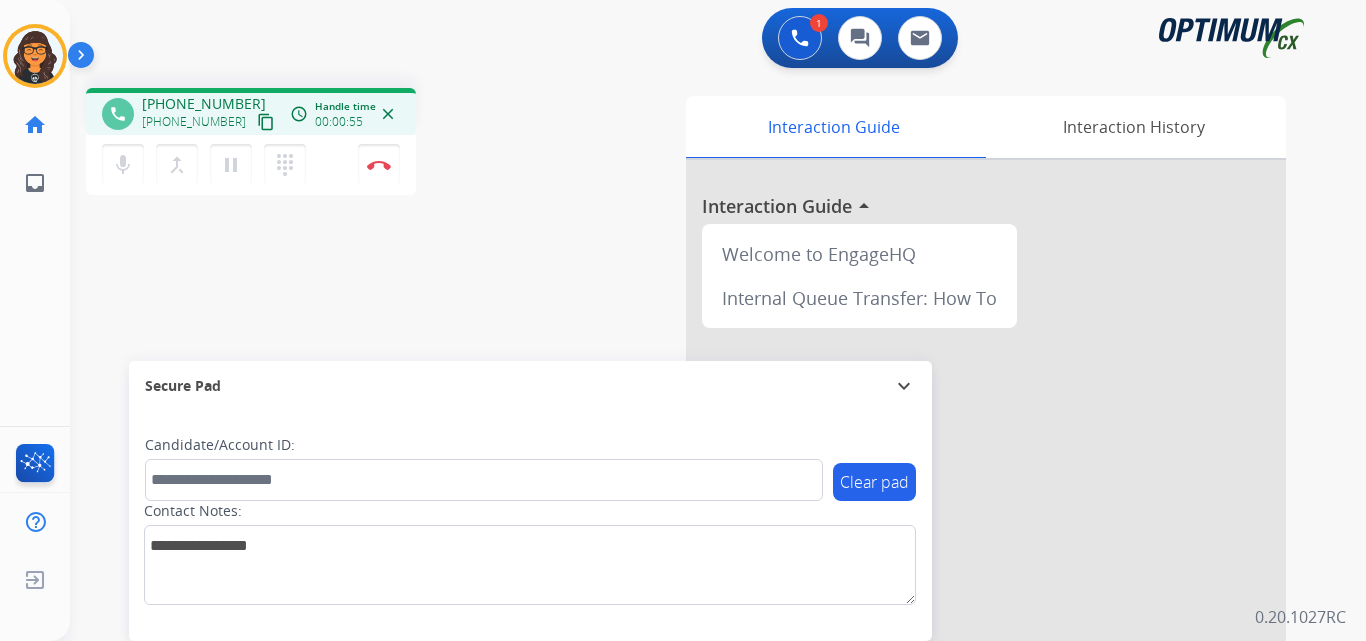 click on "content_copy" at bounding box center [266, 122] 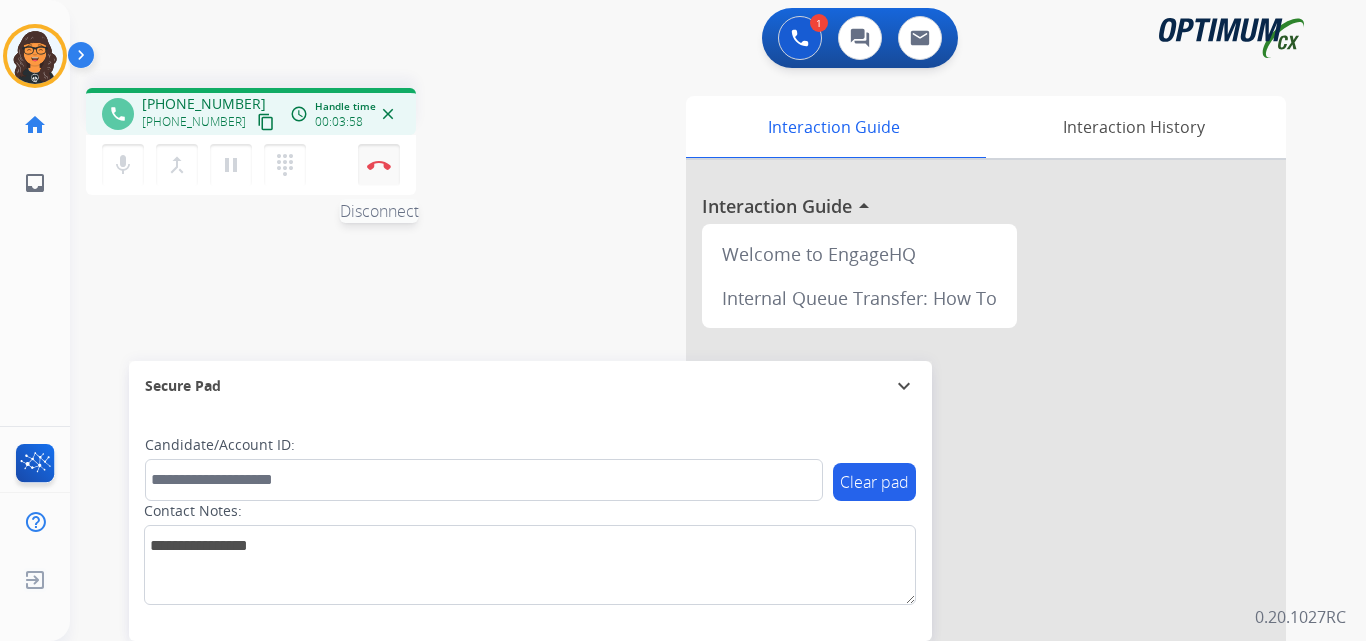 click at bounding box center (379, 165) 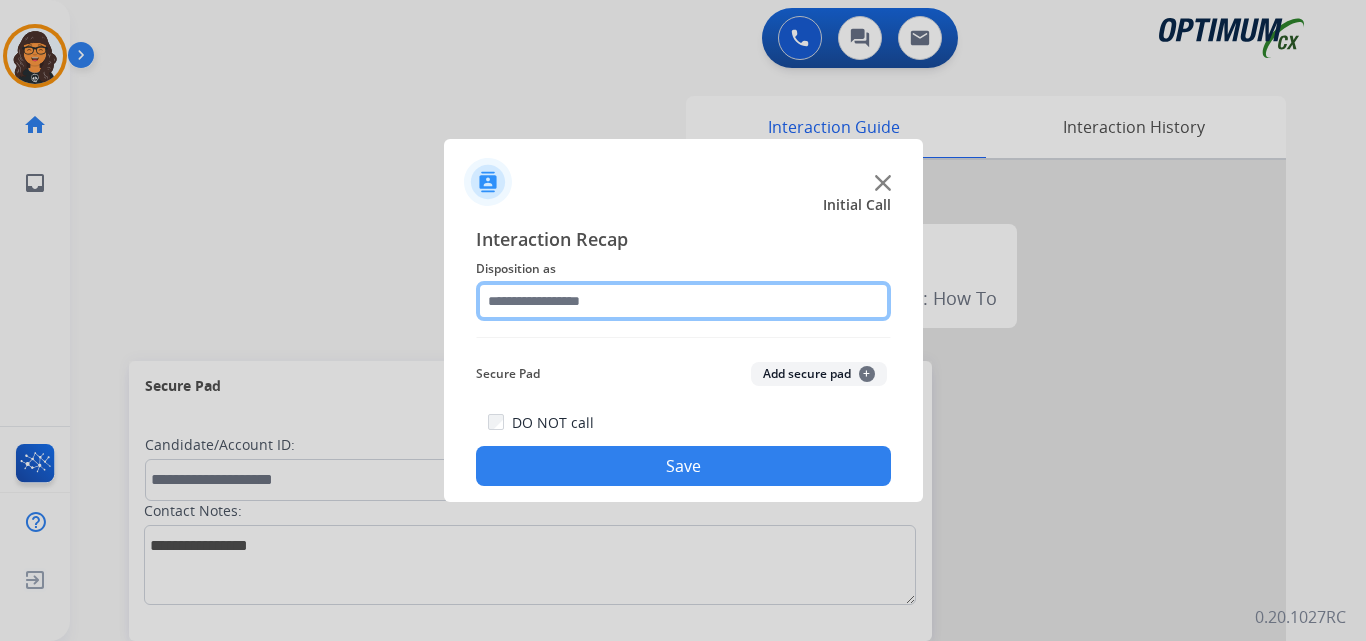 click 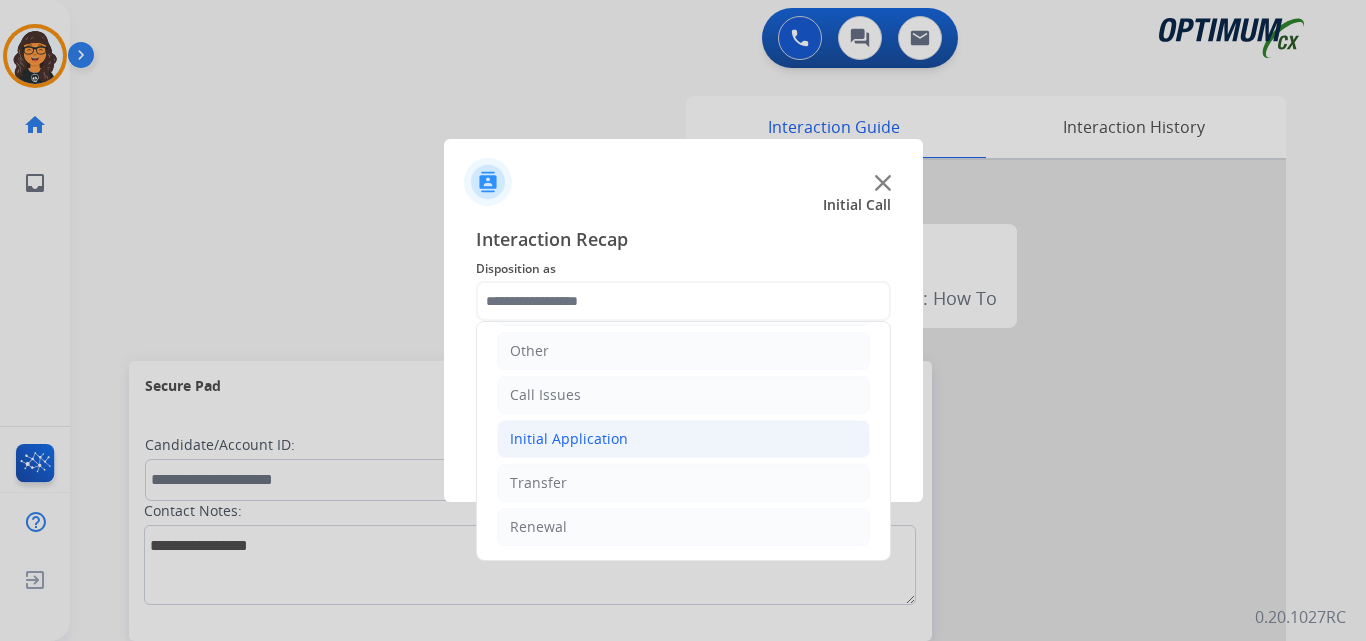 click on "Initial Application" 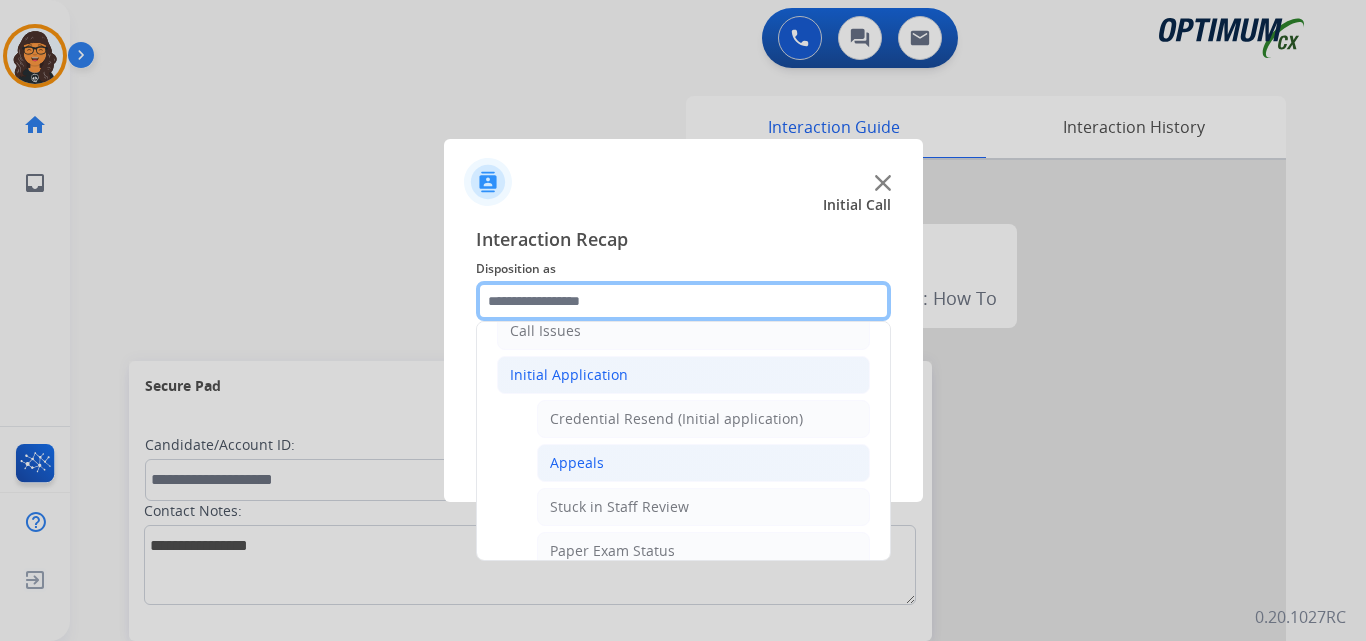 scroll, scrollTop: 236, scrollLeft: 0, axis: vertical 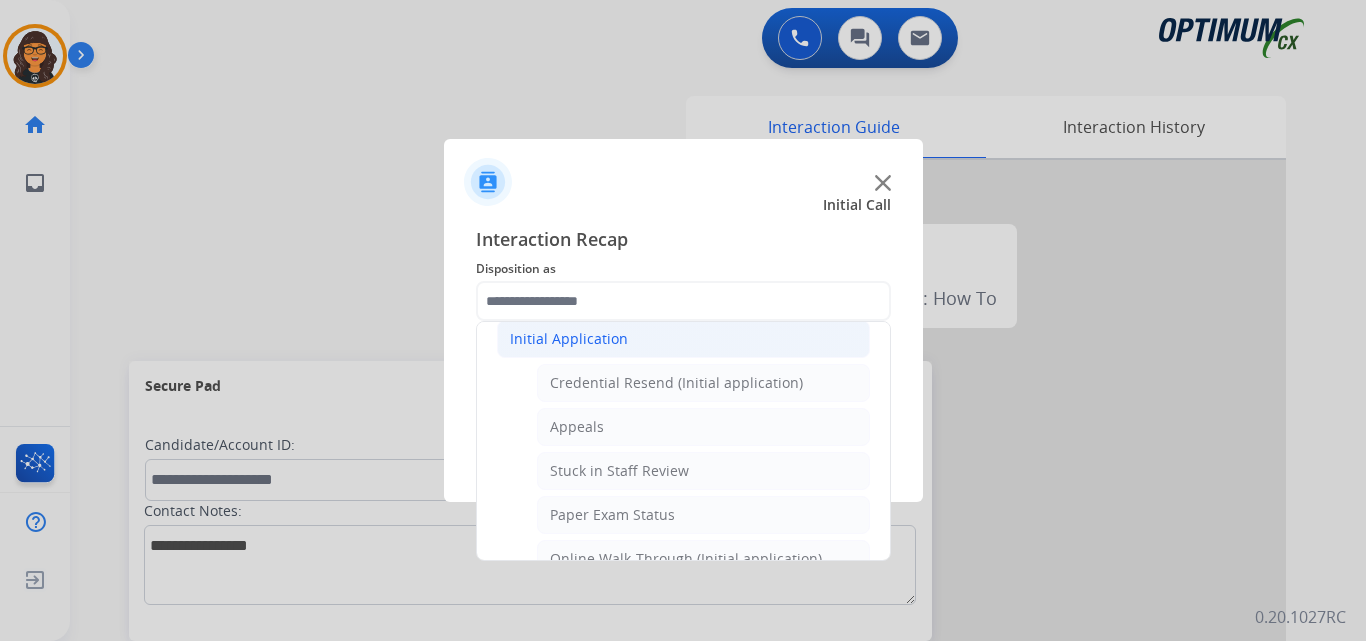 click on "Credential Resend (Initial application)" 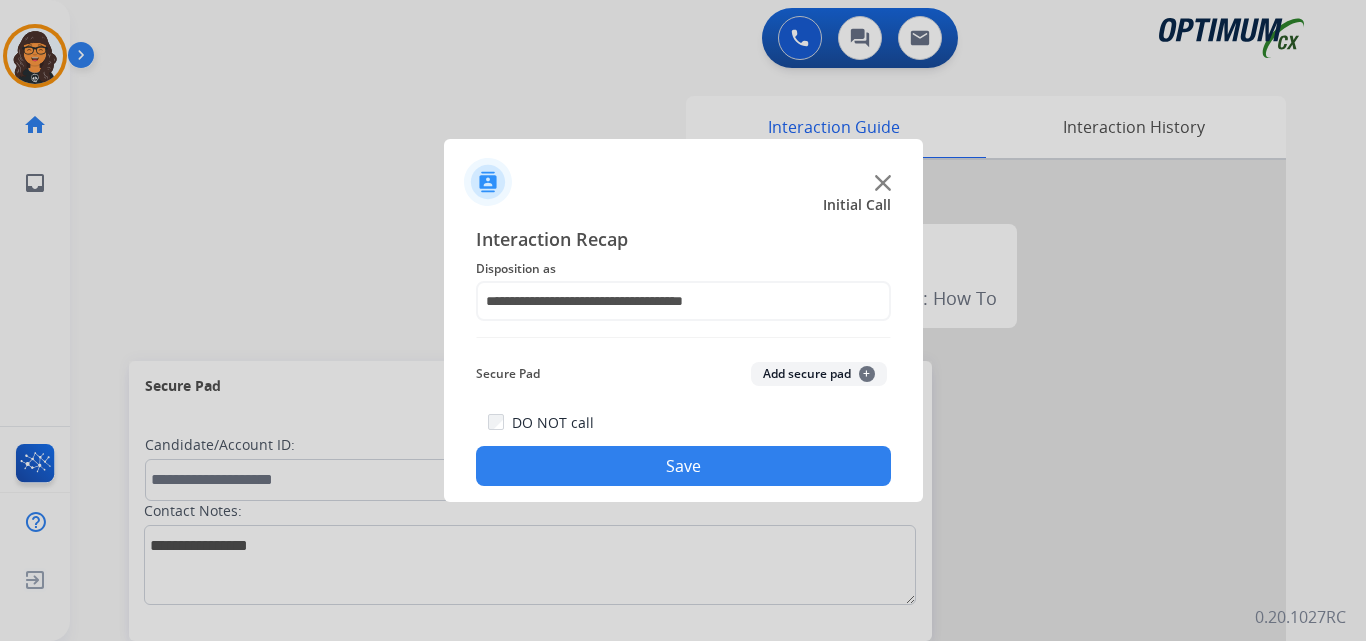 click on "Save" 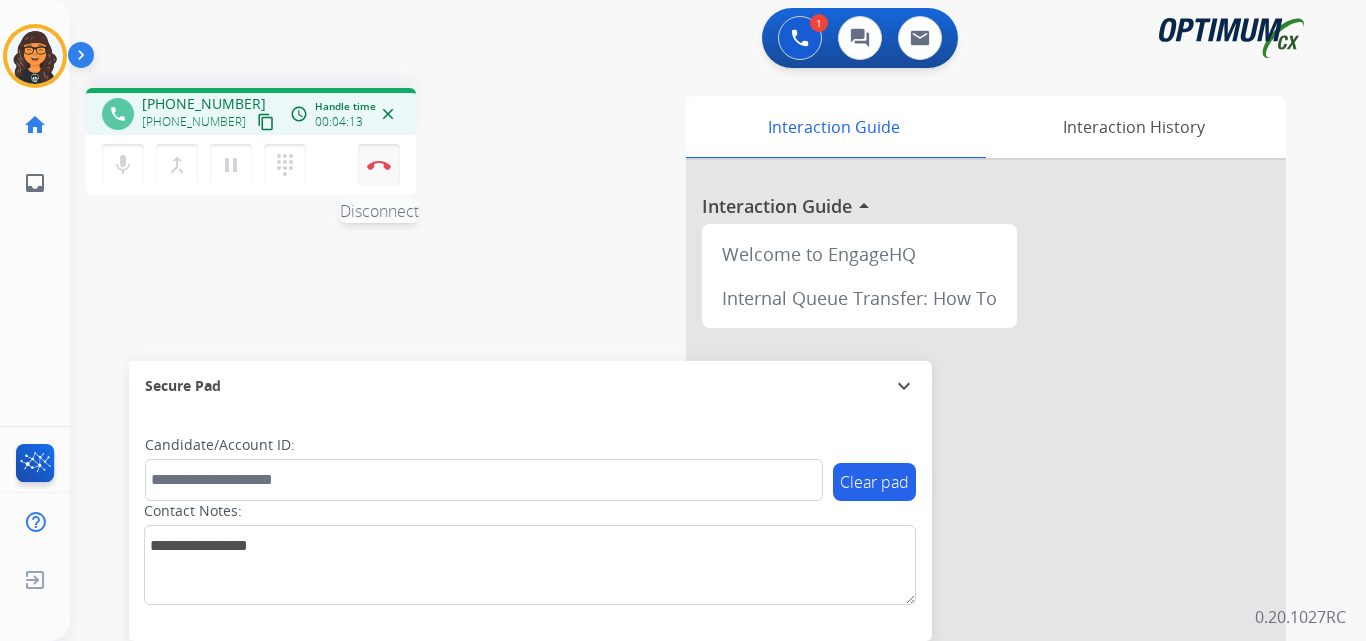 click at bounding box center [379, 165] 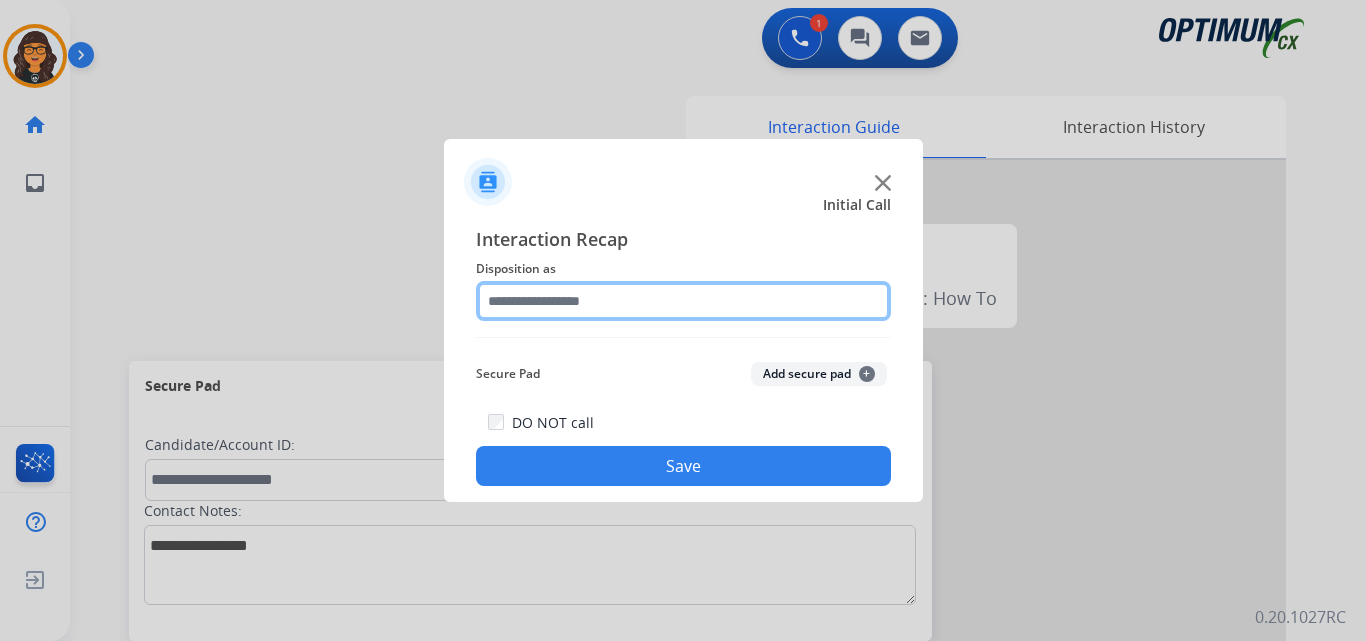 click 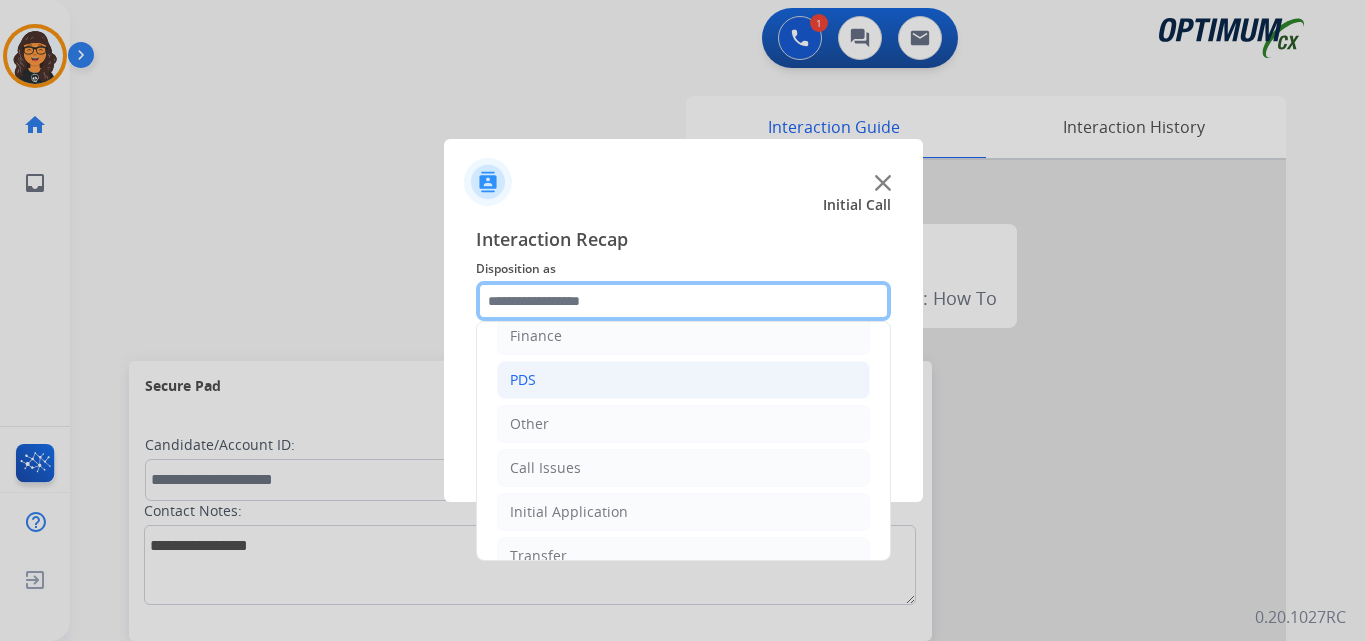 scroll, scrollTop: 136, scrollLeft: 0, axis: vertical 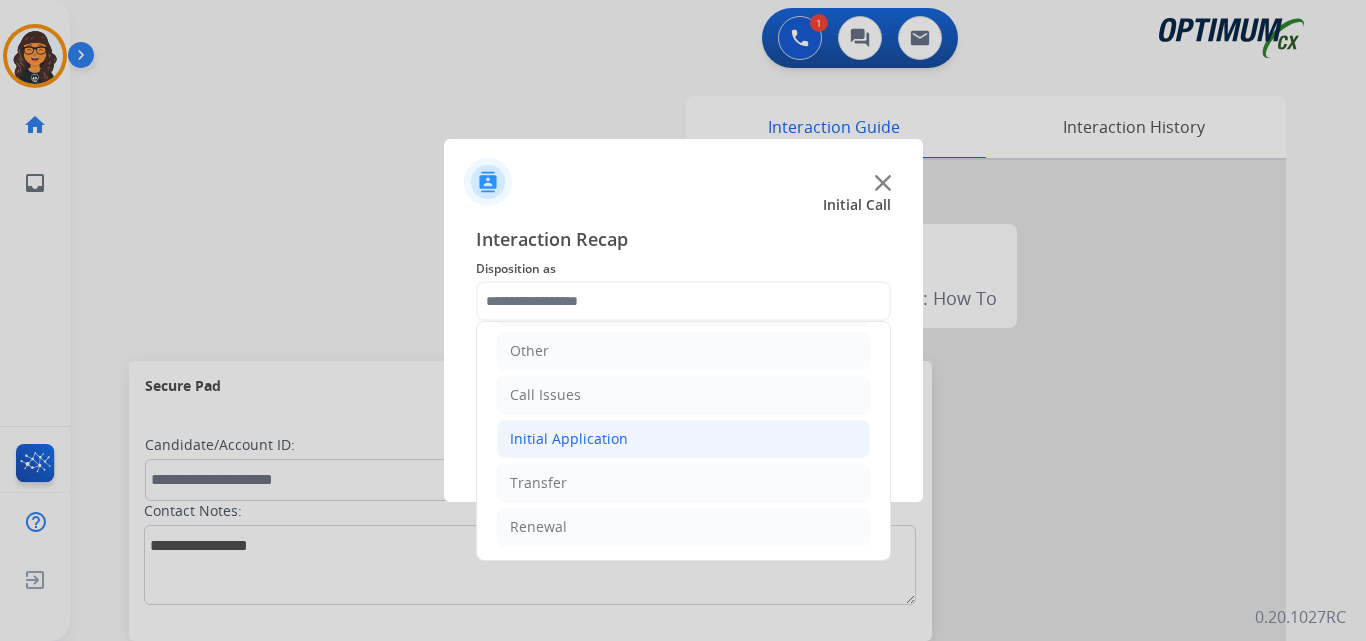 click on "Initial Application" 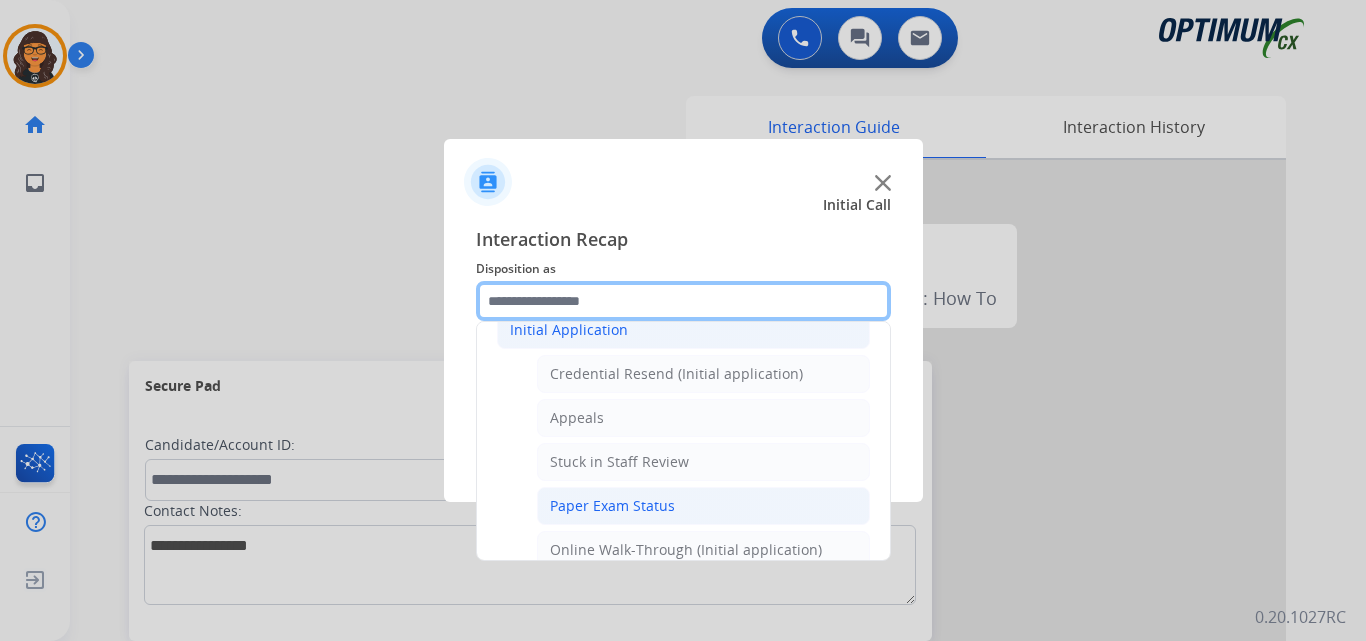 scroll, scrollTop: 36, scrollLeft: 0, axis: vertical 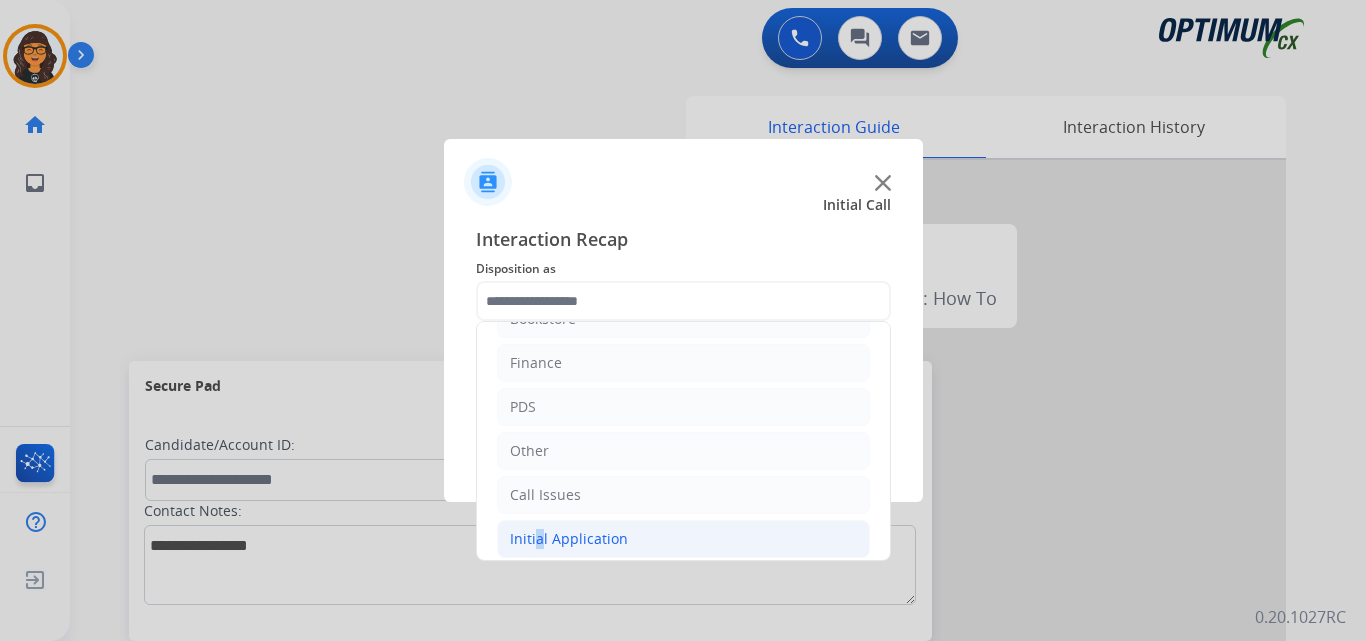 drag, startPoint x: 532, startPoint y: 528, endPoint x: 546, endPoint y: 528, distance: 14 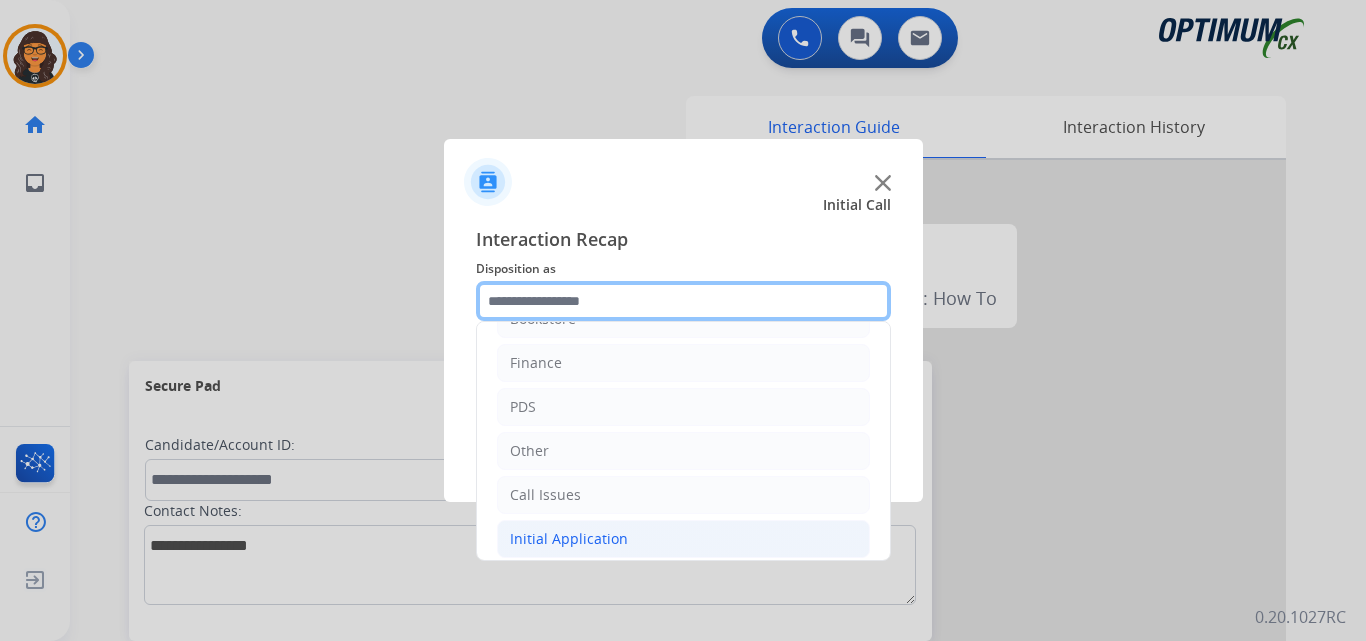 scroll, scrollTop: 136, scrollLeft: 0, axis: vertical 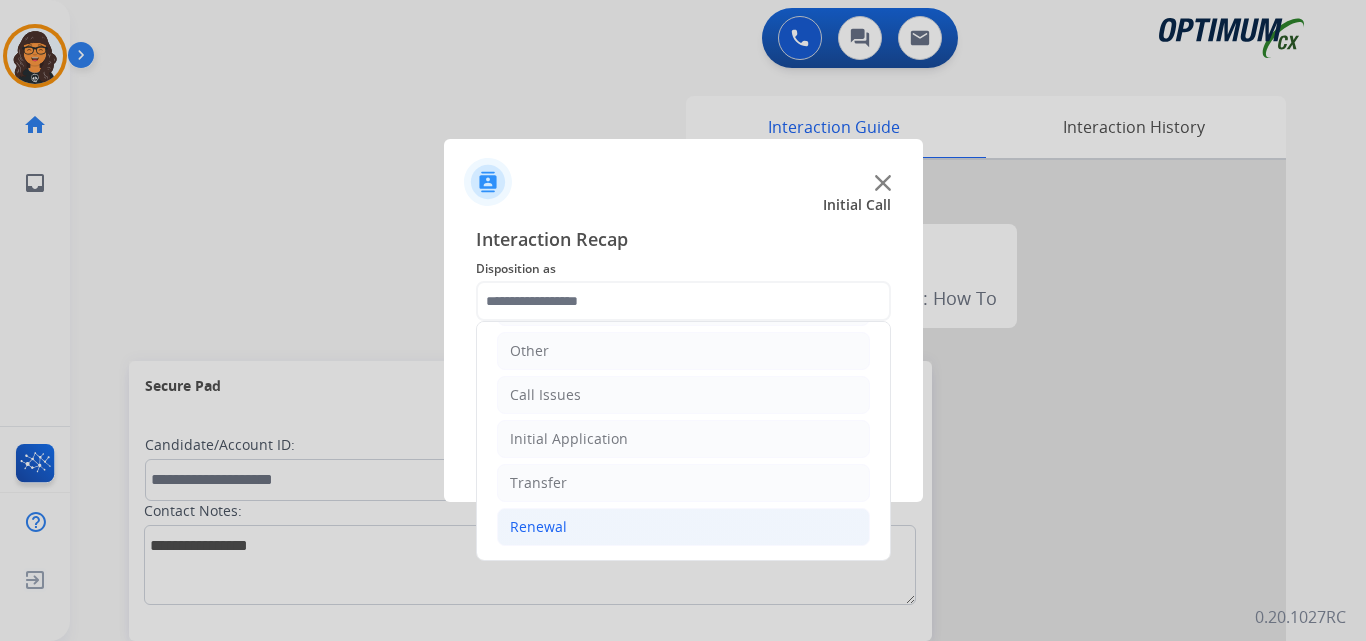 drag, startPoint x: 547, startPoint y: 521, endPoint x: 579, endPoint y: 515, distance: 32.55764 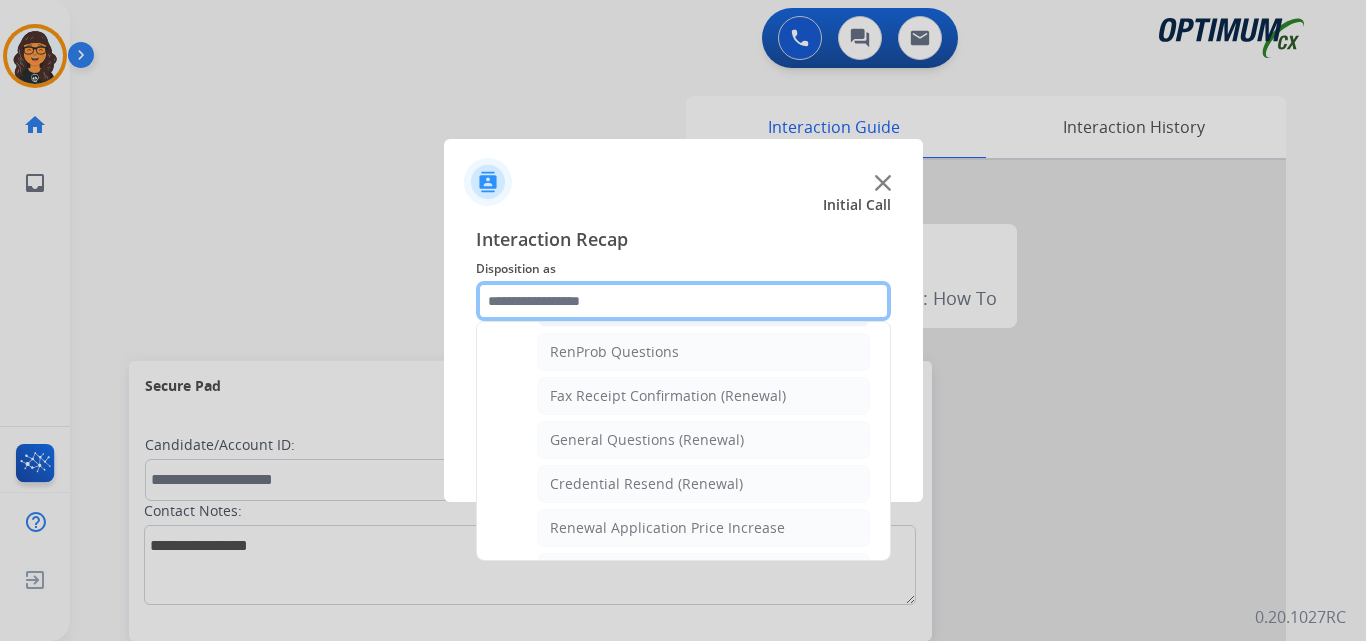 scroll, scrollTop: 536, scrollLeft: 0, axis: vertical 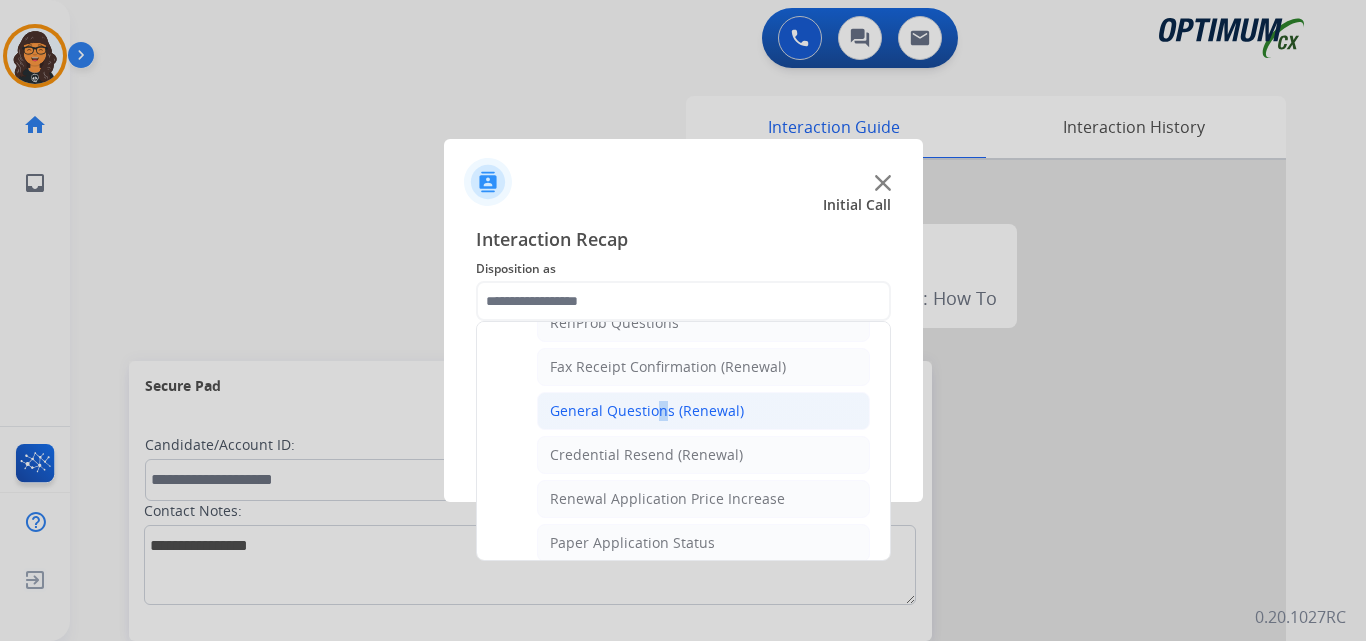 click on "General Questions (Renewal)" 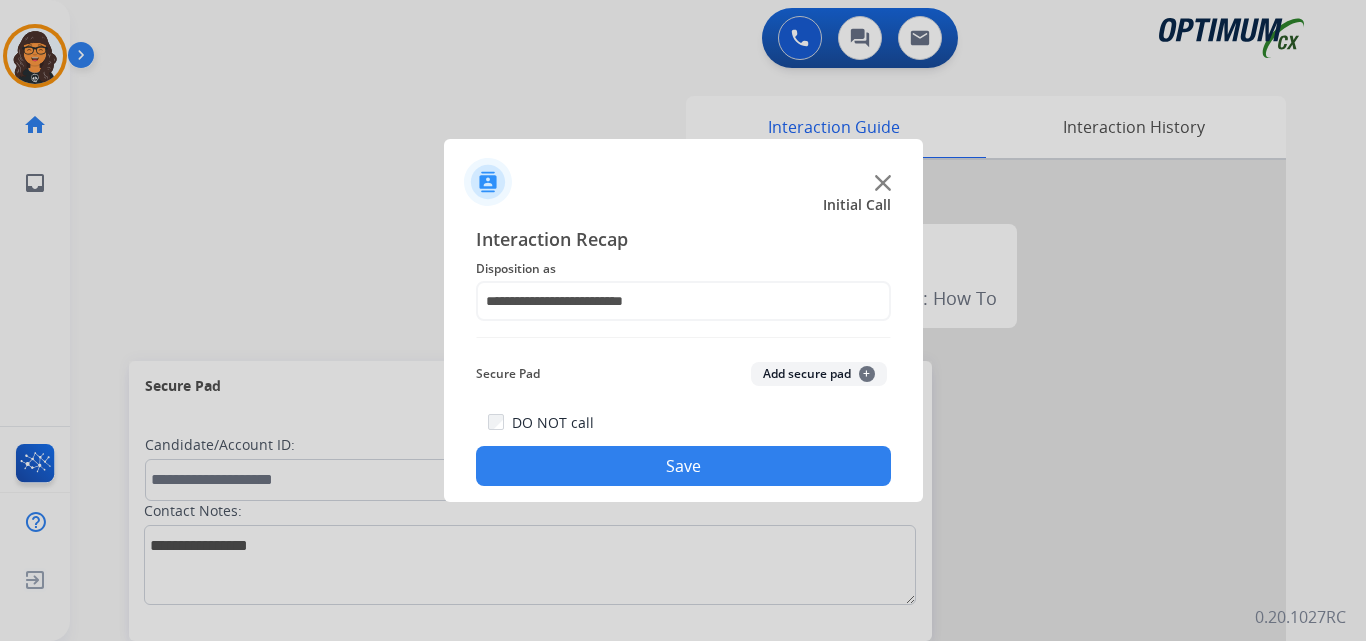 click on "Save" 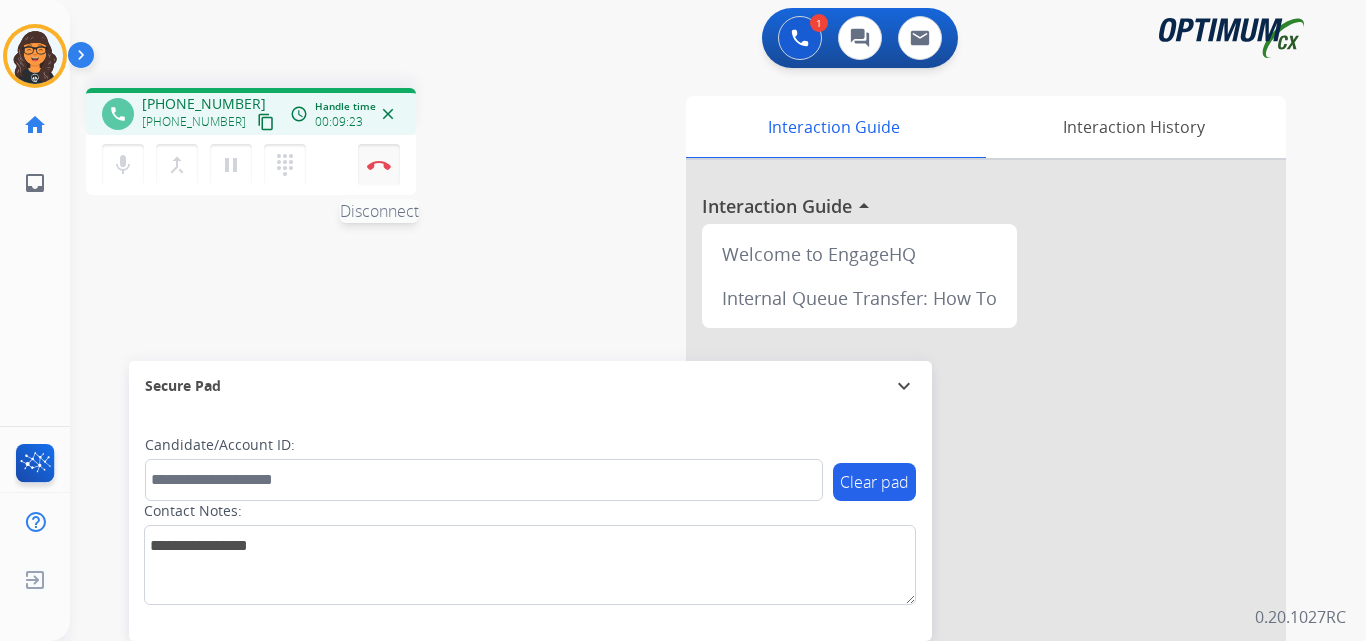 click at bounding box center [379, 165] 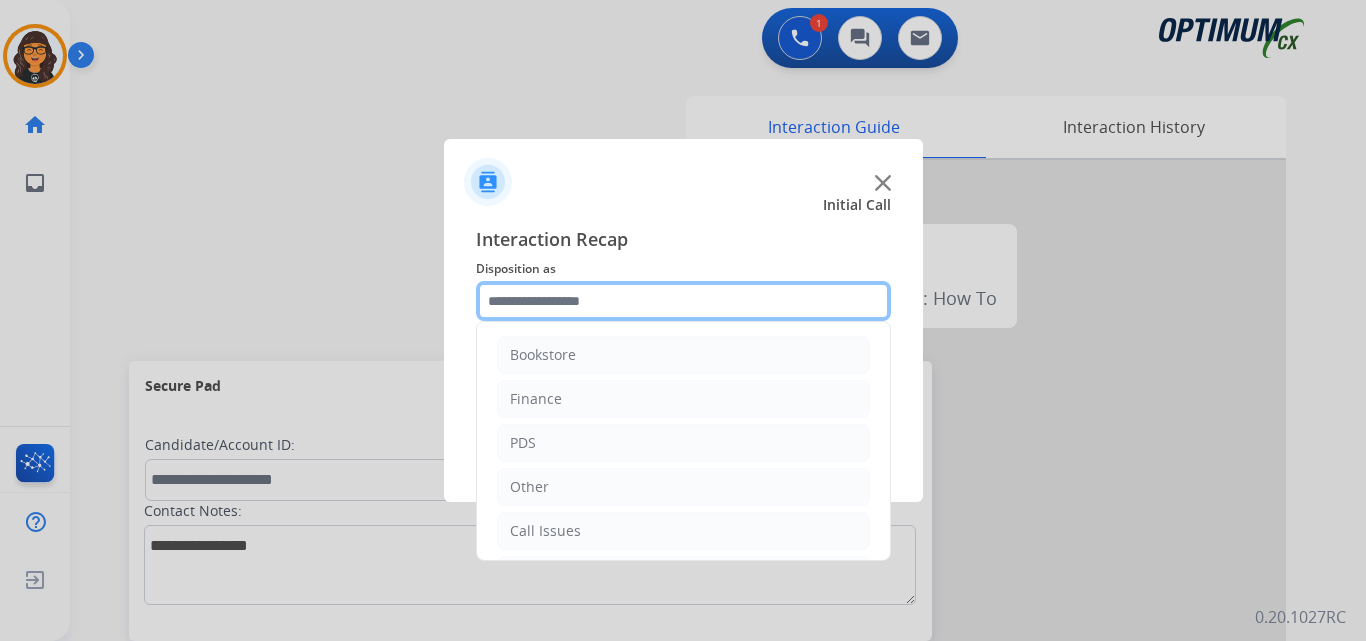 click 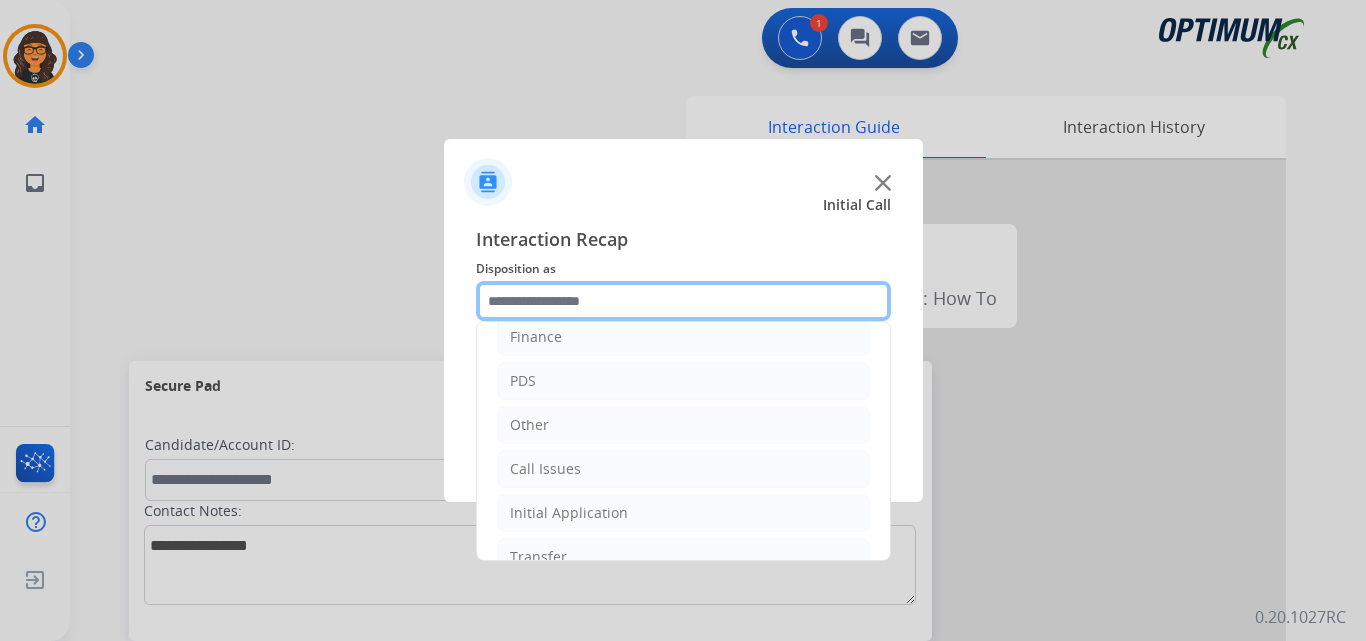 scroll, scrollTop: 136, scrollLeft: 0, axis: vertical 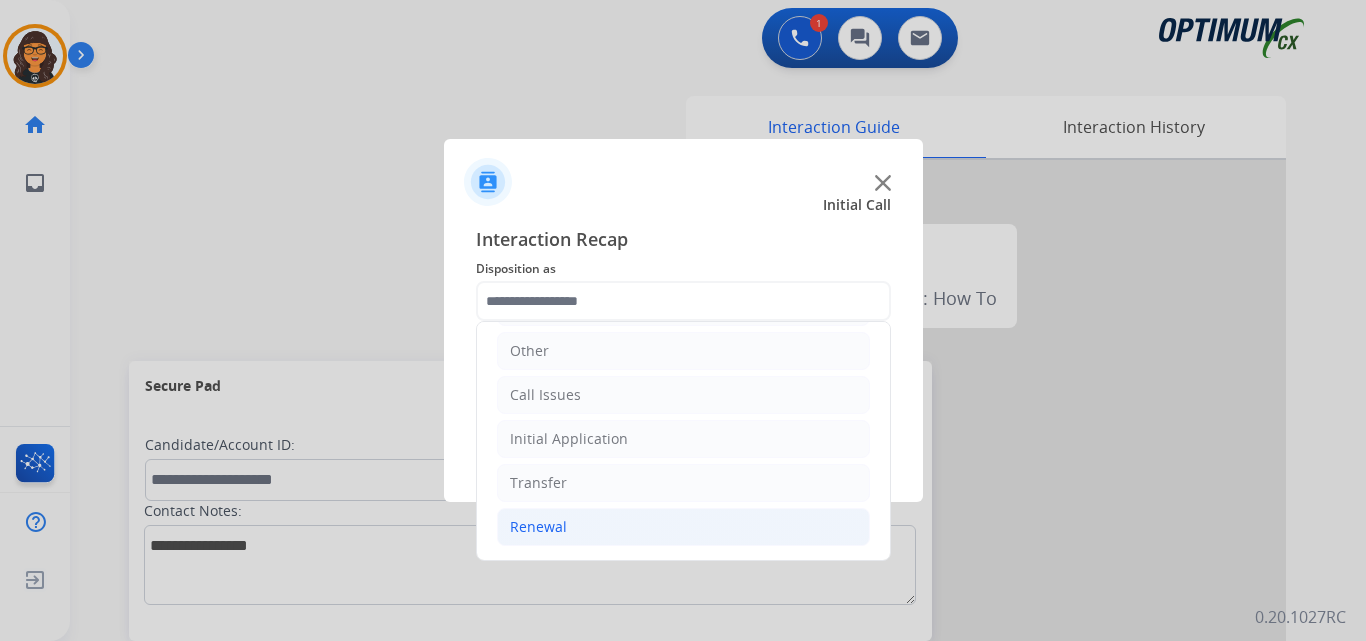 click on "Renewal" 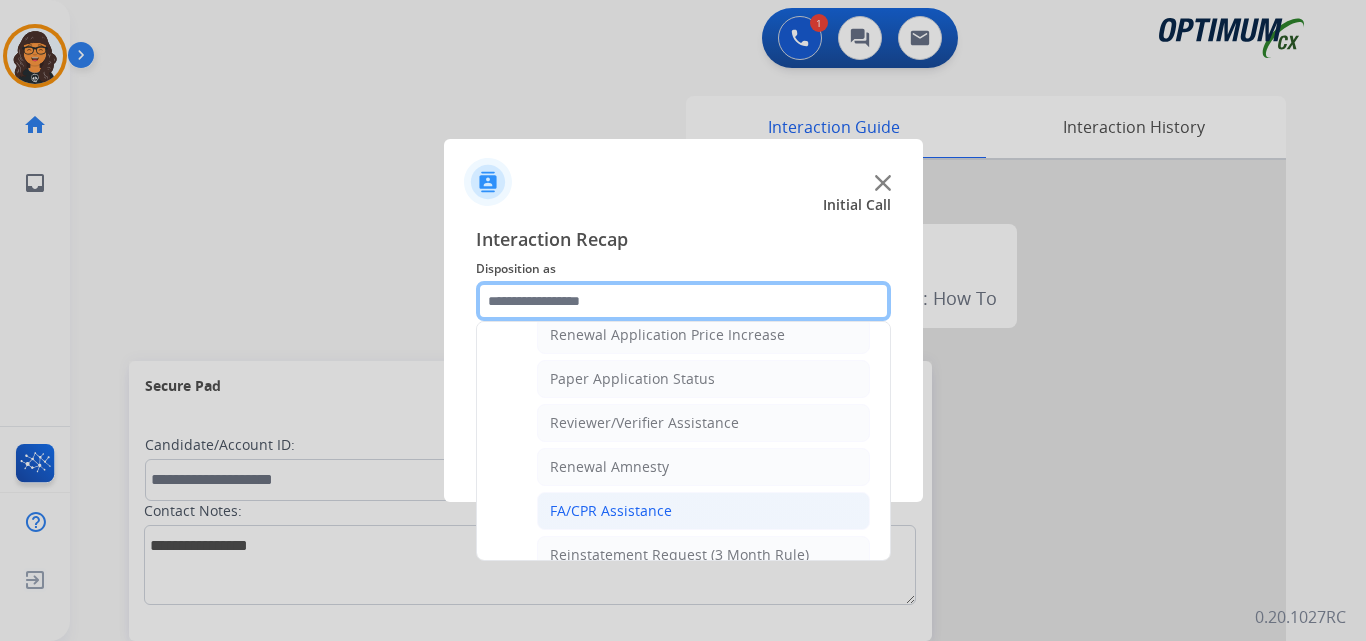 scroll, scrollTop: 736, scrollLeft: 0, axis: vertical 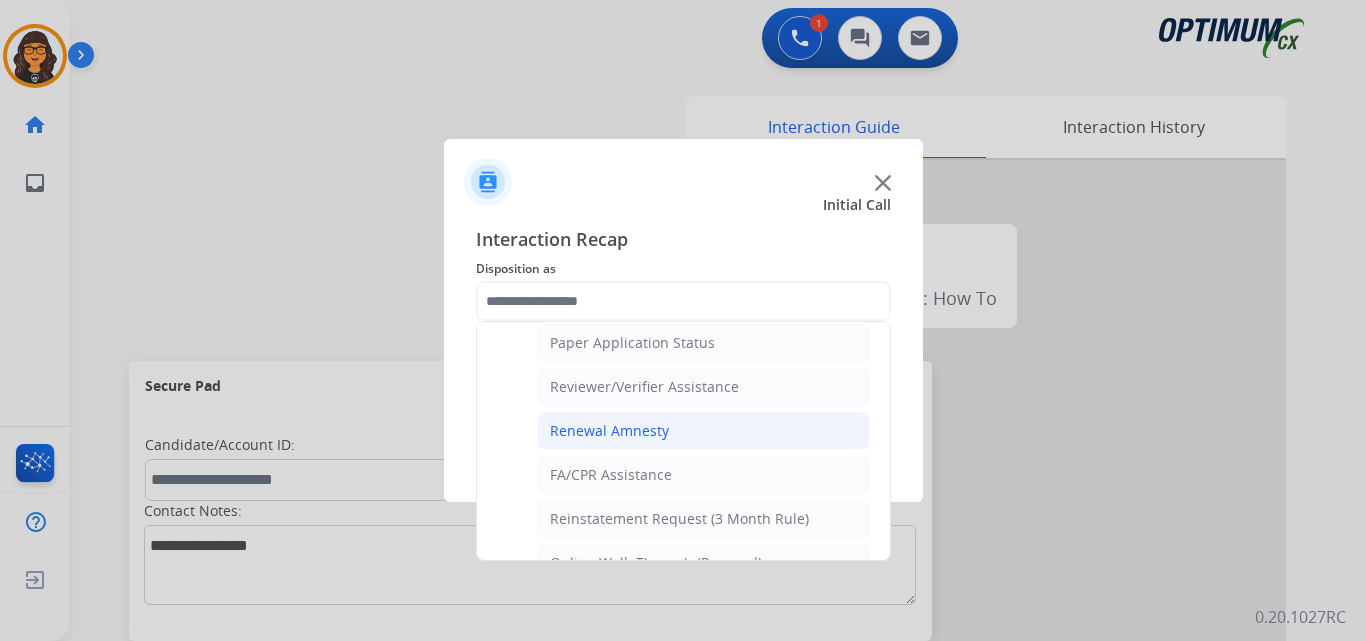 click on "Renewal Amnesty" 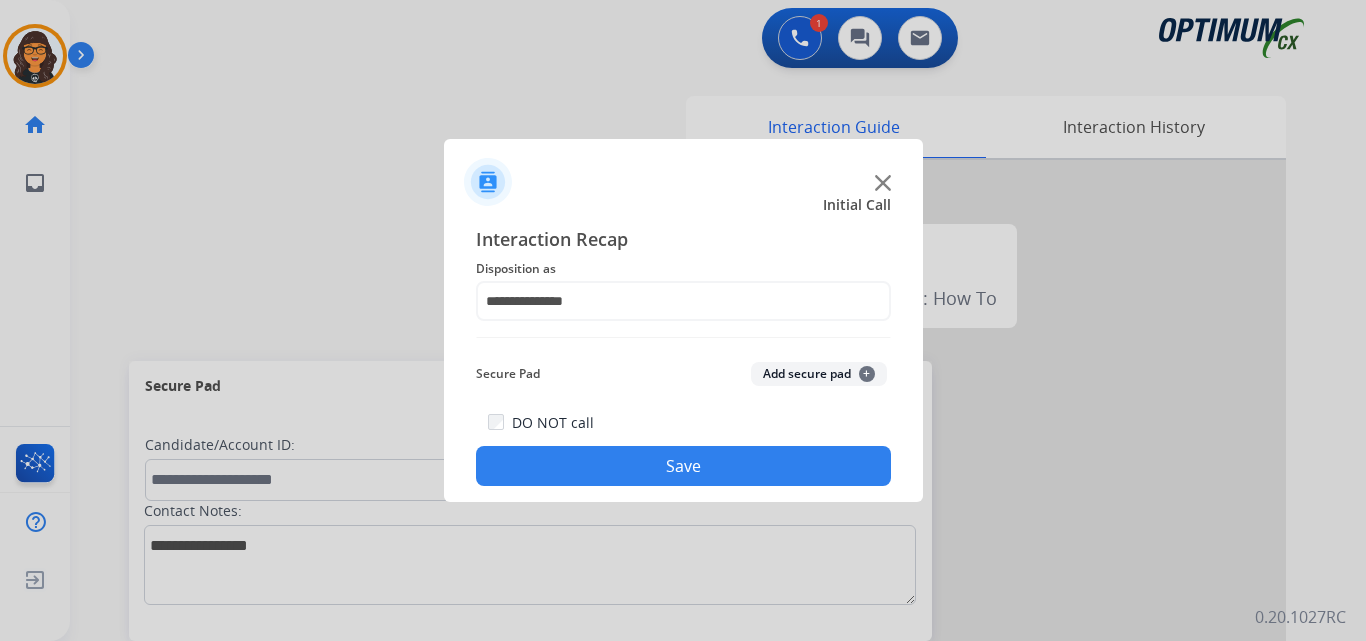 click on "Save" 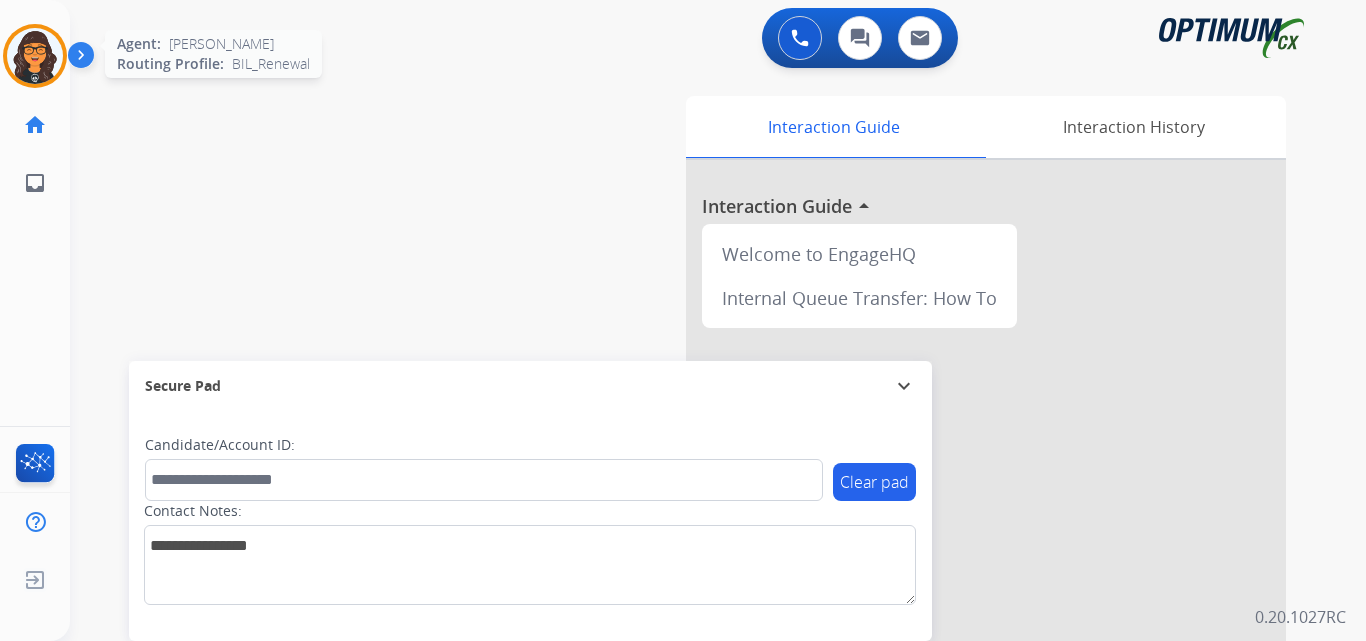 click at bounding box center [35, 56] 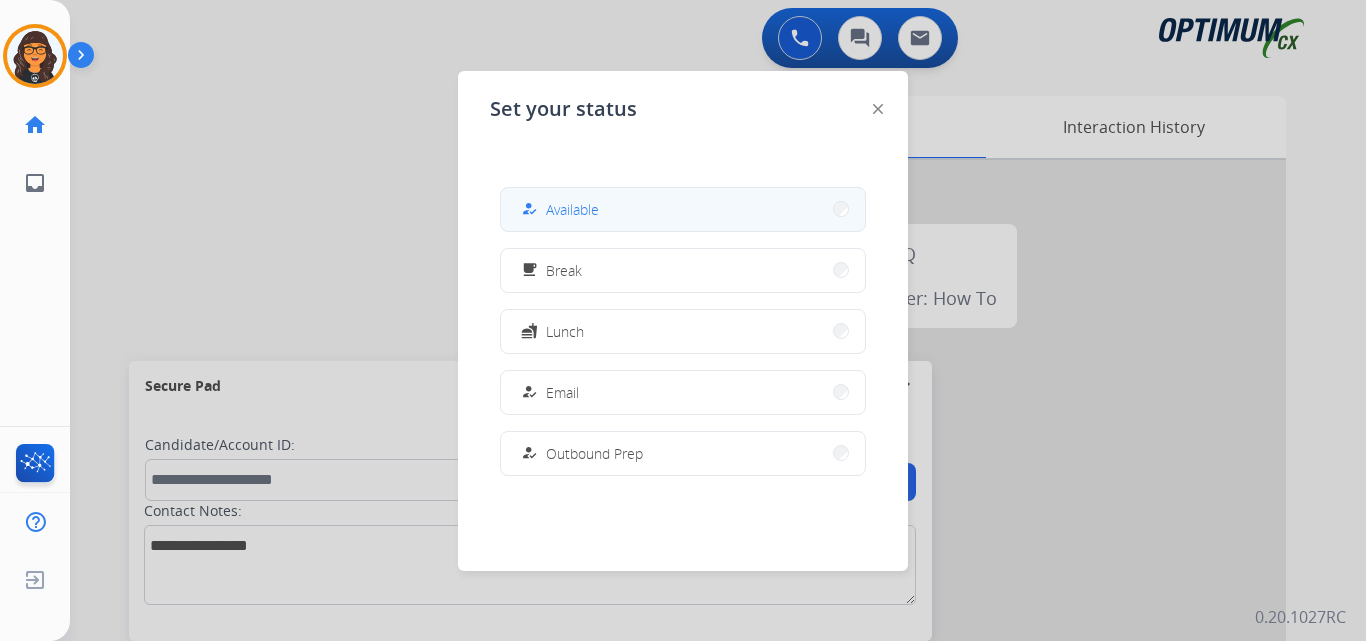 click on "how_to_reg Available" at bounding box center [558, 209] 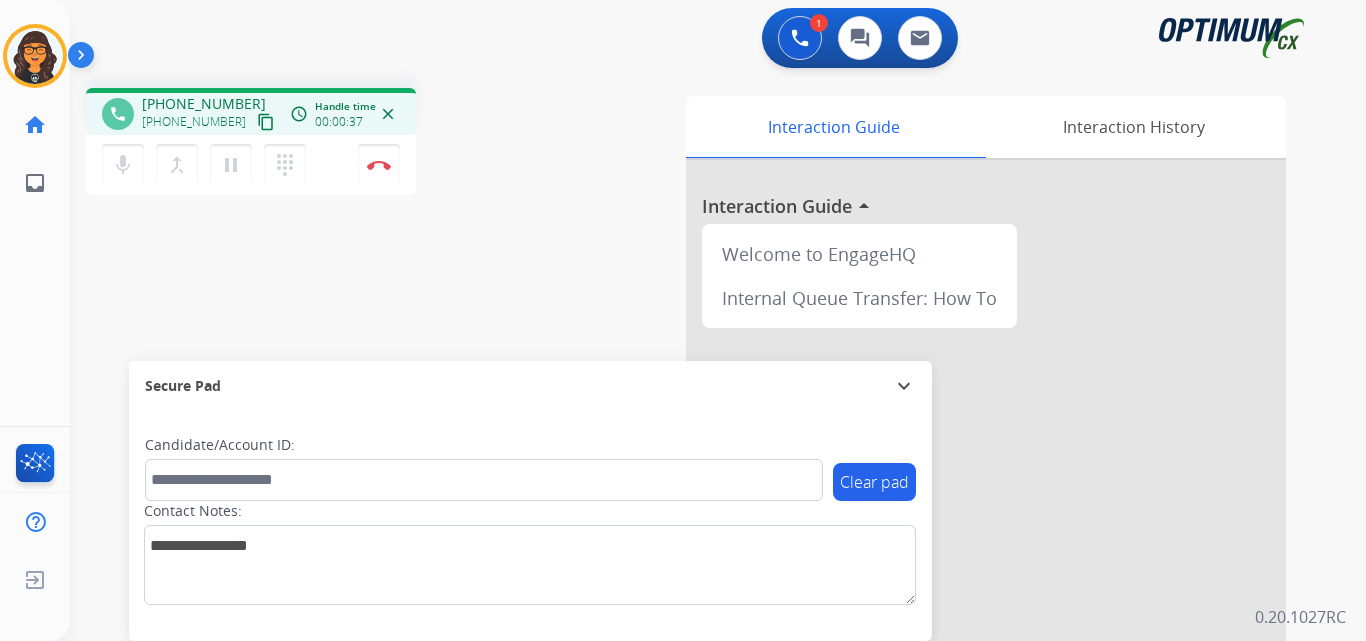 click on "content_copy" at bounding box center [266, 122] 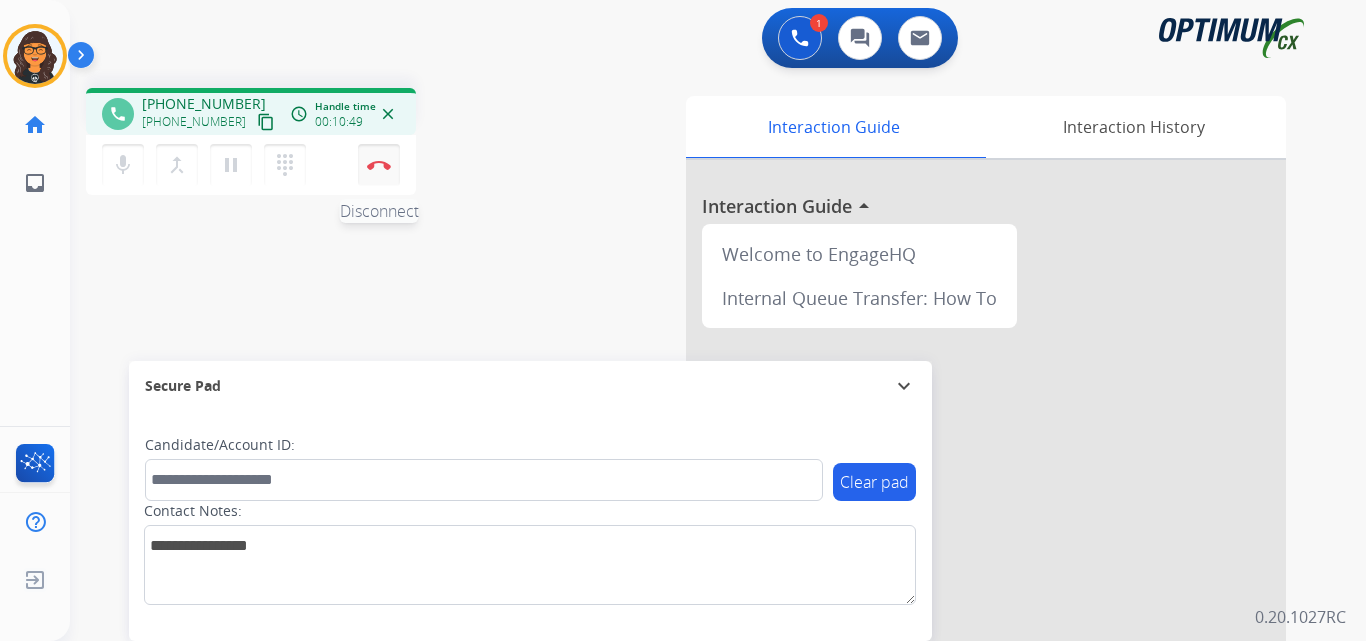 click on "Disconnect" at bounding box center (379, 165) 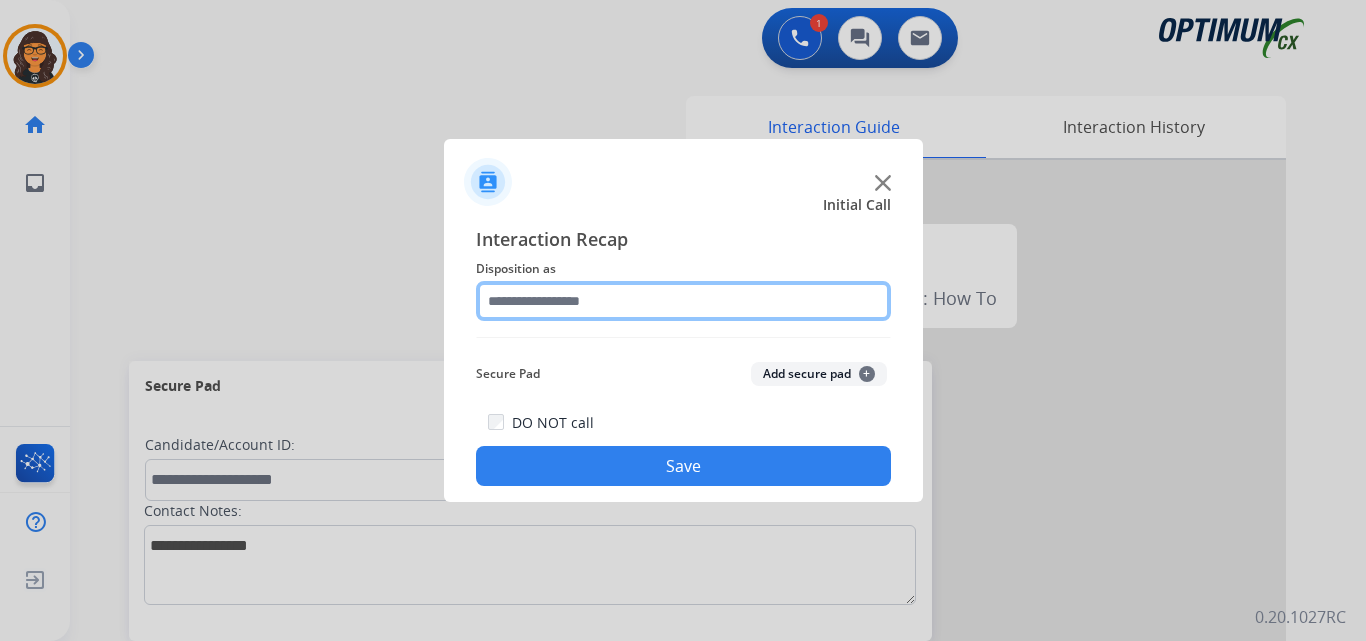 click 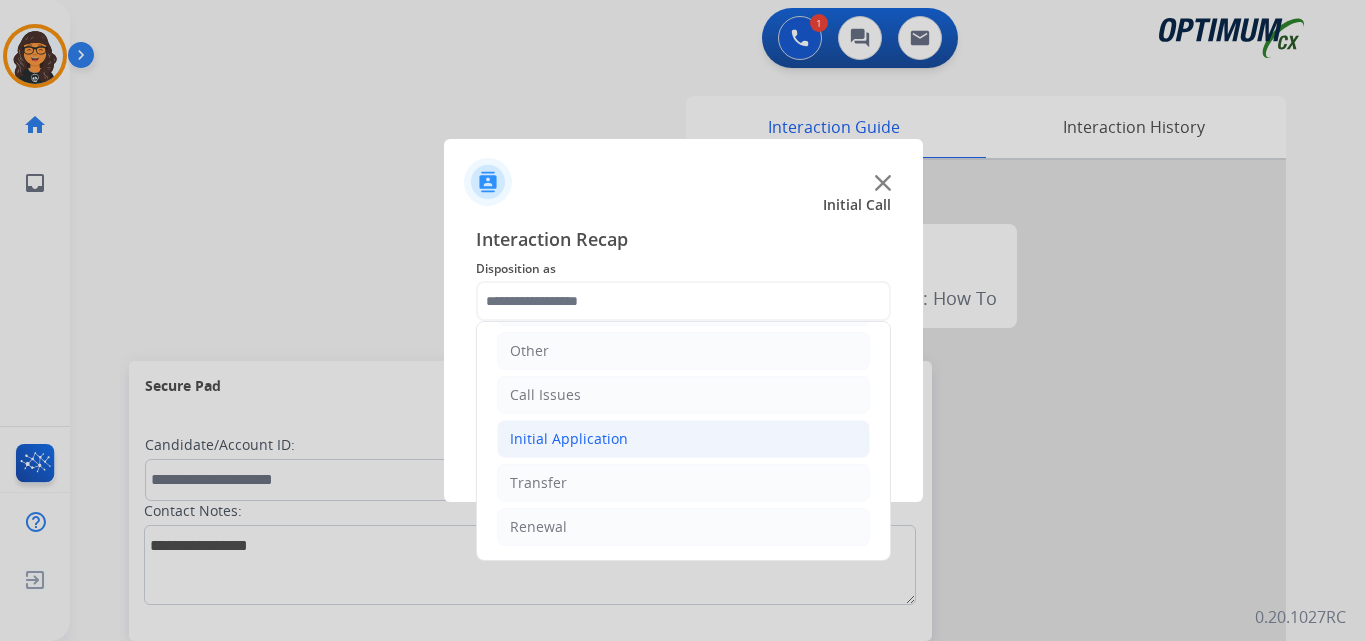 click on "Initial Application" 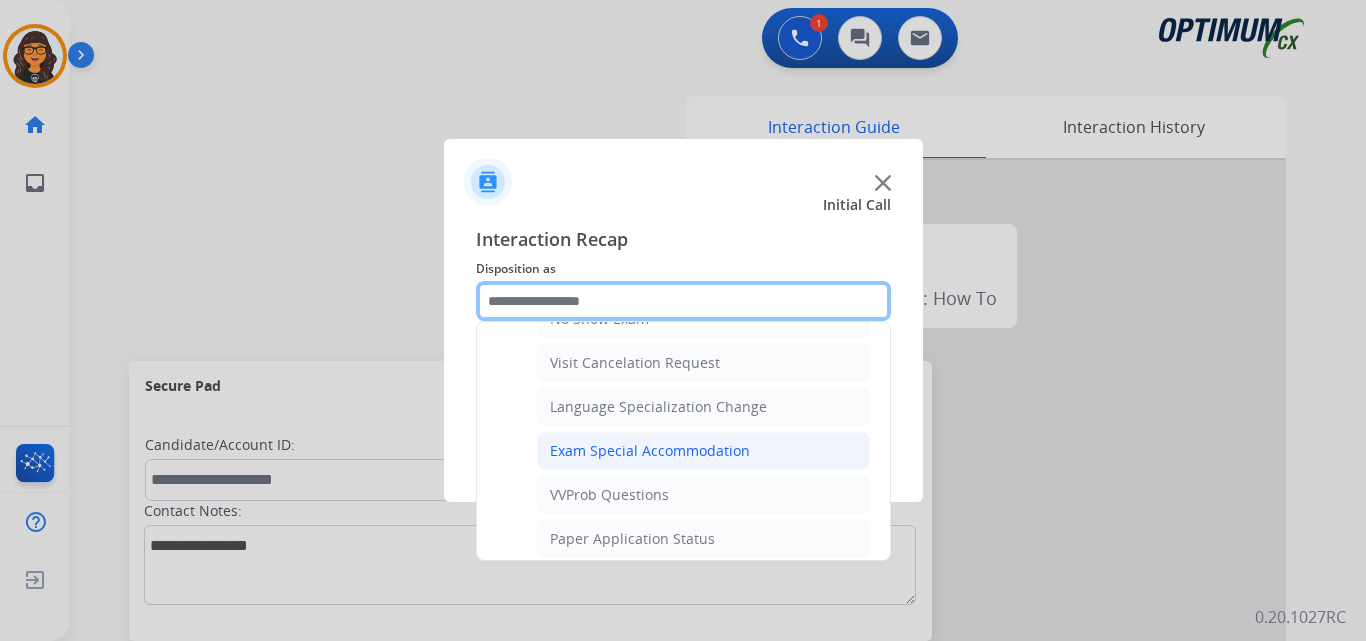 scroll, scrollTop: 1036, scrollLeft: 0, axis: vertical 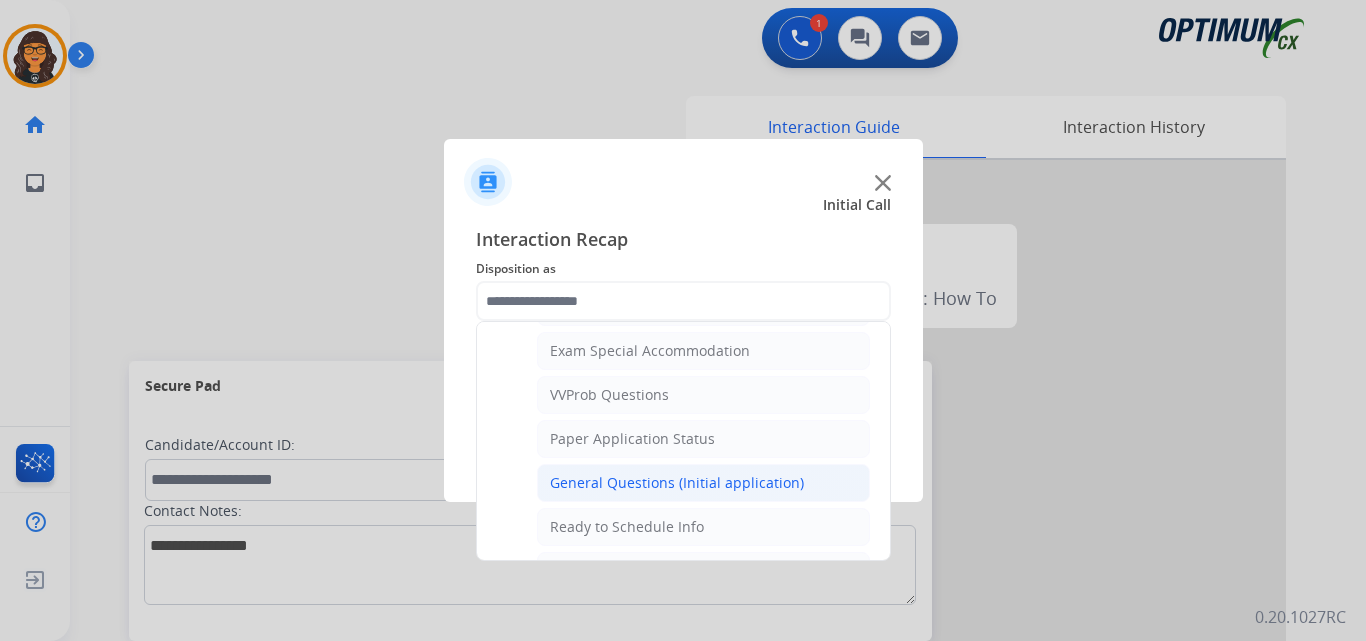 click on "General Questions (Initial application)" 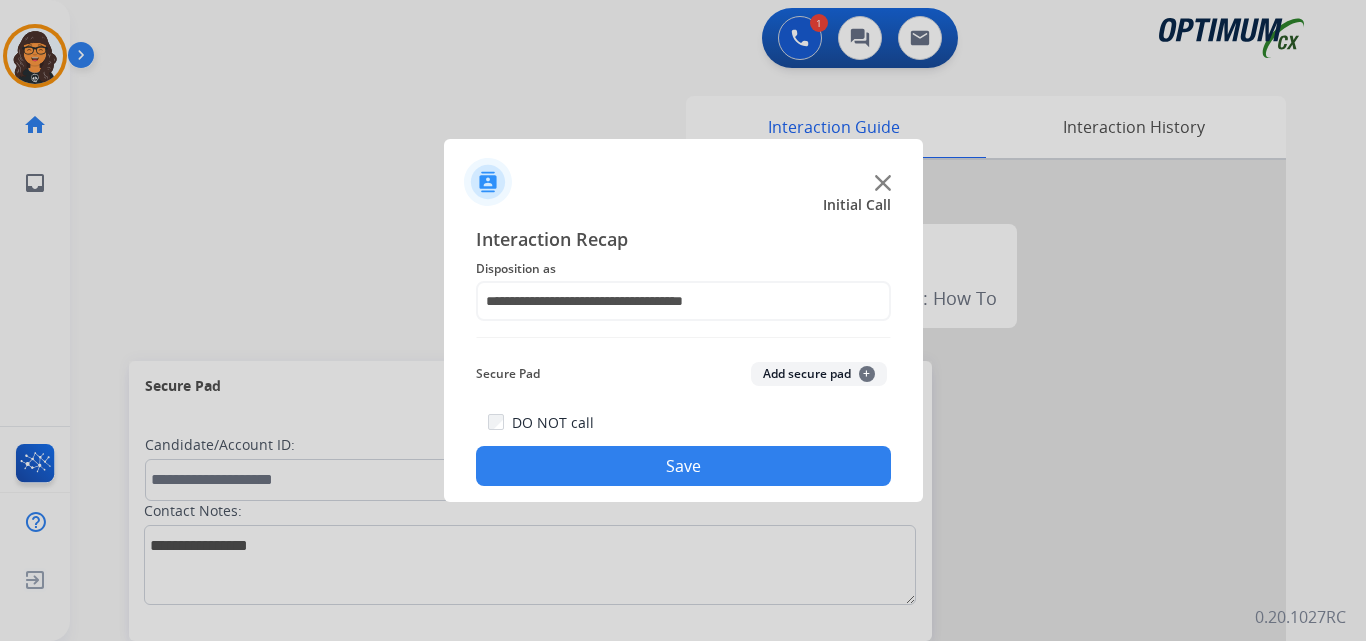 click on "Save" 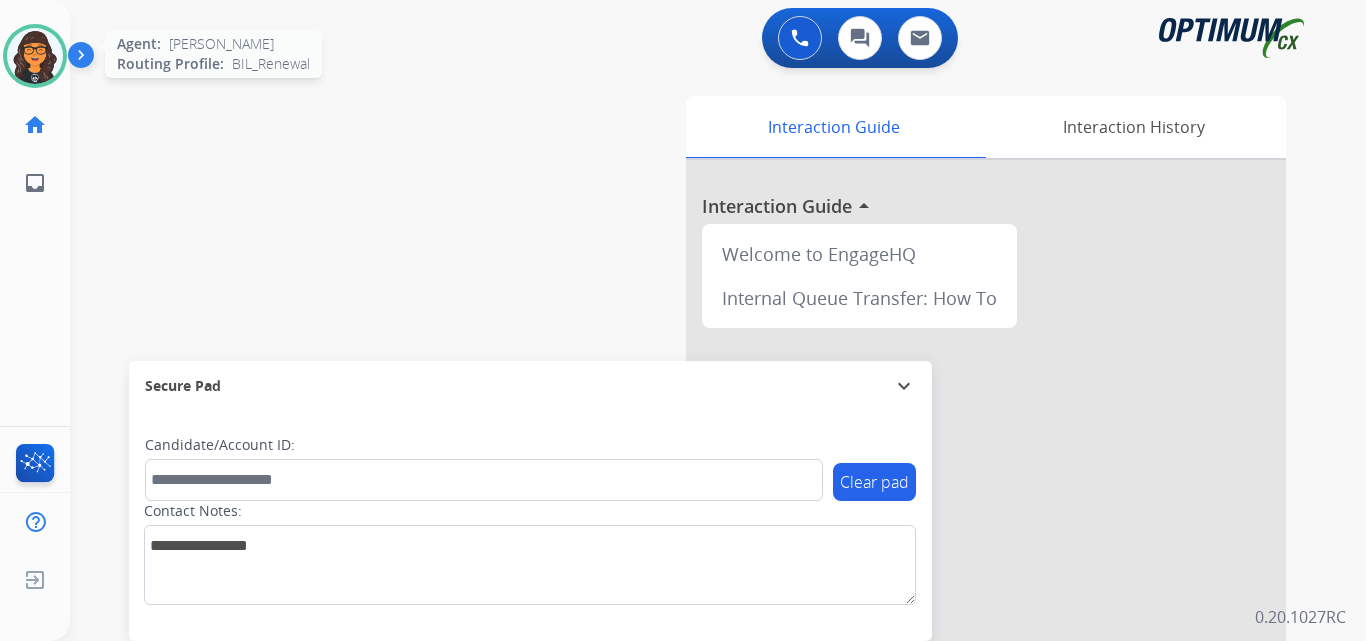 click at bounding box center (35, 56) 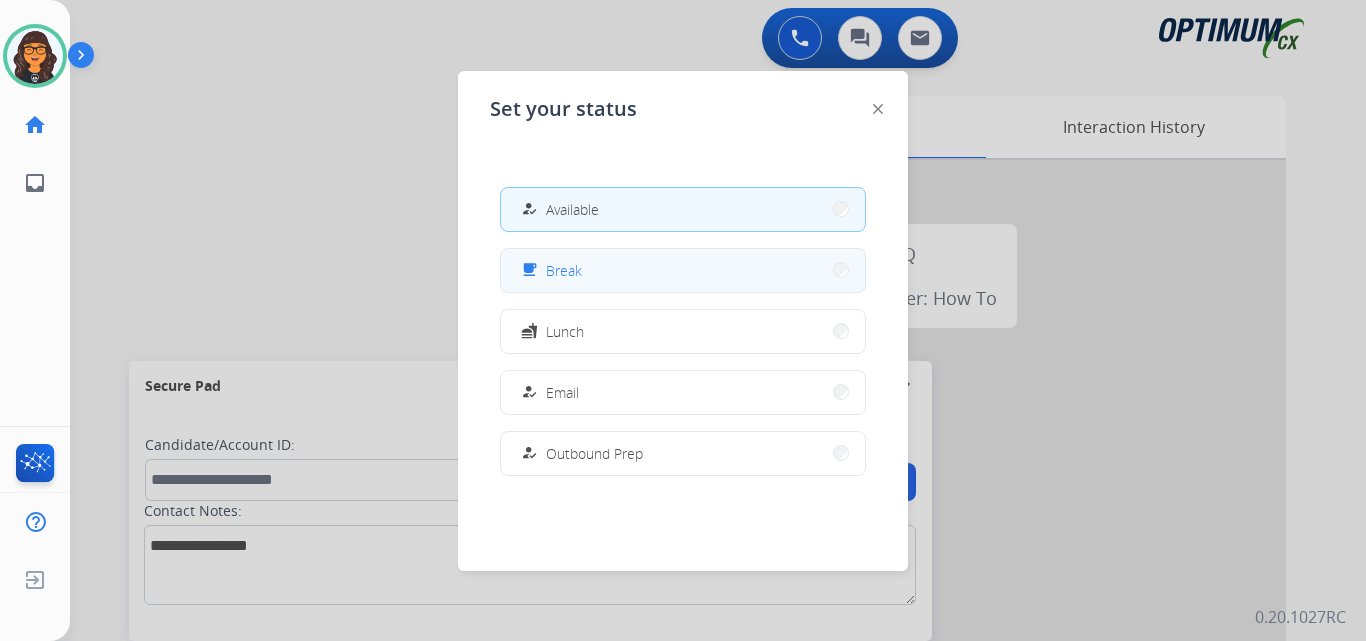 click on "Break" at bounding box center (564, 270) 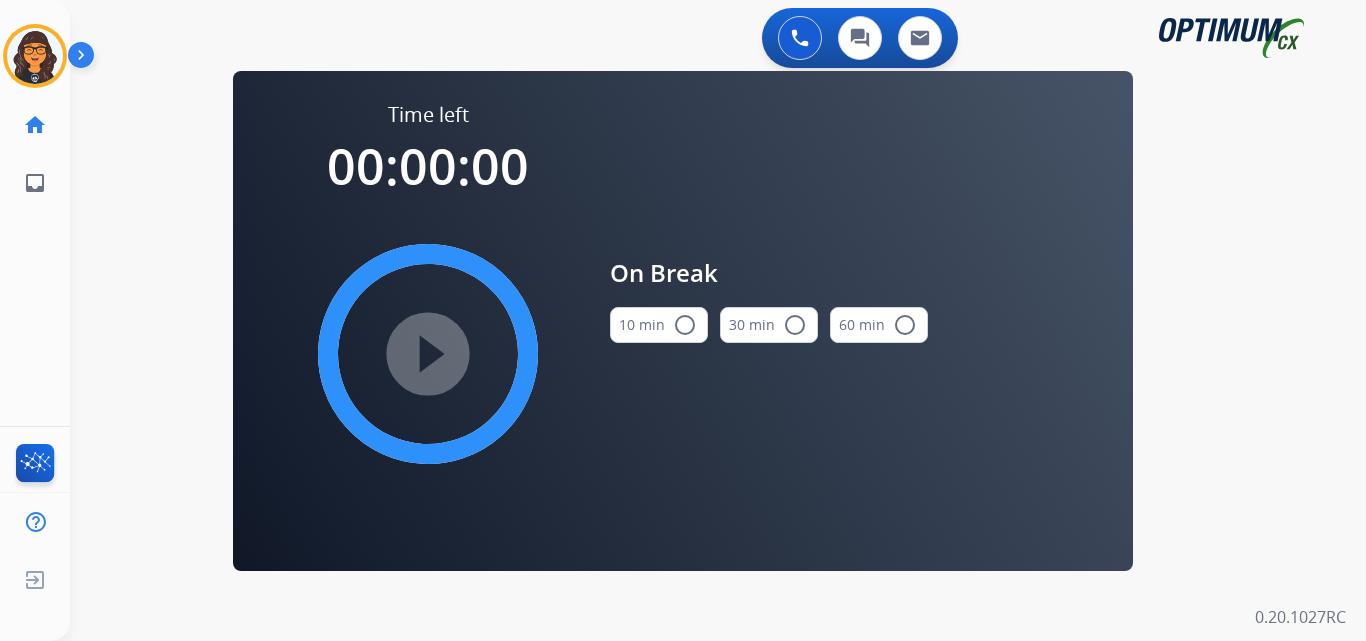 drag, startPoint x: 639, startPoint y: 328, endPoint x: 595, endPoint y: 334, distance: 44.407207 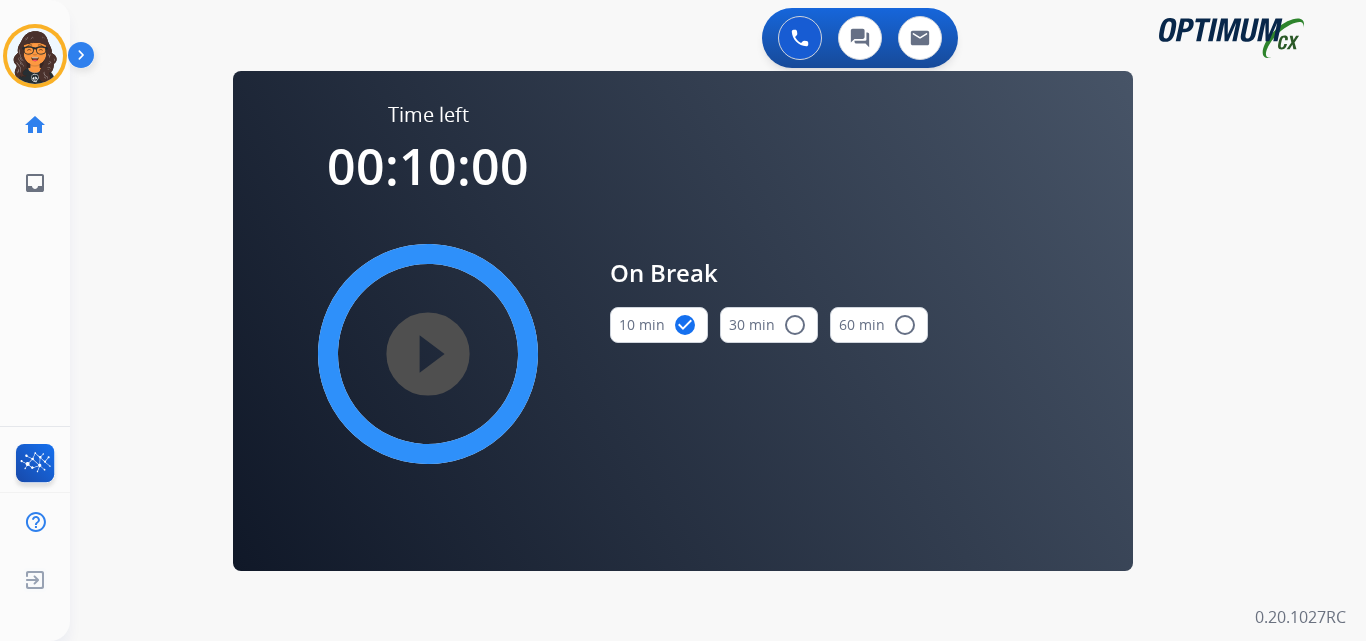 click on "play_circle_filled" at bounding box center (428, 354) 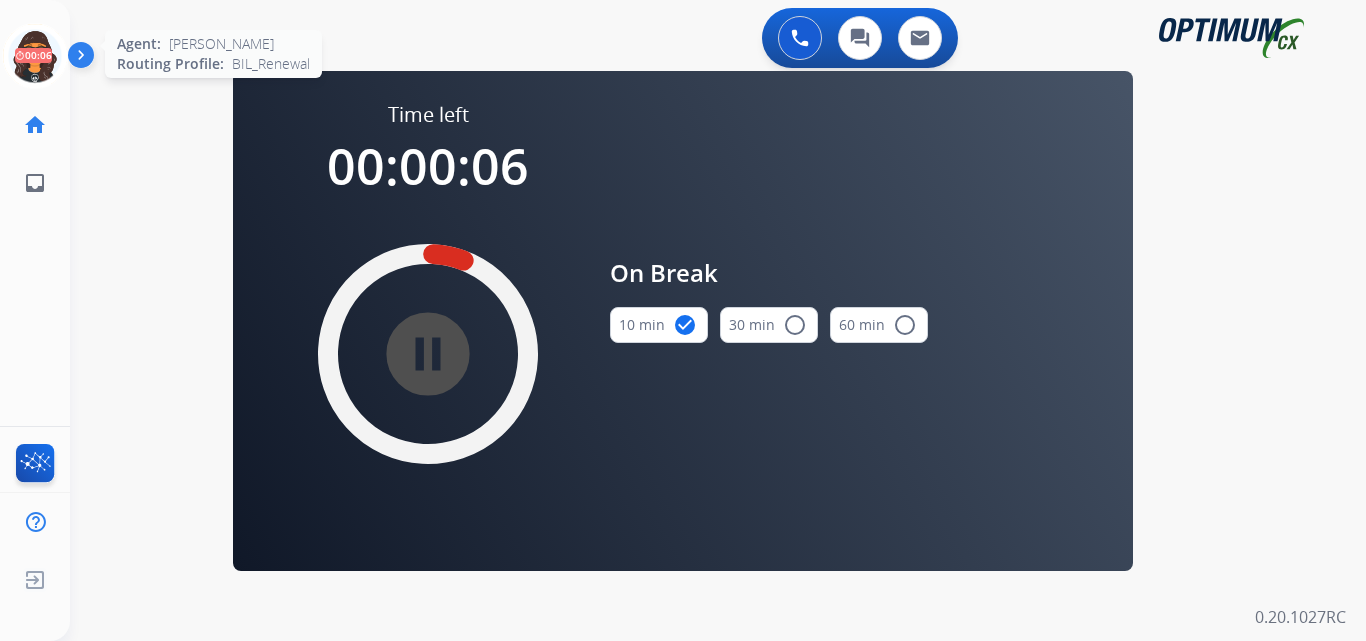 drag, startPoint x: 38, startPoint y: 56, endPoint x: 59, endPoint y: 57, distance: 21.023796 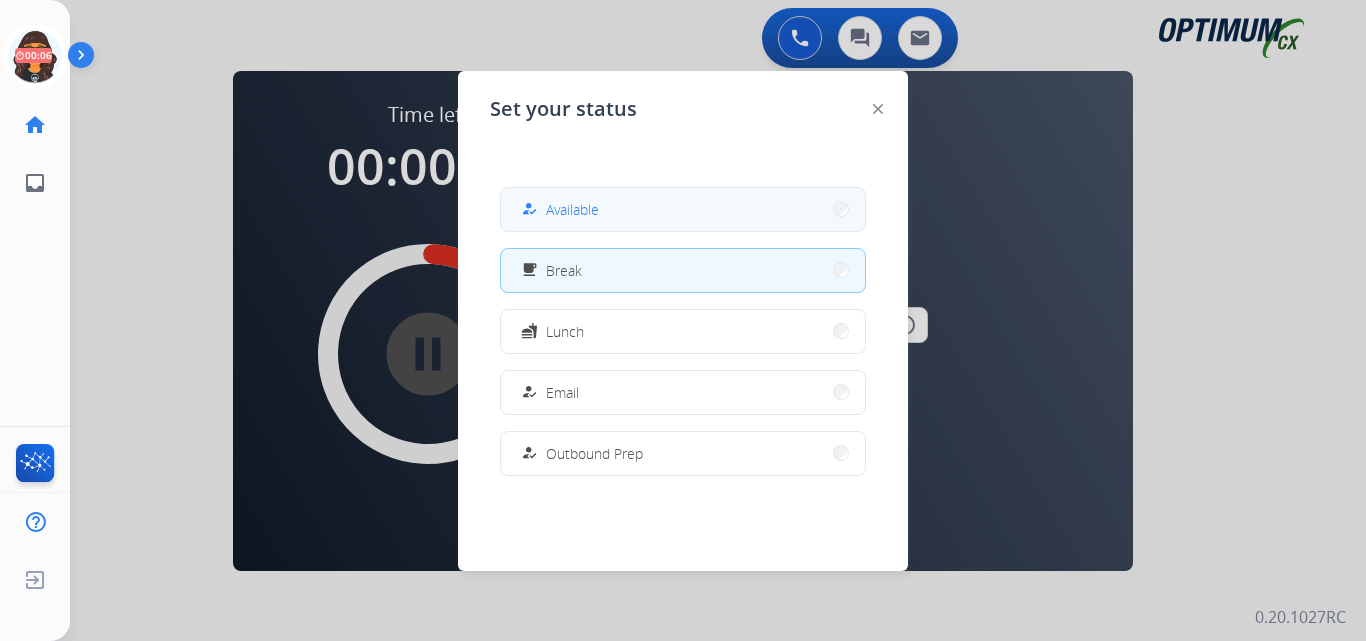click on "how_to_reg Available" at bounding box center (683, 209) 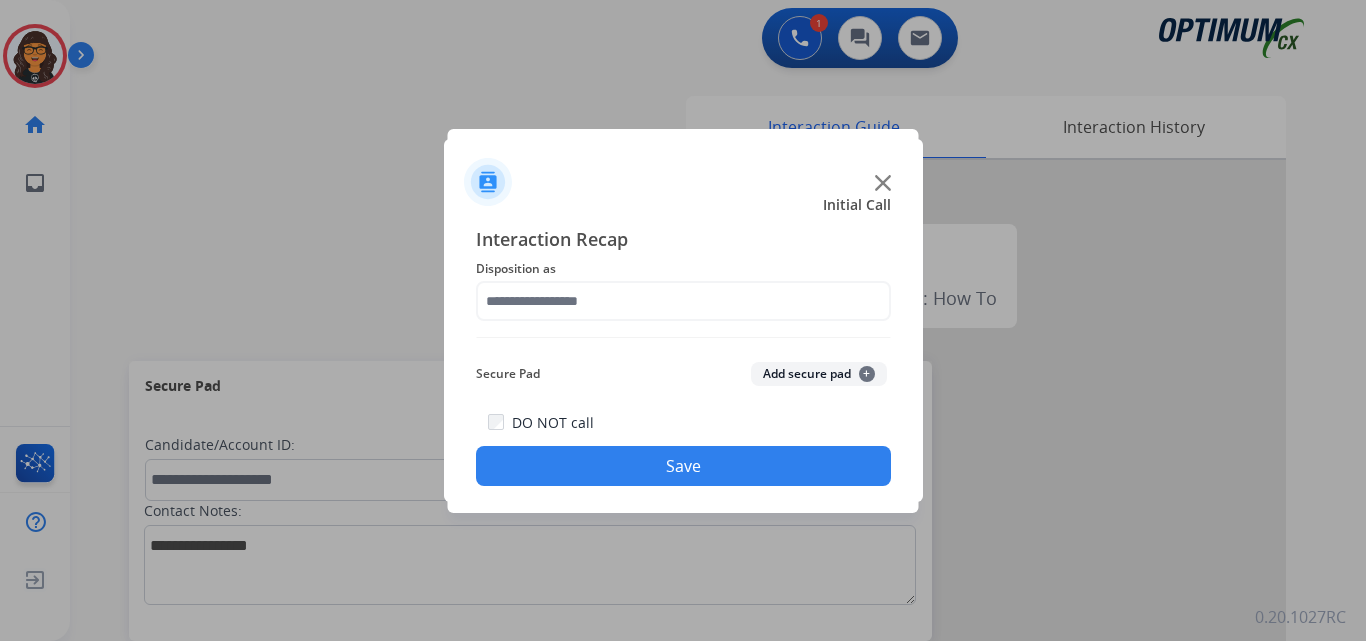 click 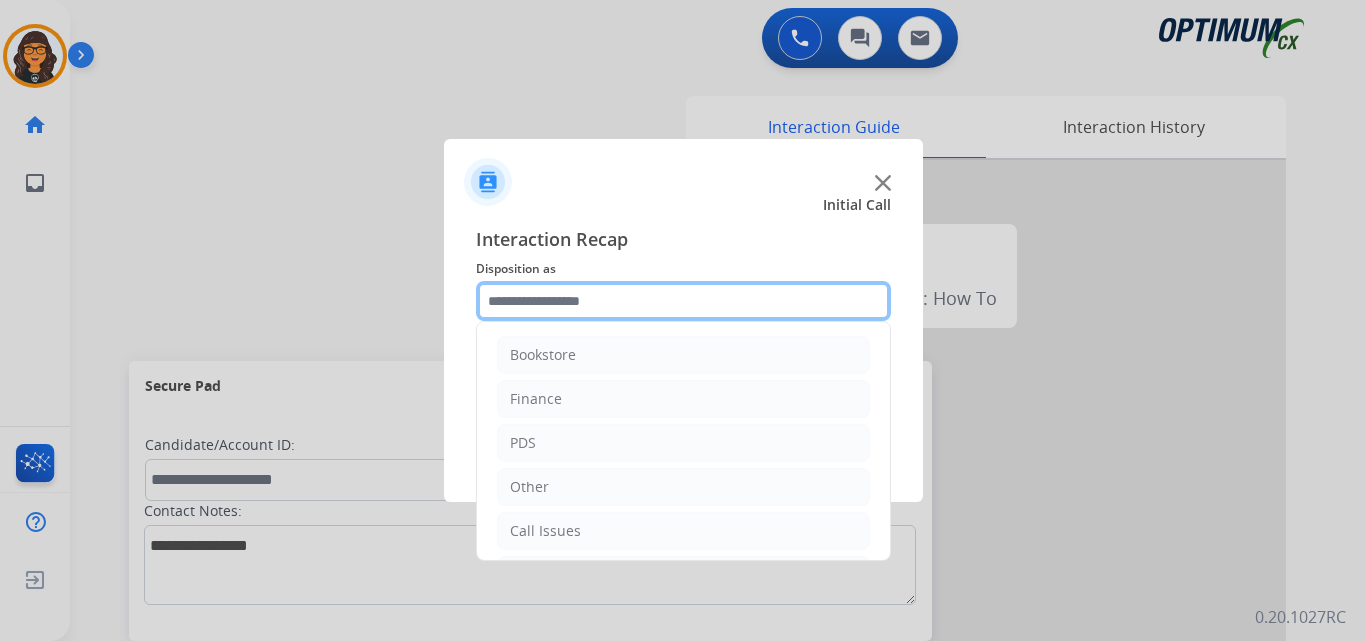 click 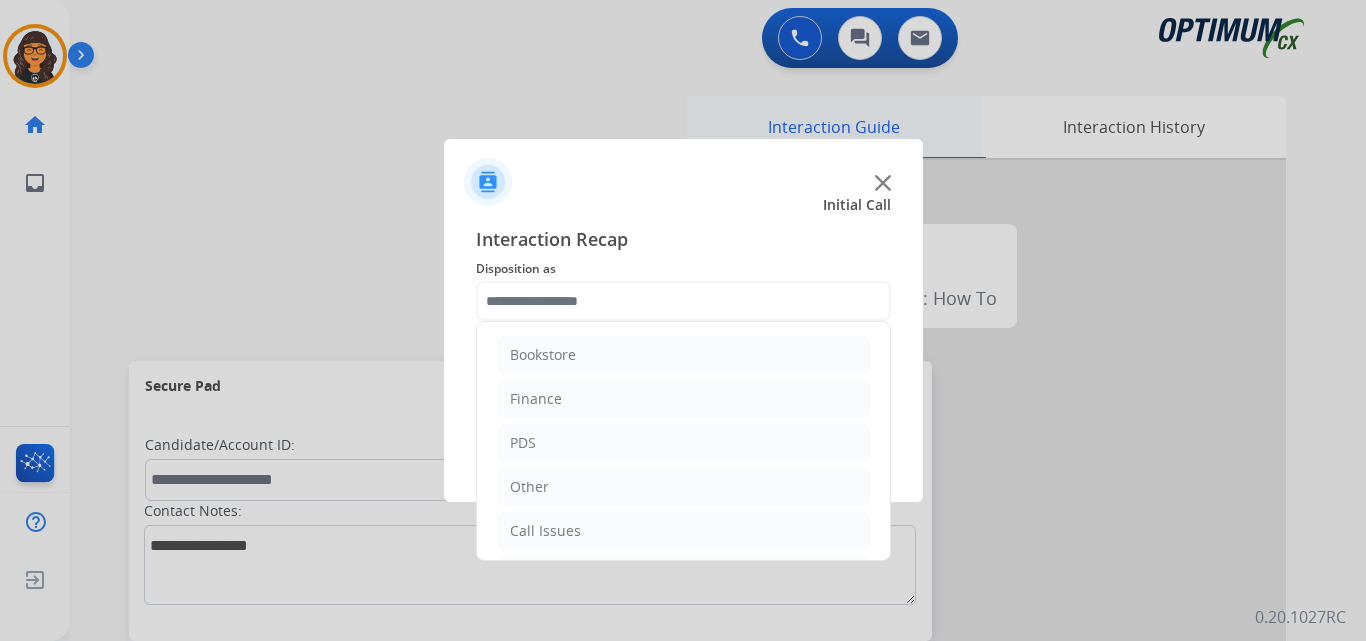 drag, startPoint x: 887, startPoint y: 180, endPoint x: 980, endPoint y: 155, distance: 96.30161 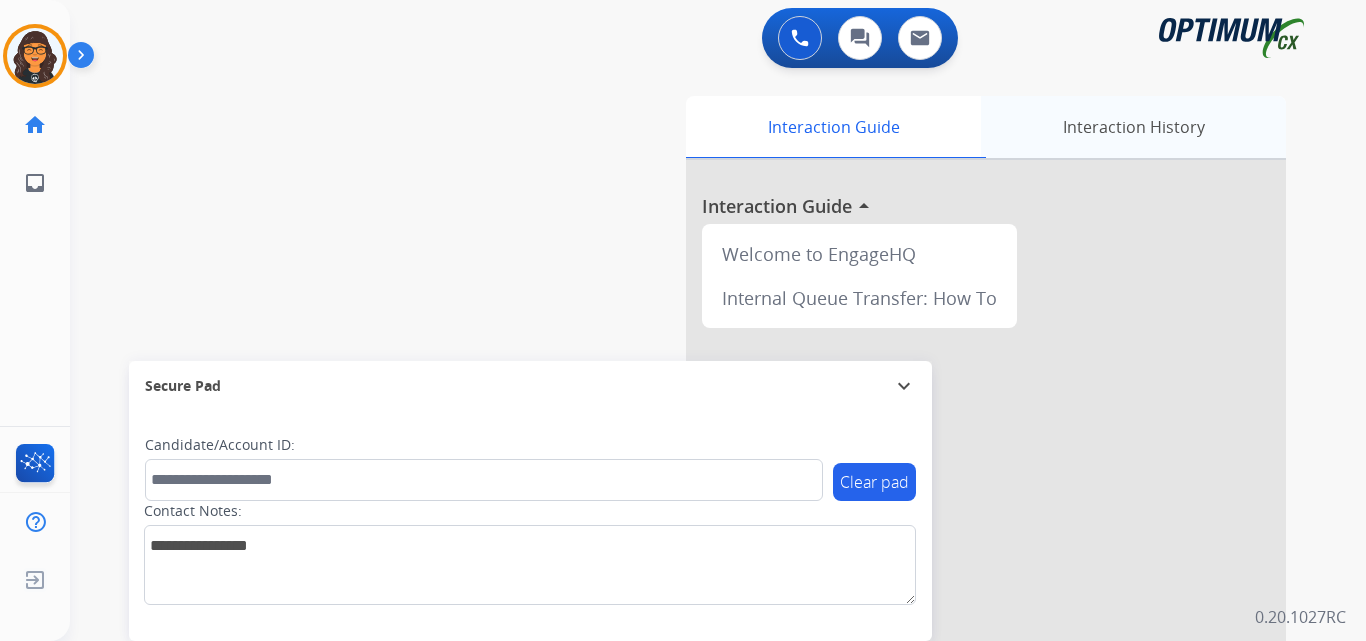 click on "Interaction History" at bounding box center (1133, 127) 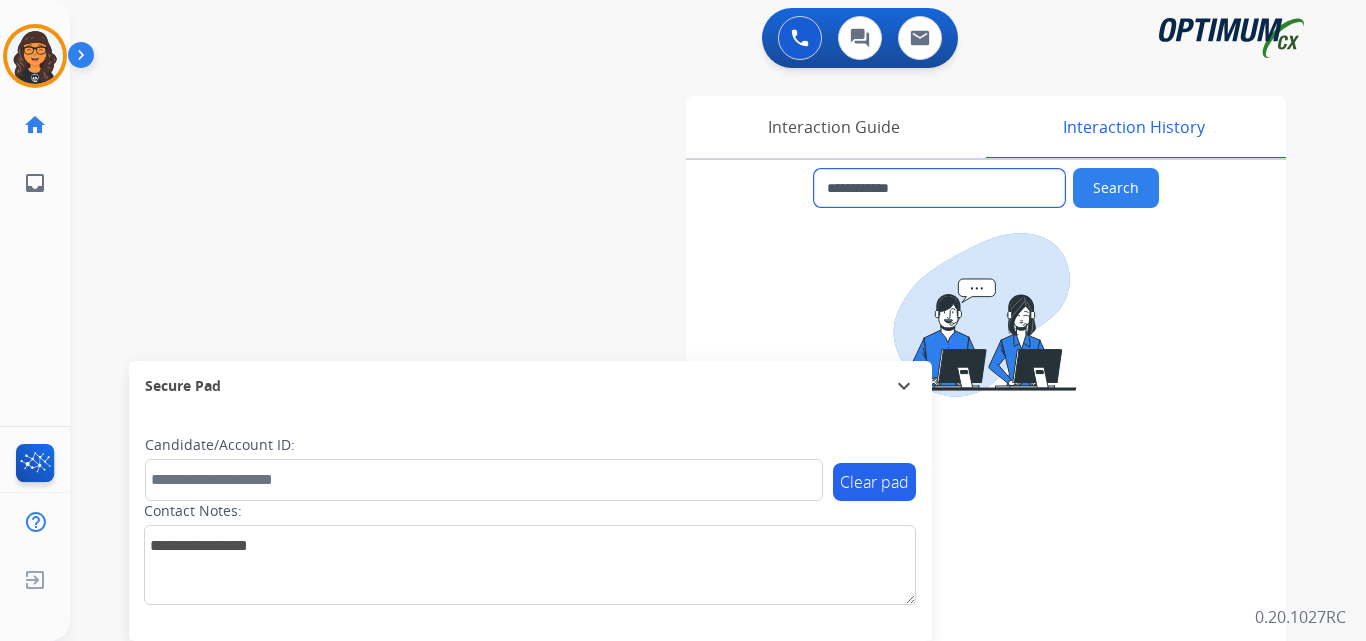 drag, startPoint x: 934, startPoint y: 192, endPoint x: 845, endPoint y: 196, distance: 89.08984 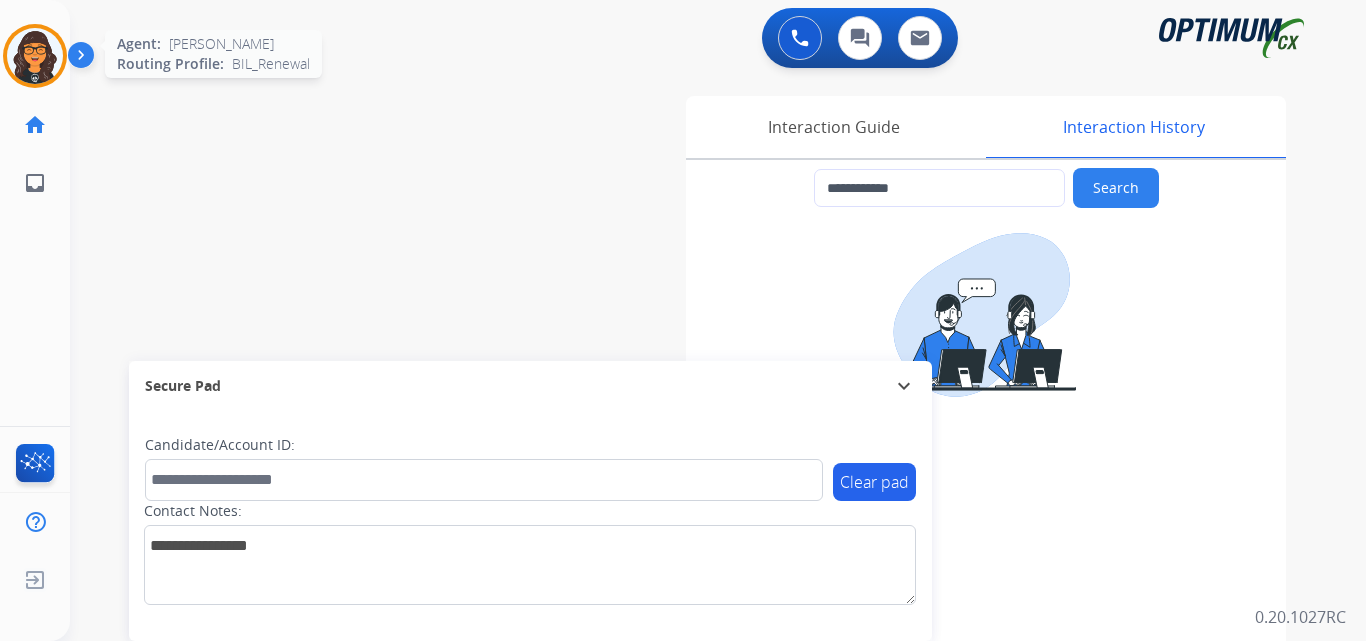 click at bounding box center (35, 56) 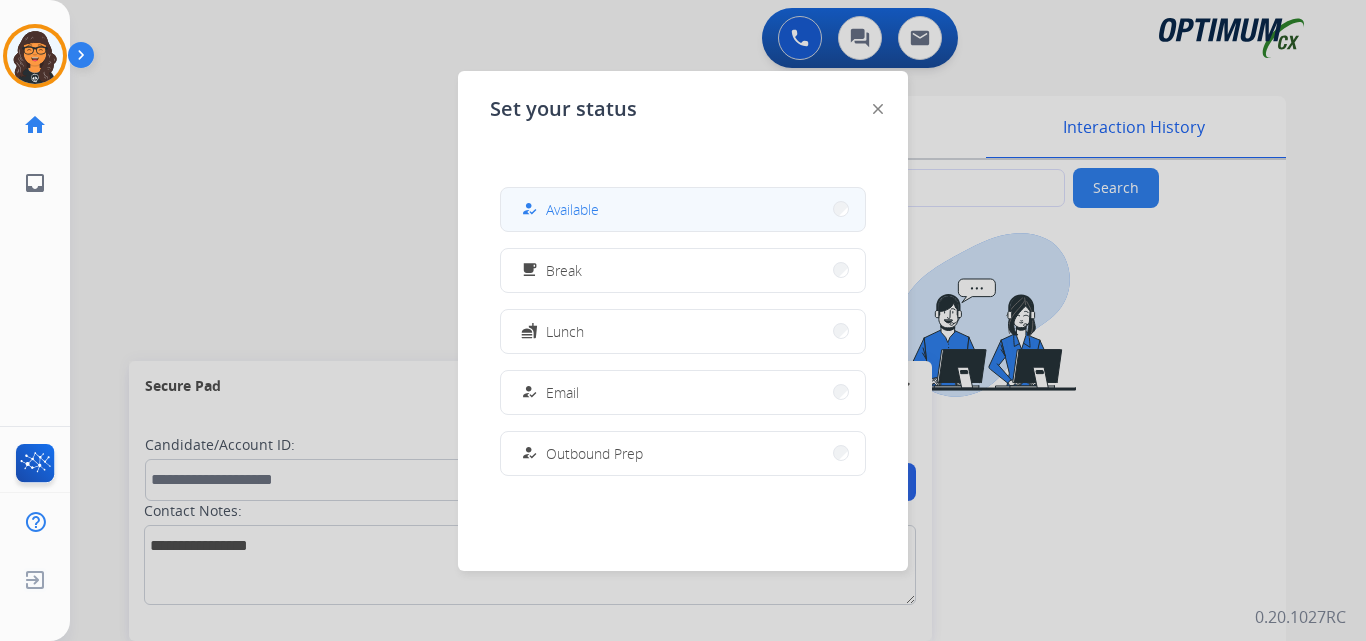 click on "Available" at bounding box center (572, 209) 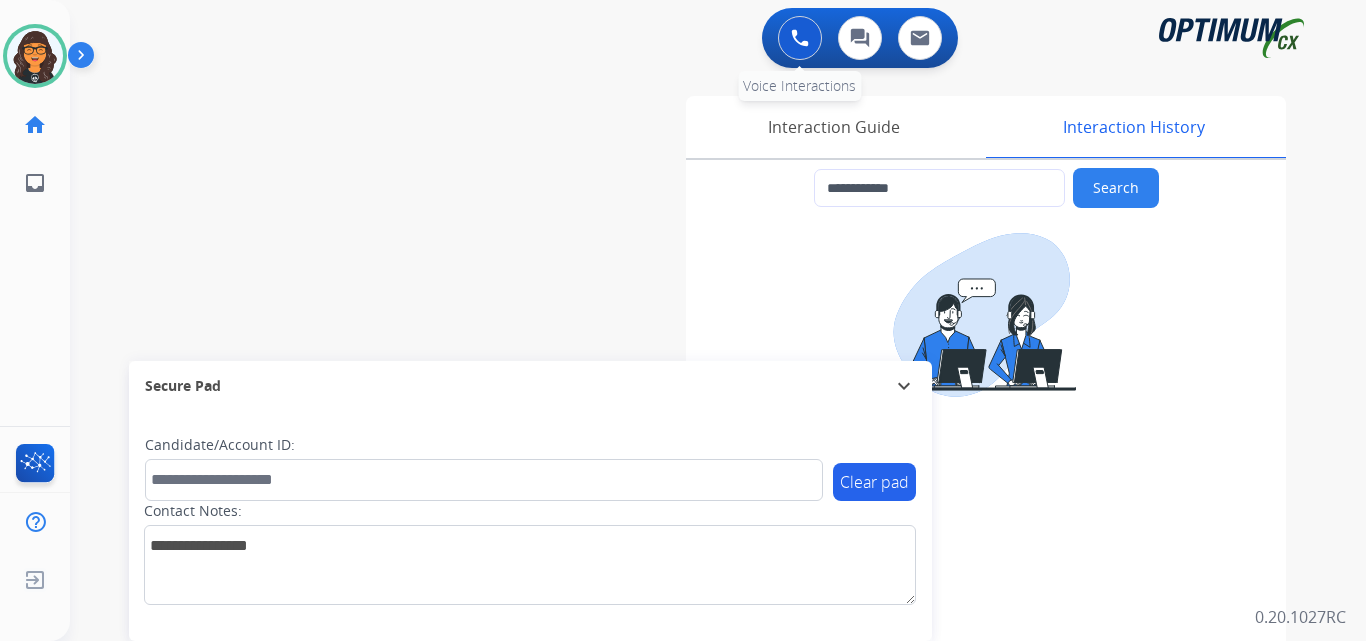 click at bounding box center (800, 38) 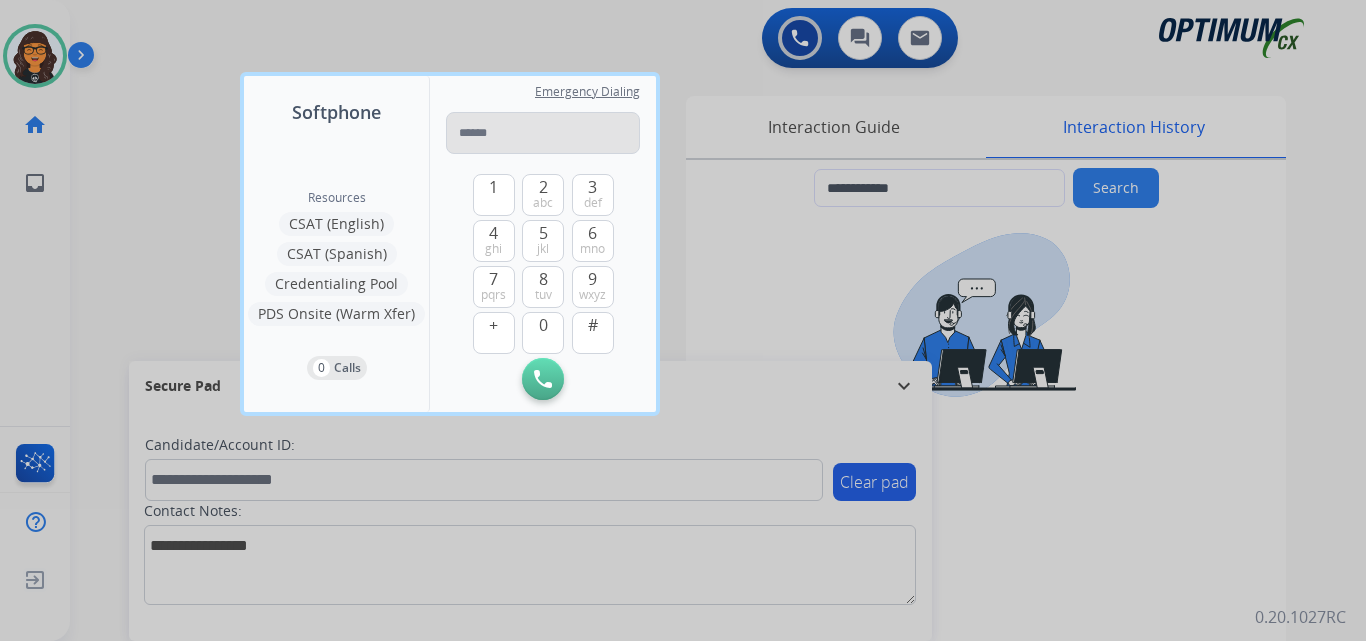 click at bounding box center [543, 133] 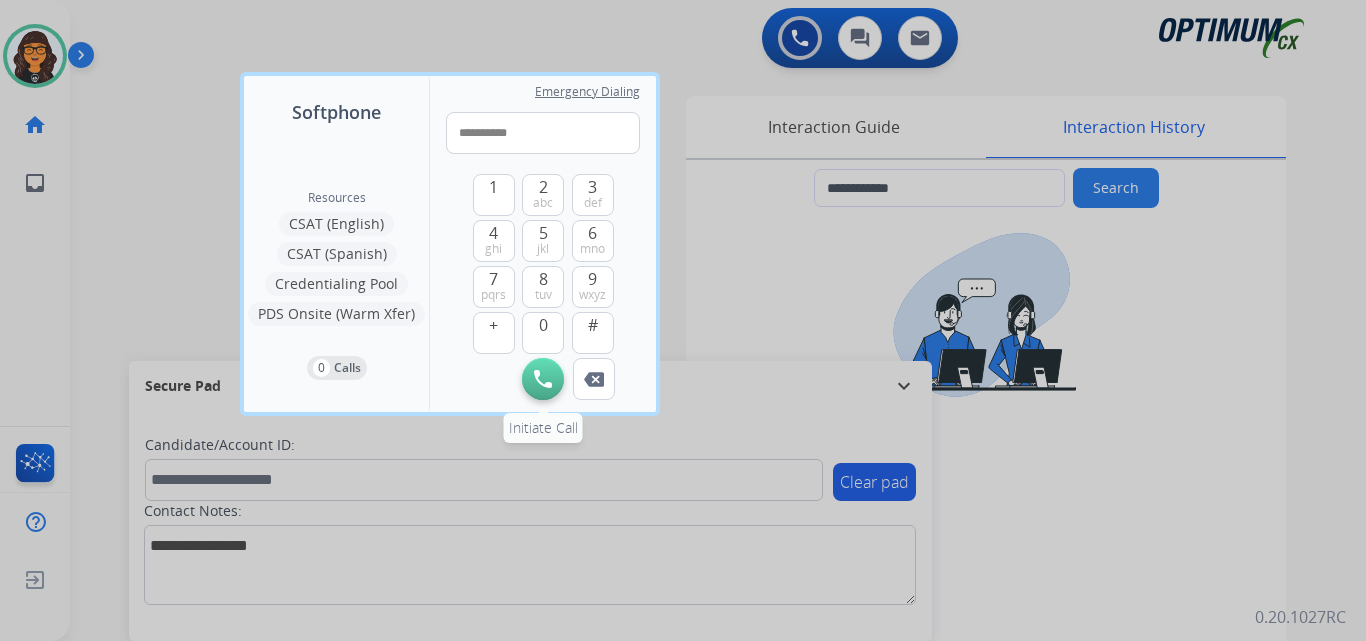 type on "**********" 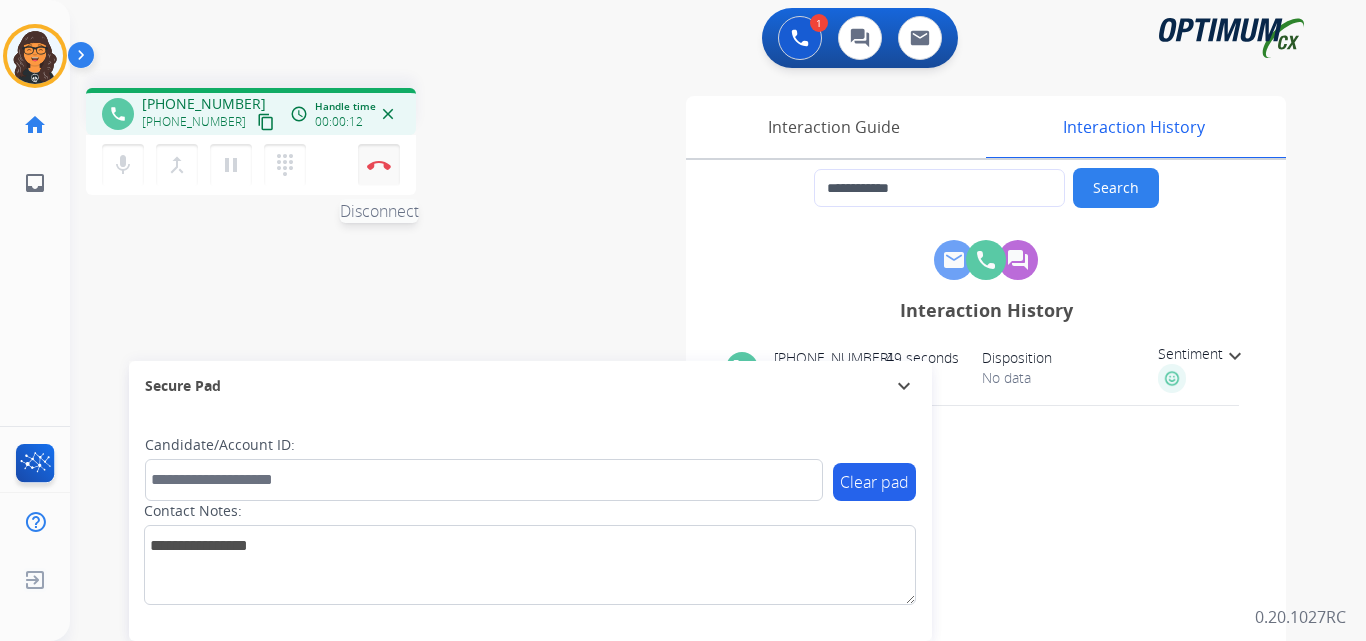 click at bounding box center [379, 165] 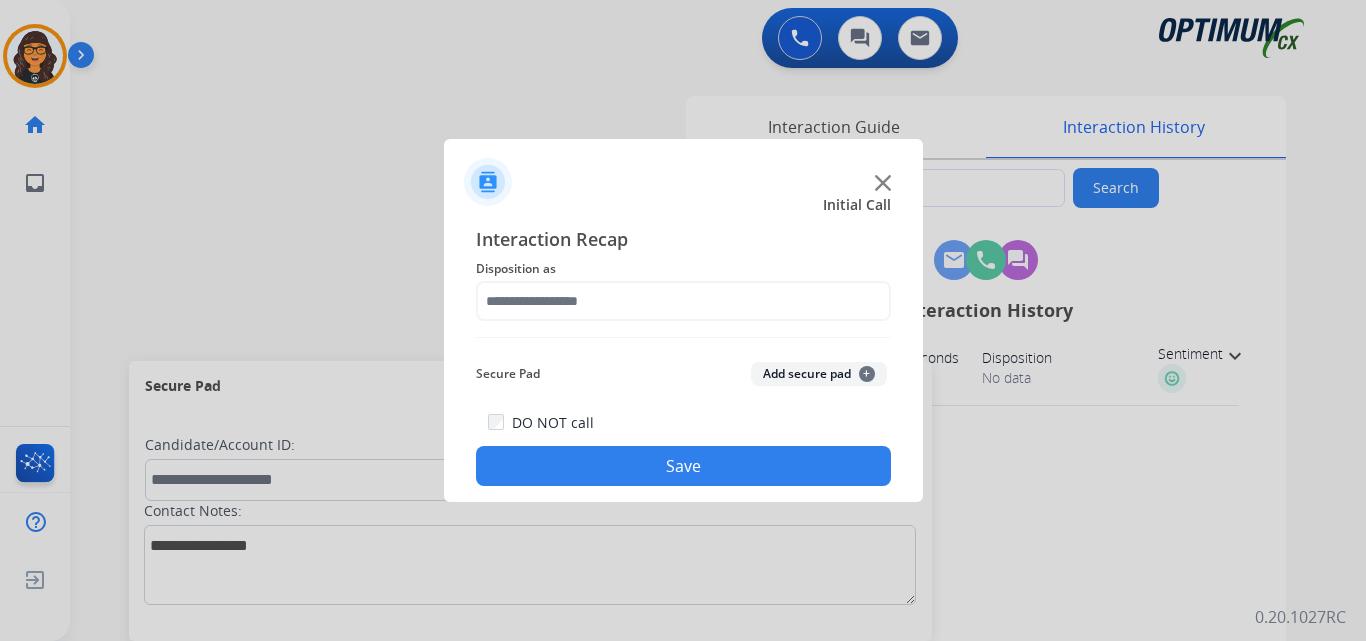 click on "Interaction Recap Disposition as    Secure Pad  Add secure pad  +  DO NOT call  Save" 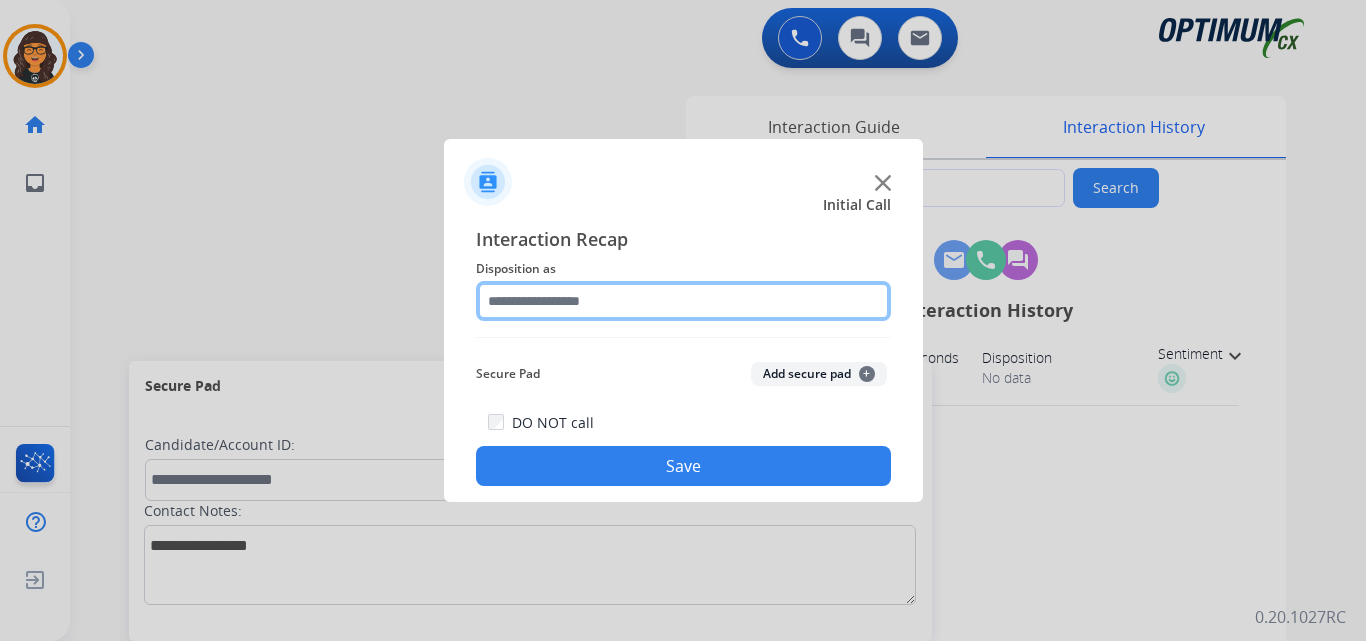 click 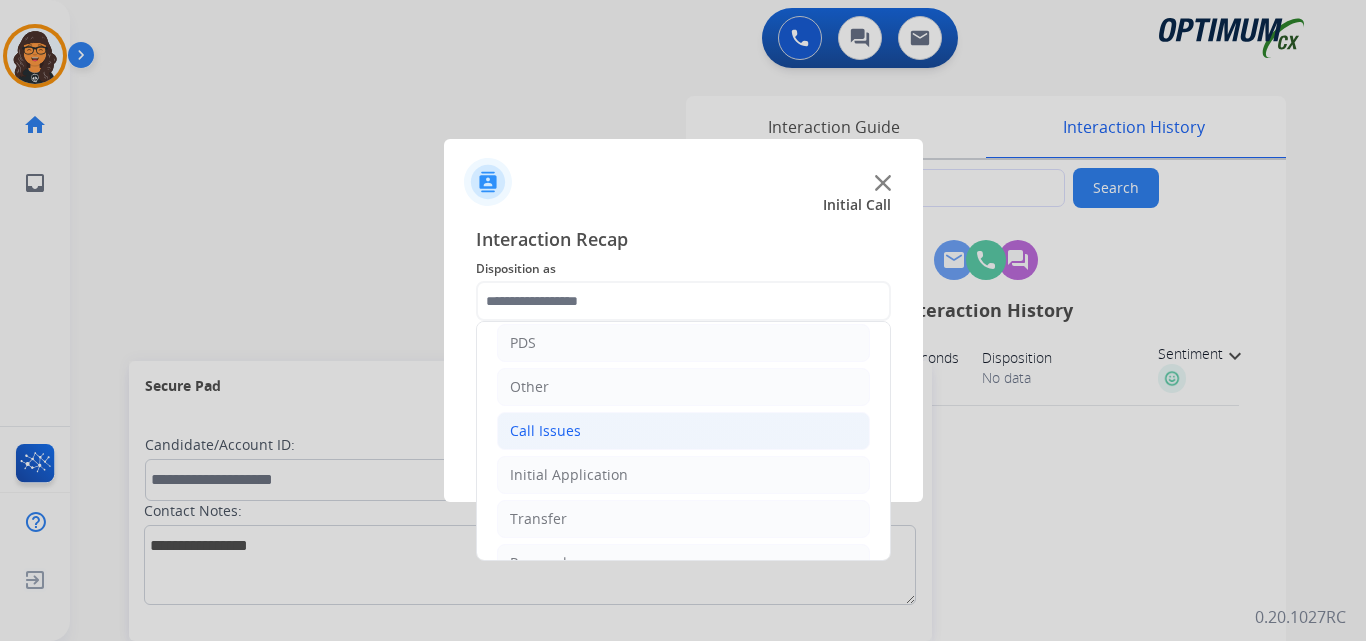click on "Call Issues" 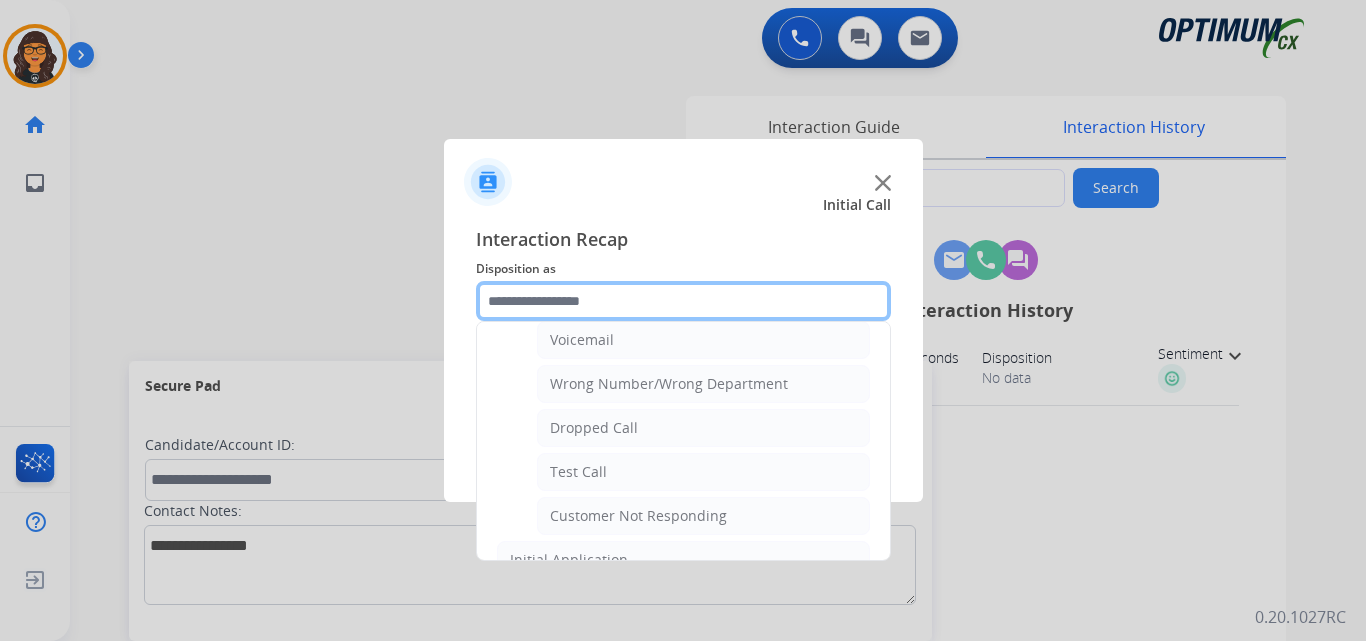 scroll, scrollTop: 200, scrollLeft: 0, axis: vertical 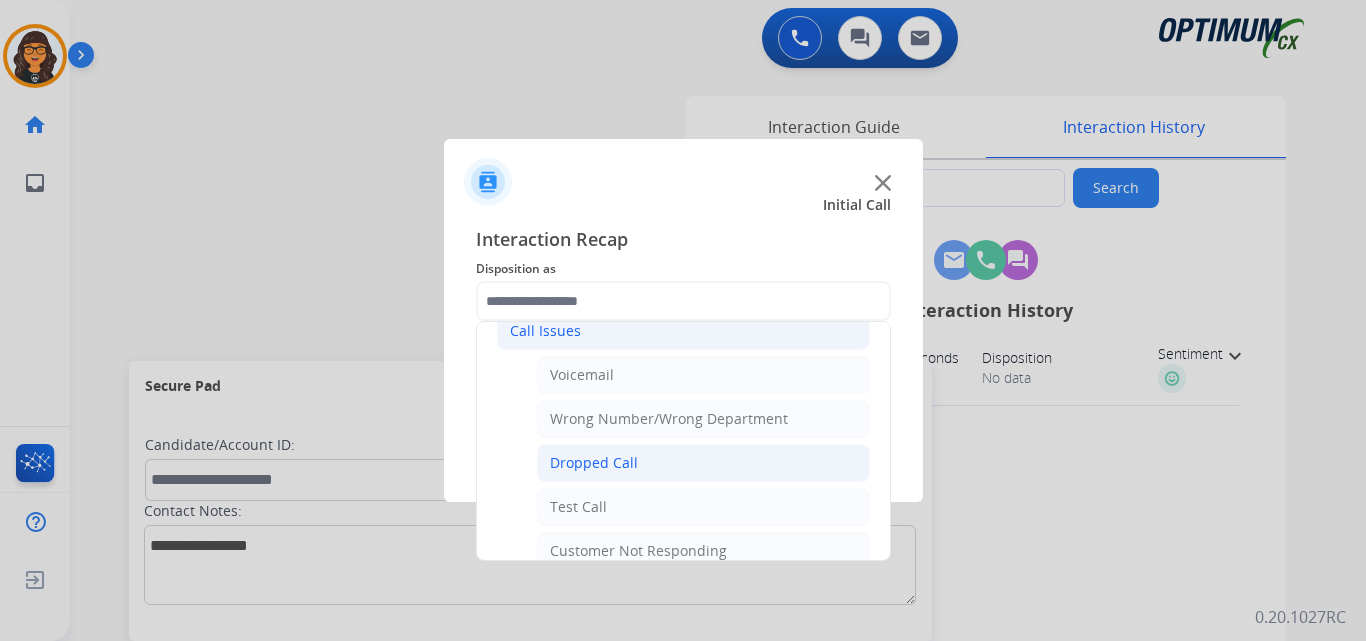 click on "Dropped Call" 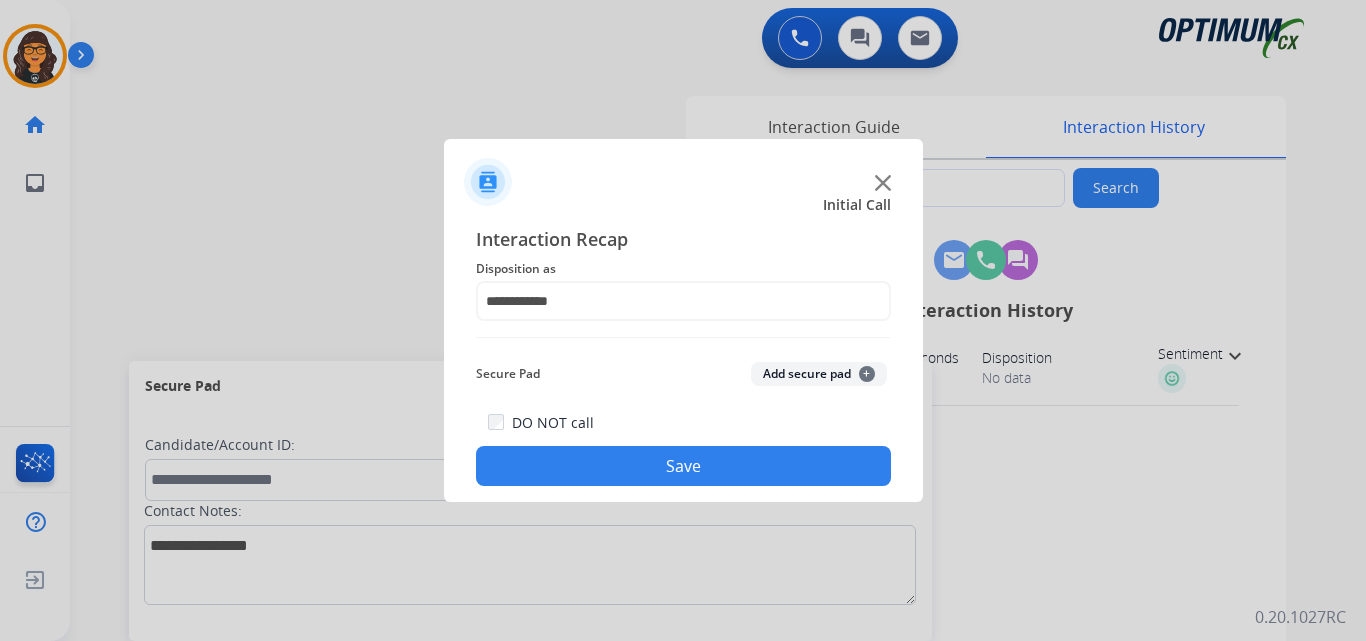 click on "Save" 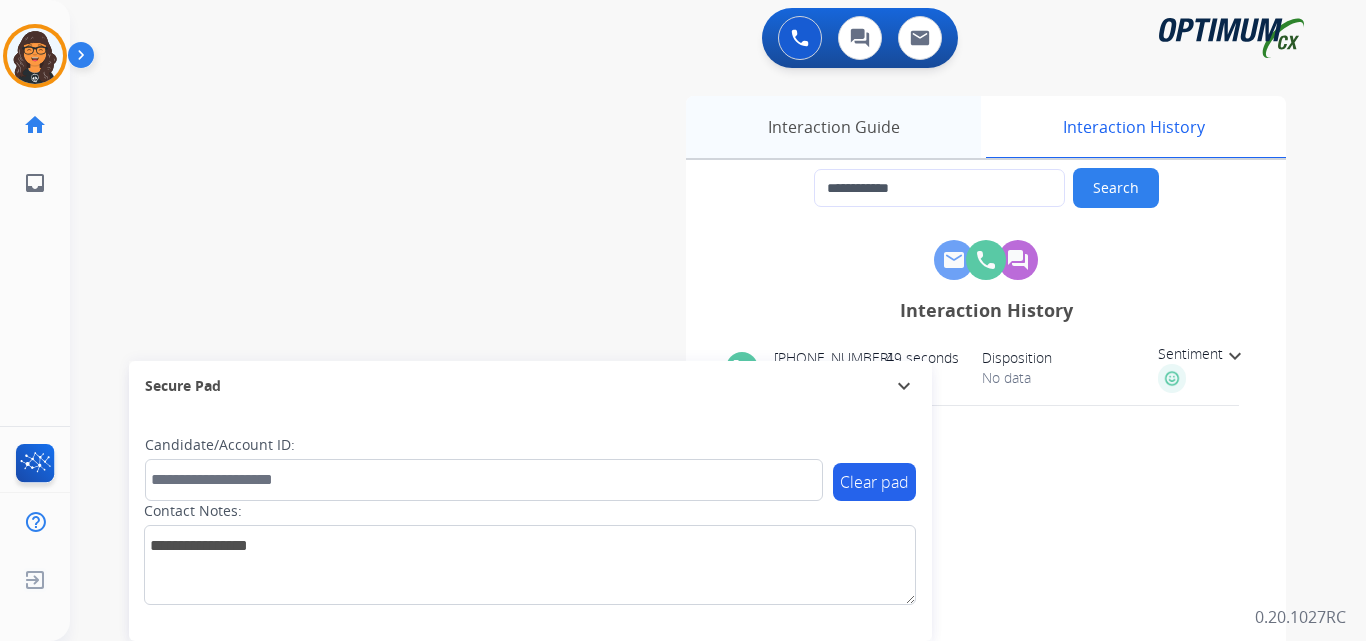click on "Interaction Guide" at bounding box center (833, 127) 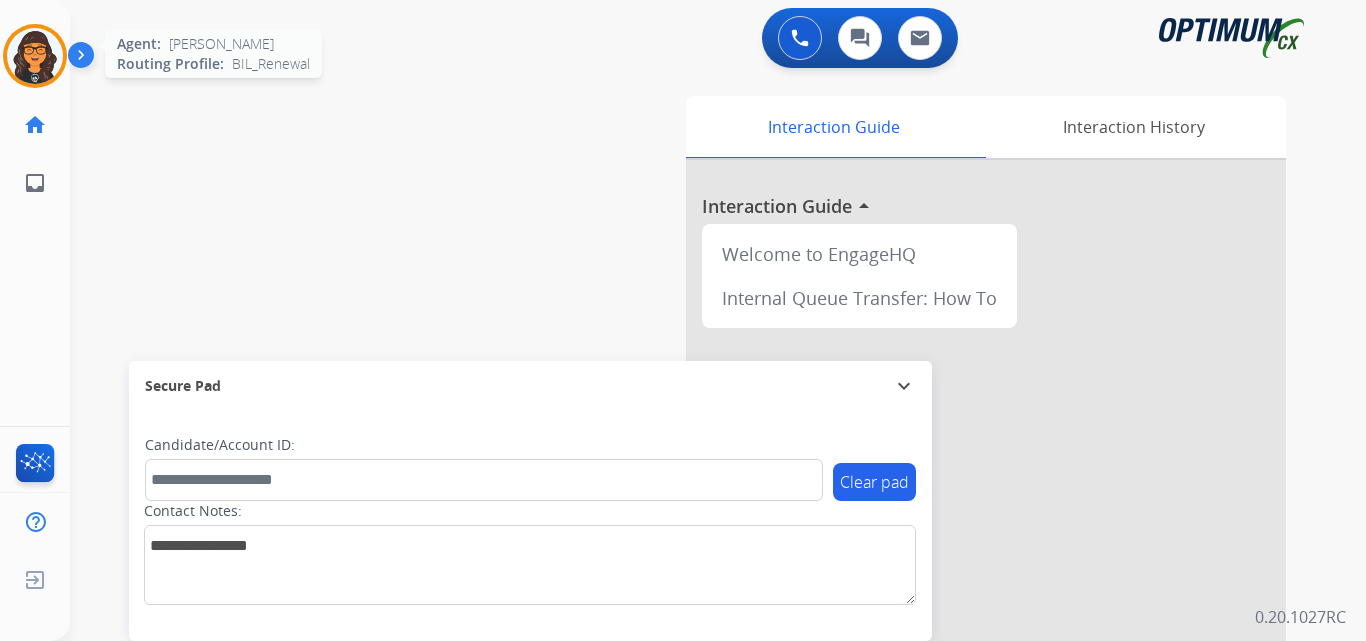 click at bounding box center [35, 56] 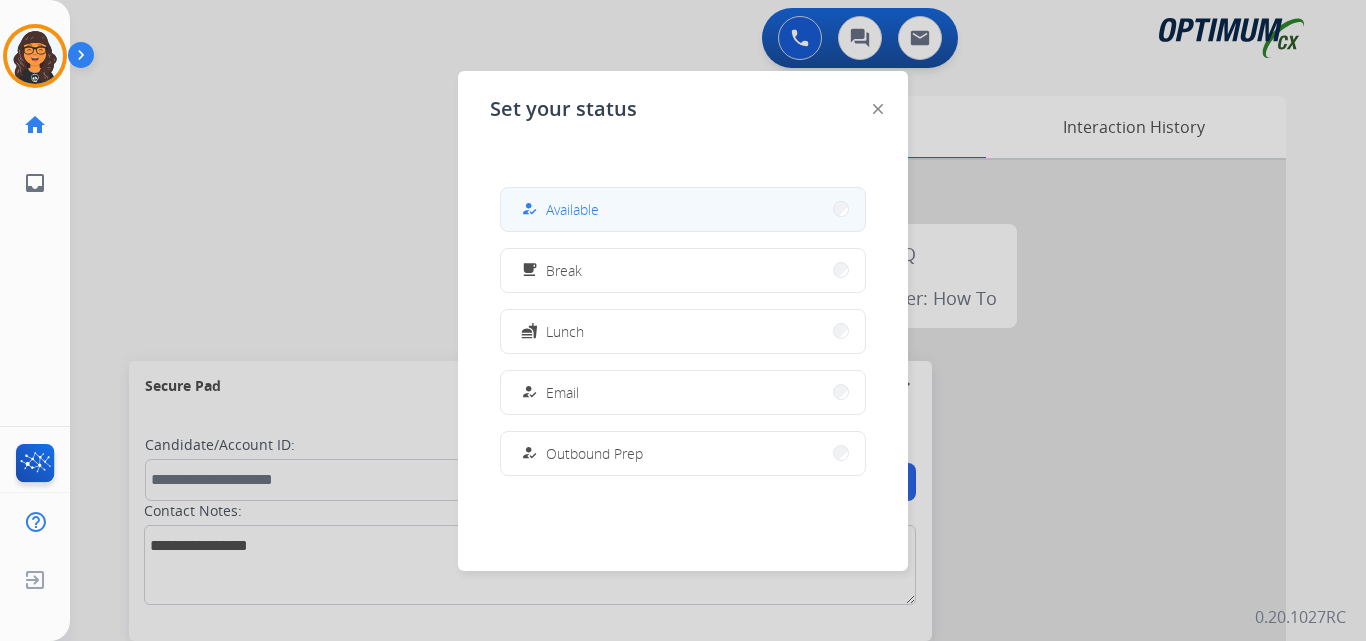 click on "how_to_reg" at bounding box center [531, 209] 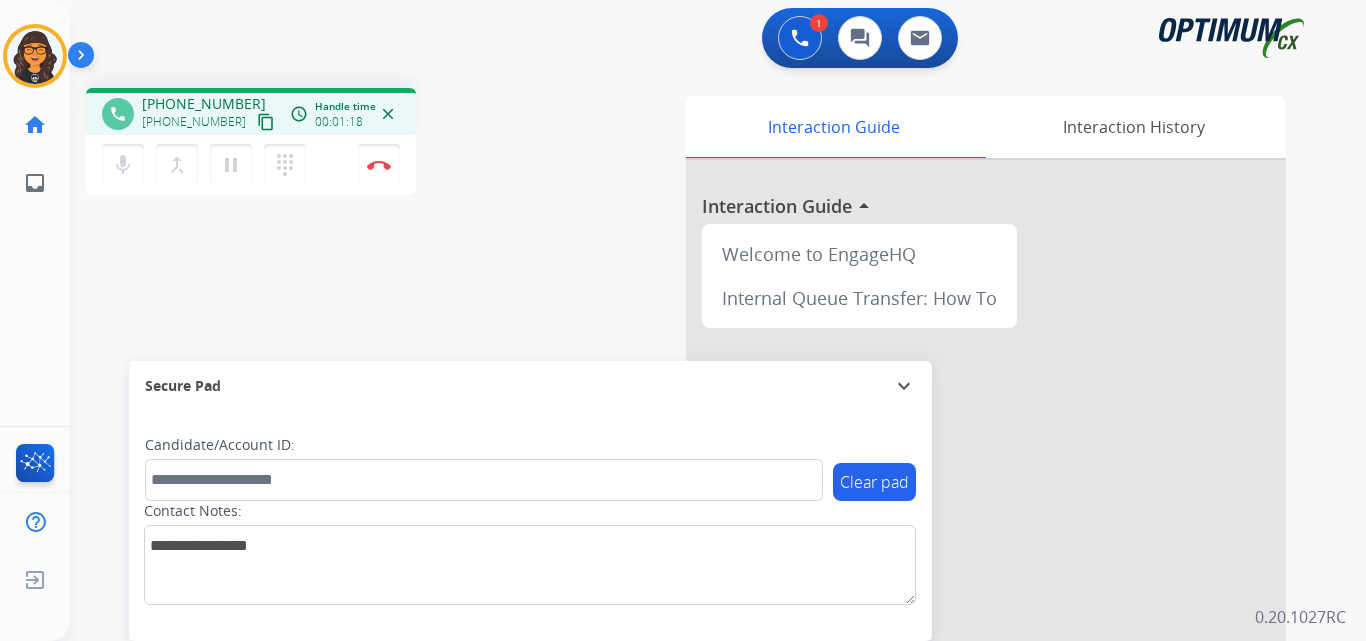 click on "content_copy" at bounding box center (266, 122) 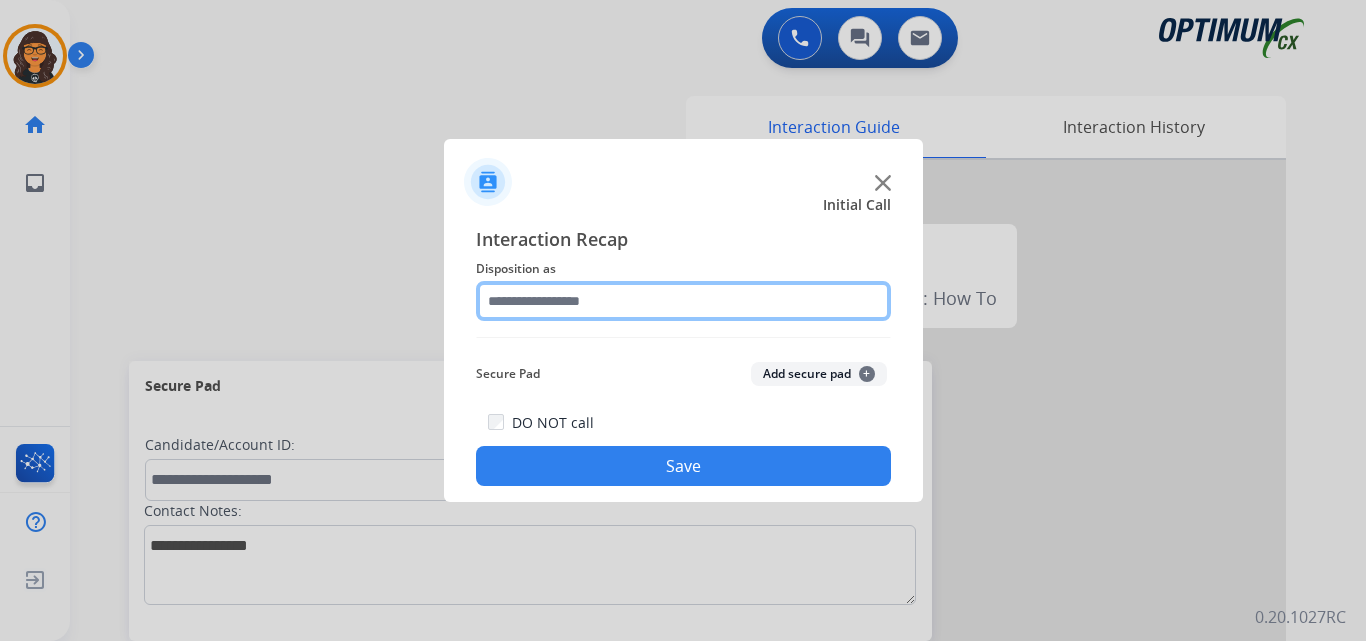 click 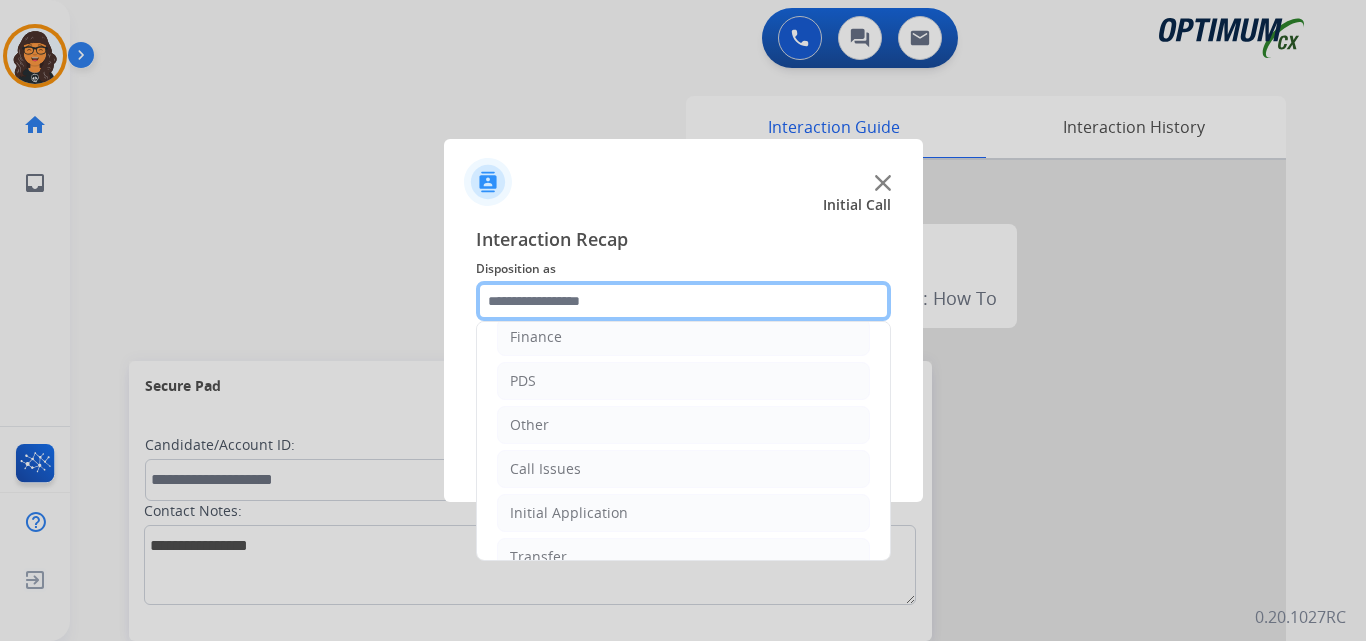 scroll, scrollTop: 136, scrollLeft: 0, axis: vertical 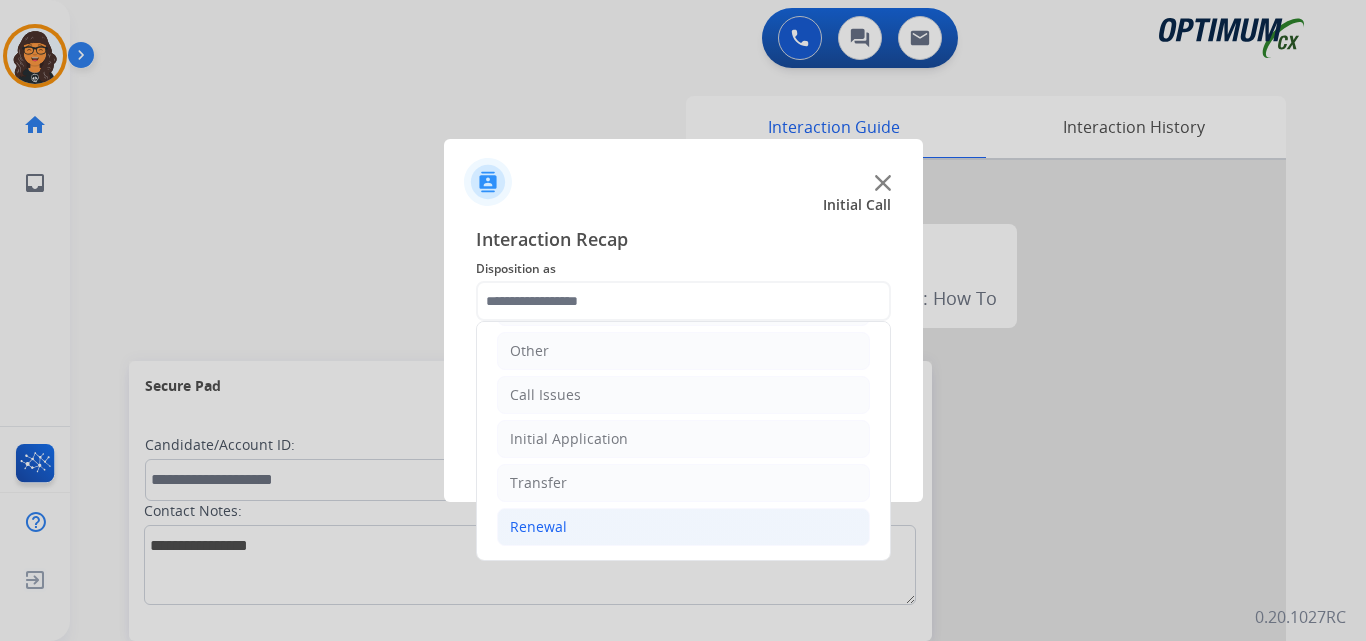 click on "Renewal" 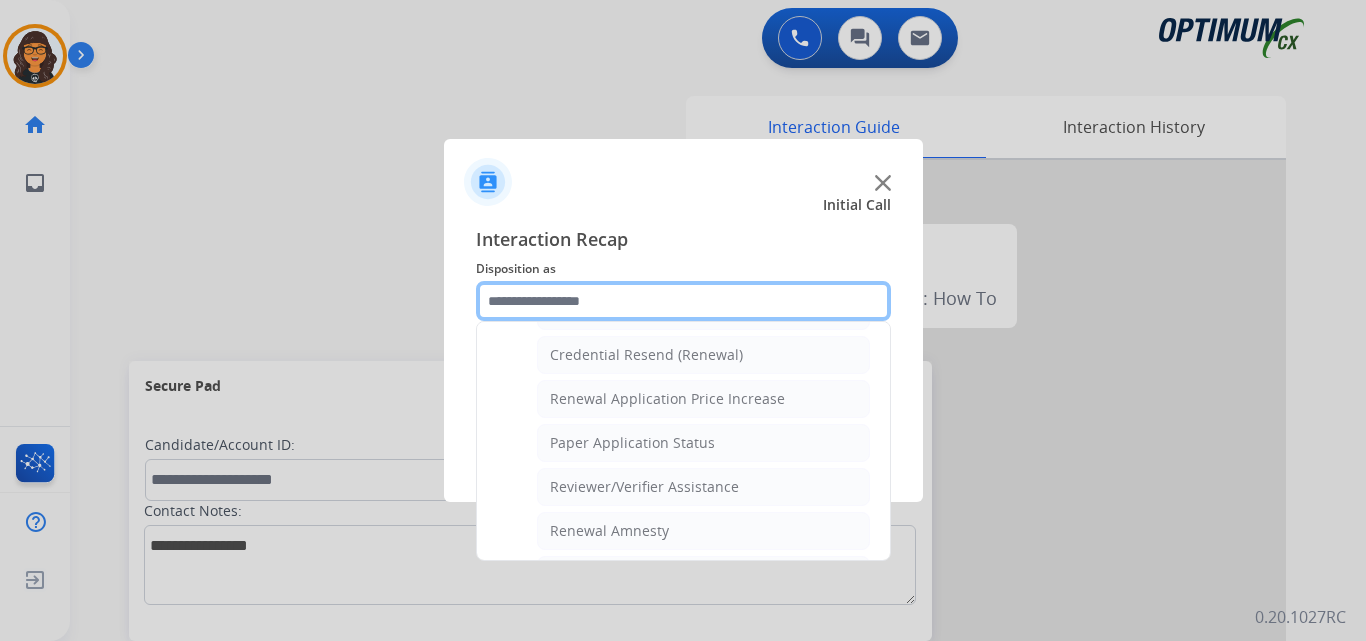 scroll, scrollTop: 736, scrollLeft: 0, axis: vertical 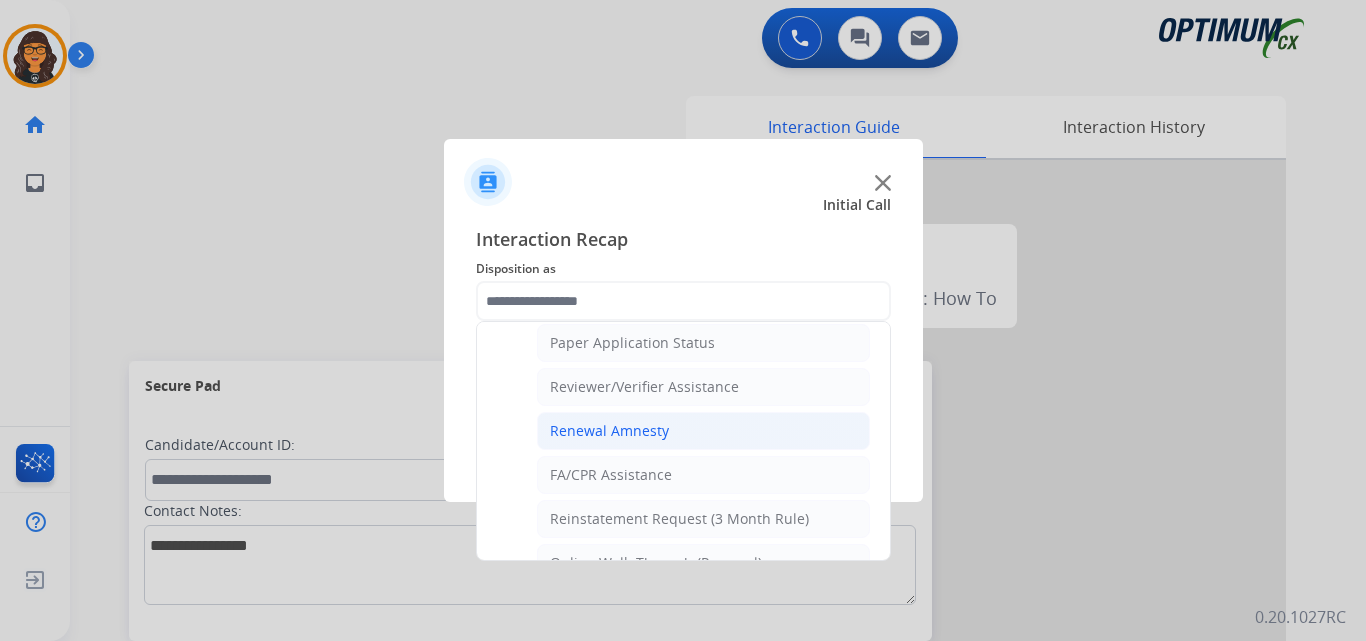 click on "Renewal Amnesty" 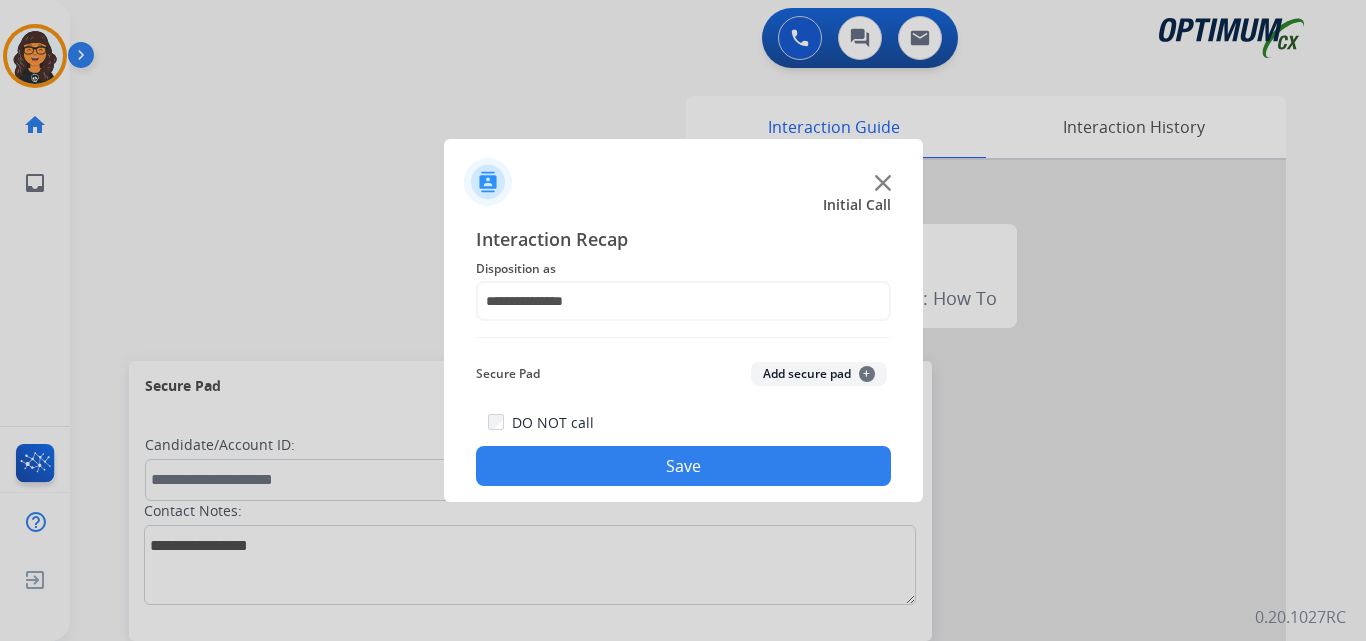 click on "Save" 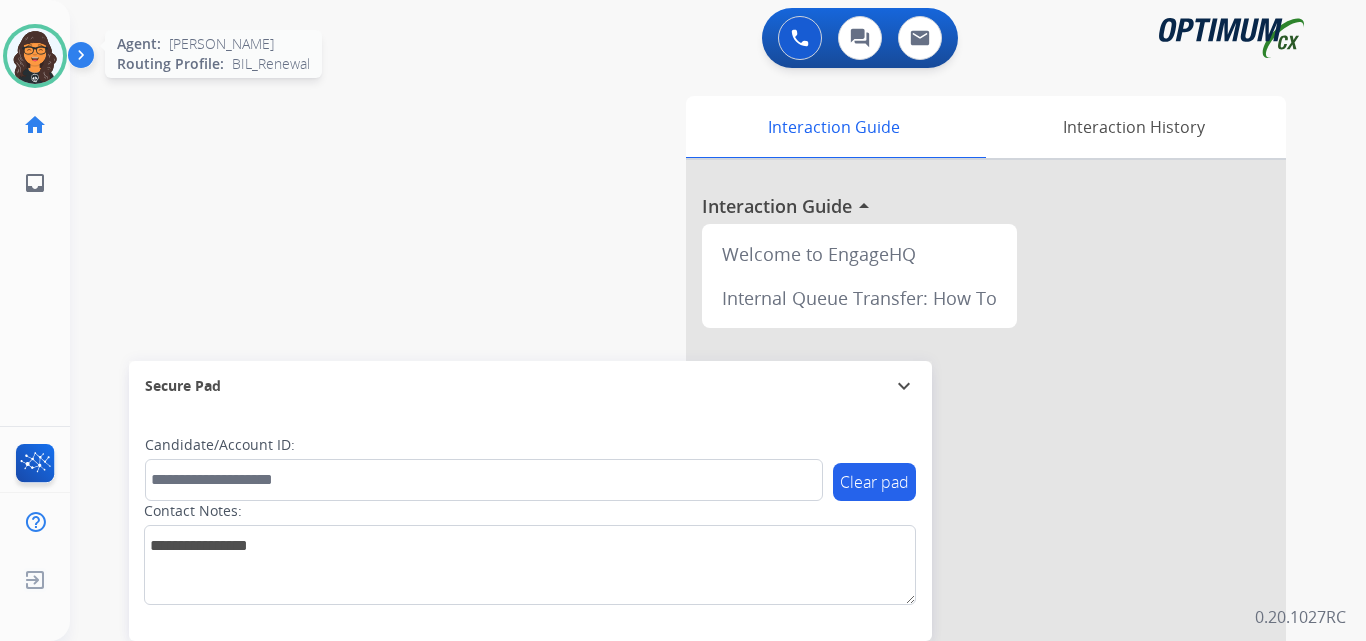 click at bounding box center [35, 56] 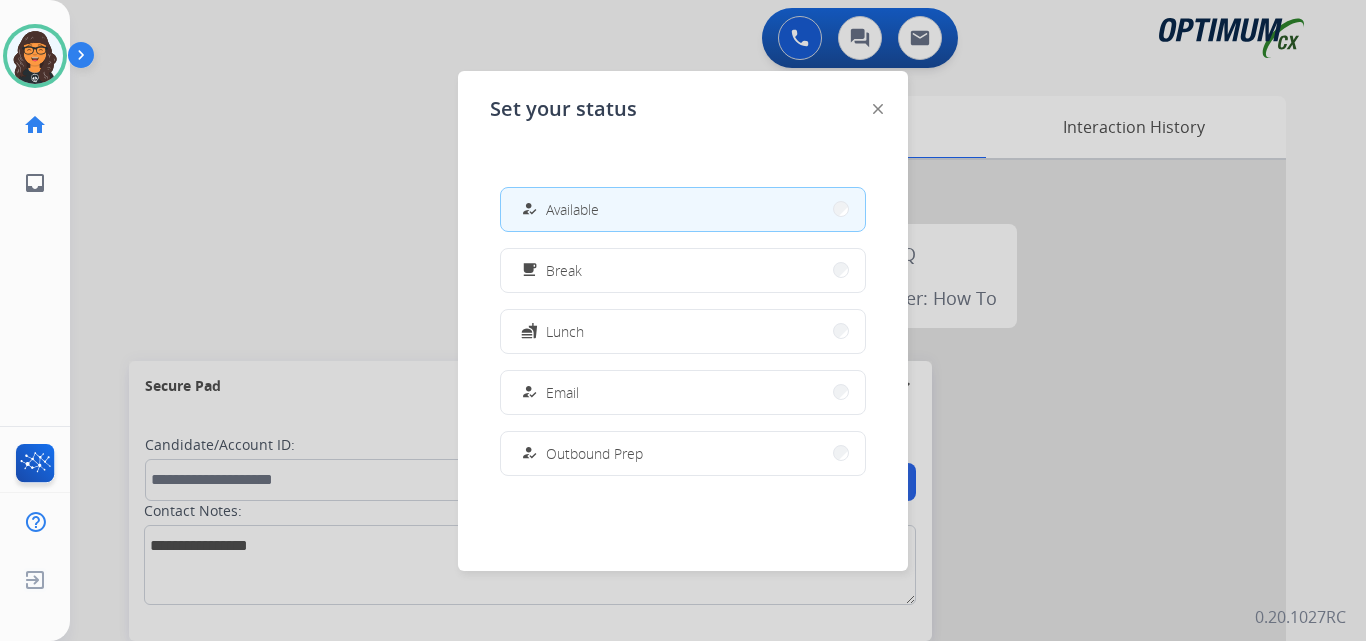 click 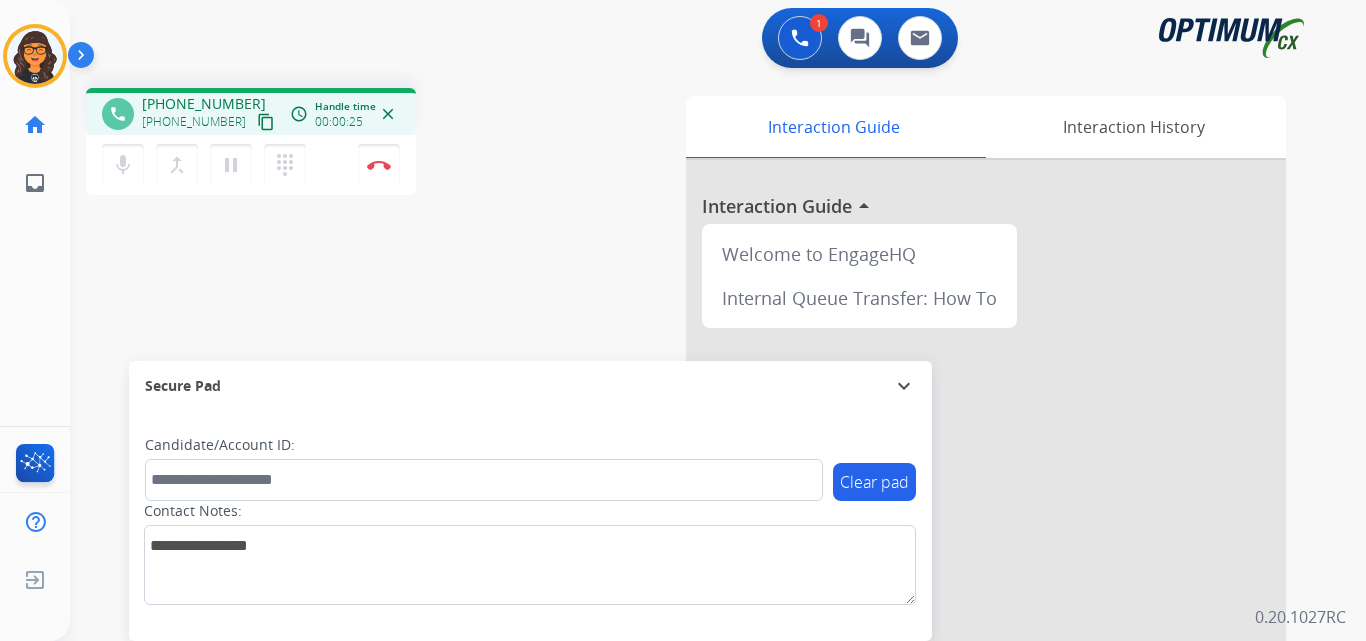click on "content_copy" at bounding box center [266, 122] 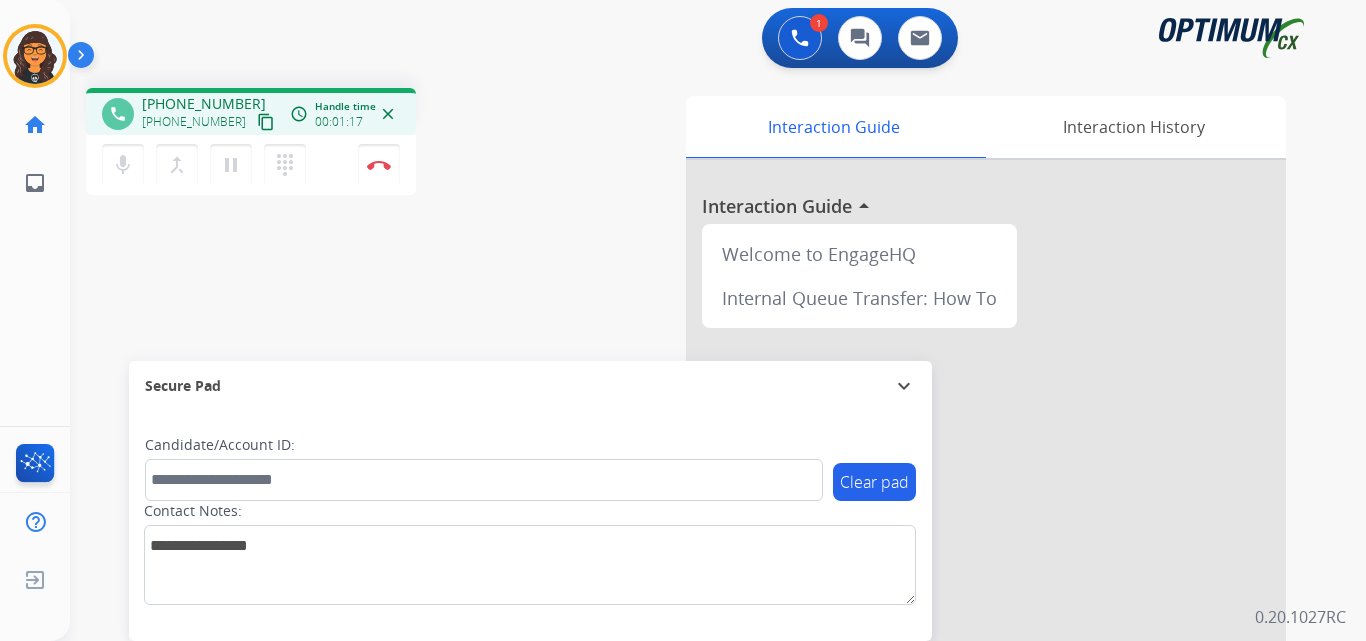 click on "content_copy" at bounding box center [266, 122] 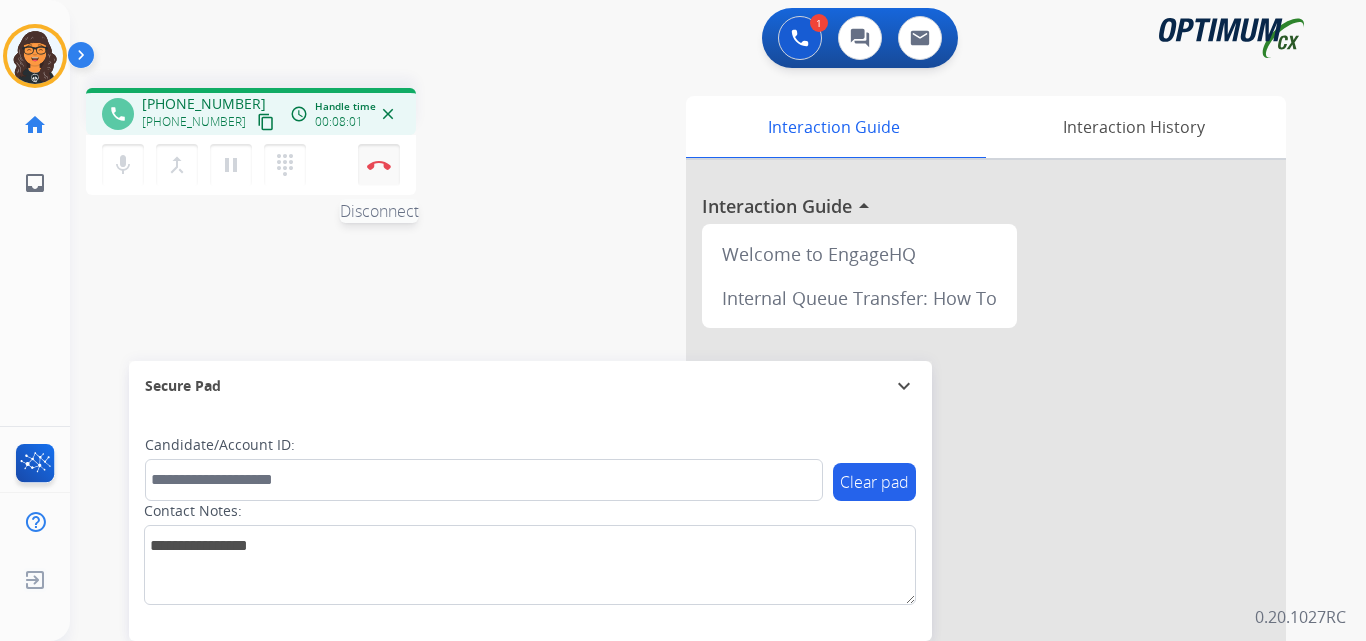 click at bounding box center (379, 165) 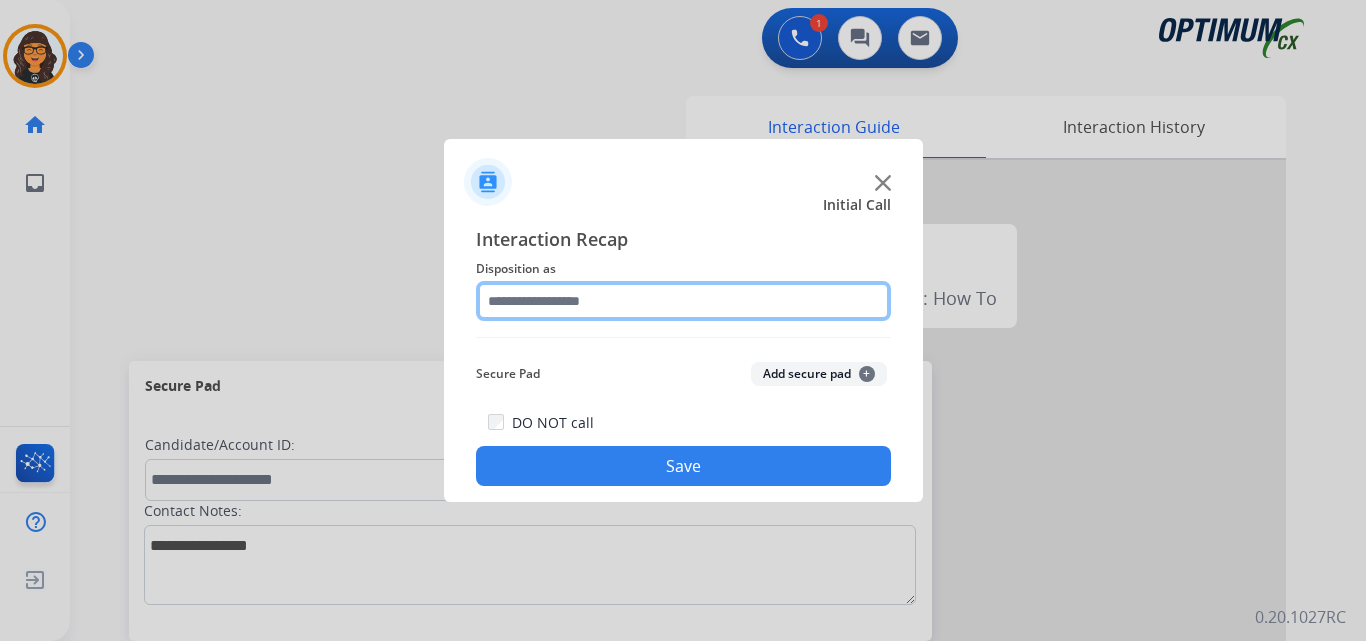 click 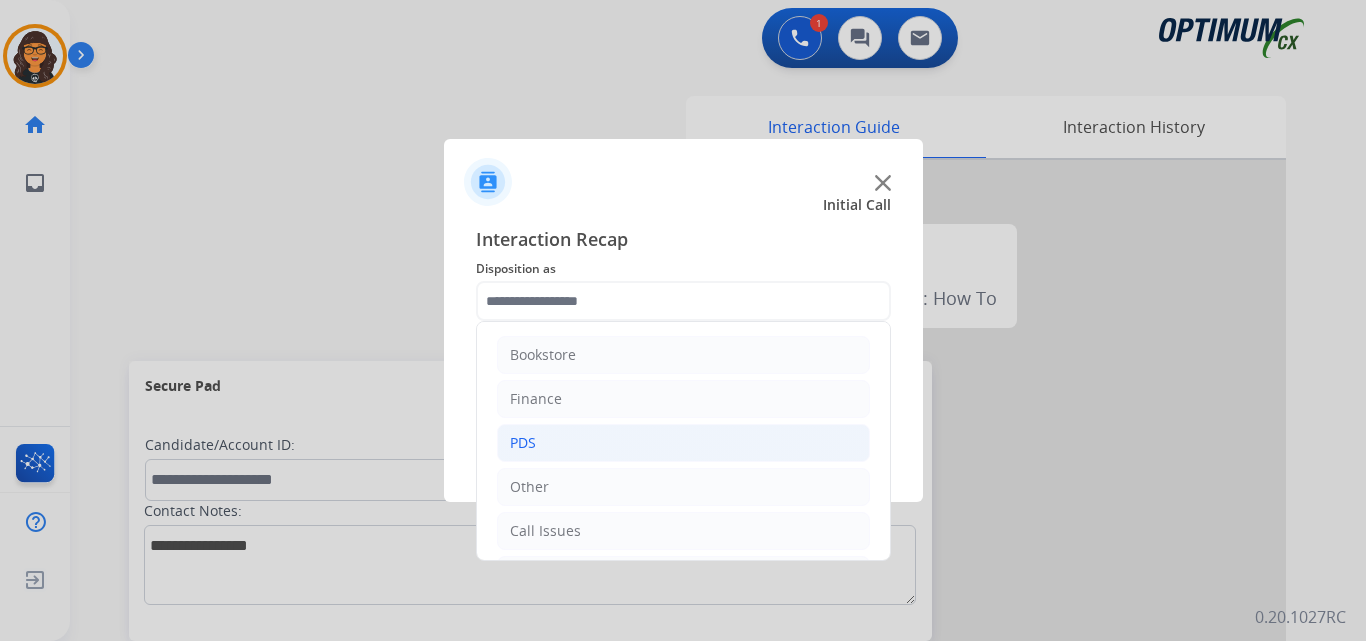 click on "PDS" 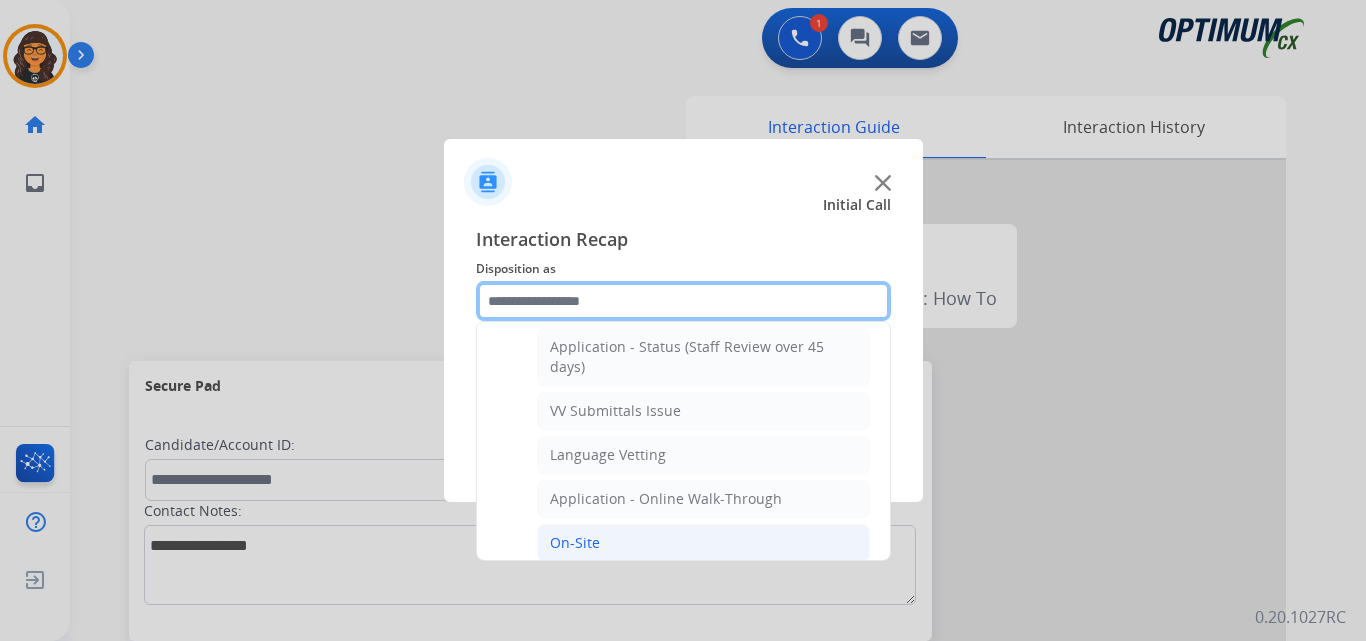 scroll, scrollTop: 400, scrollLeft: 0, axis: vertical 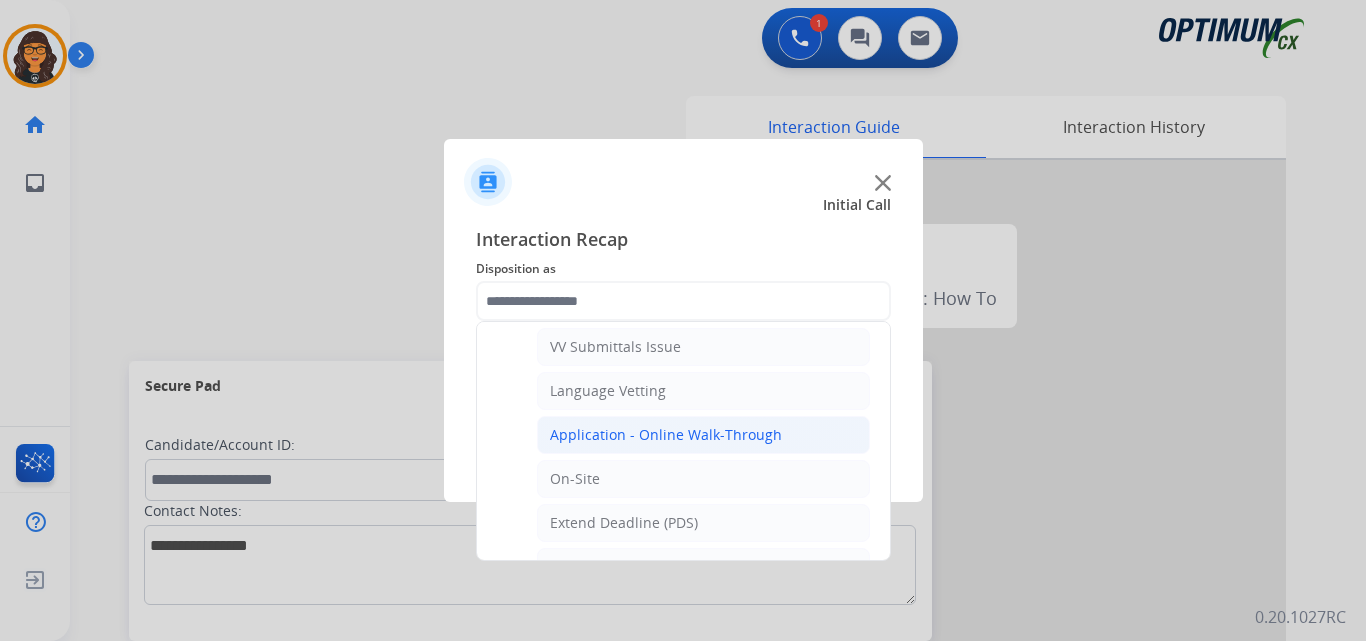 click on "Application - Online Walk-Through" 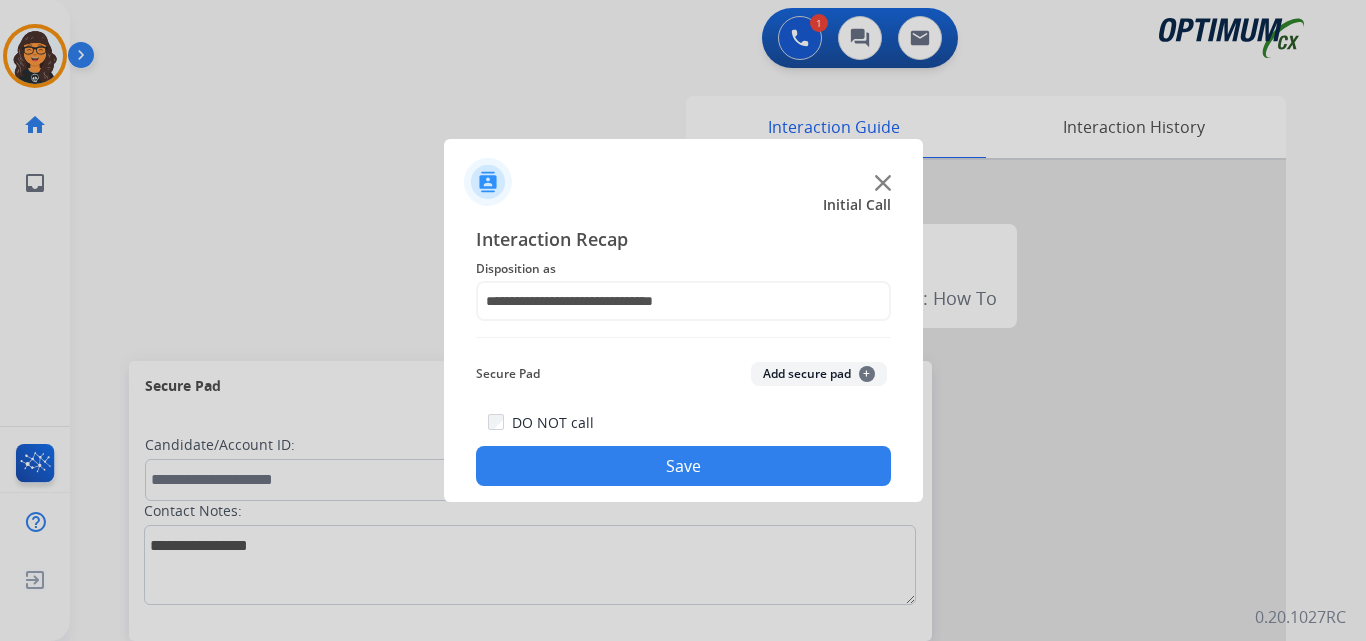 click on "Save" 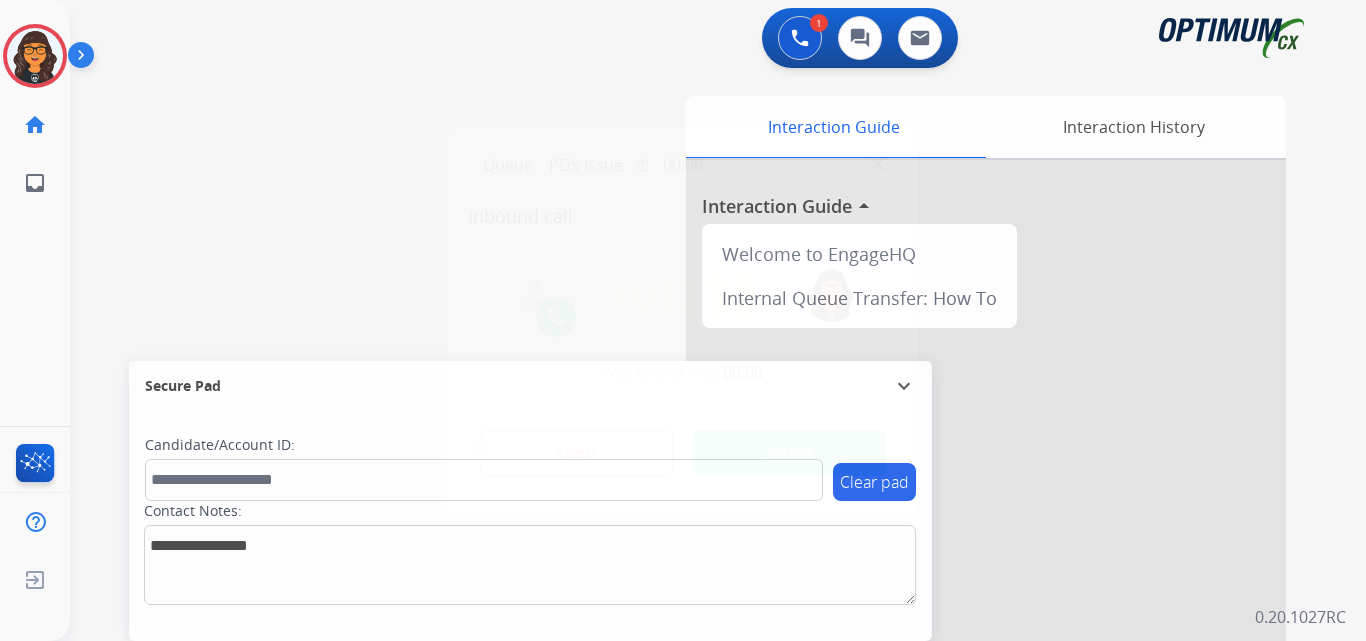 click on "Accept" at bounding box center (790, 453) 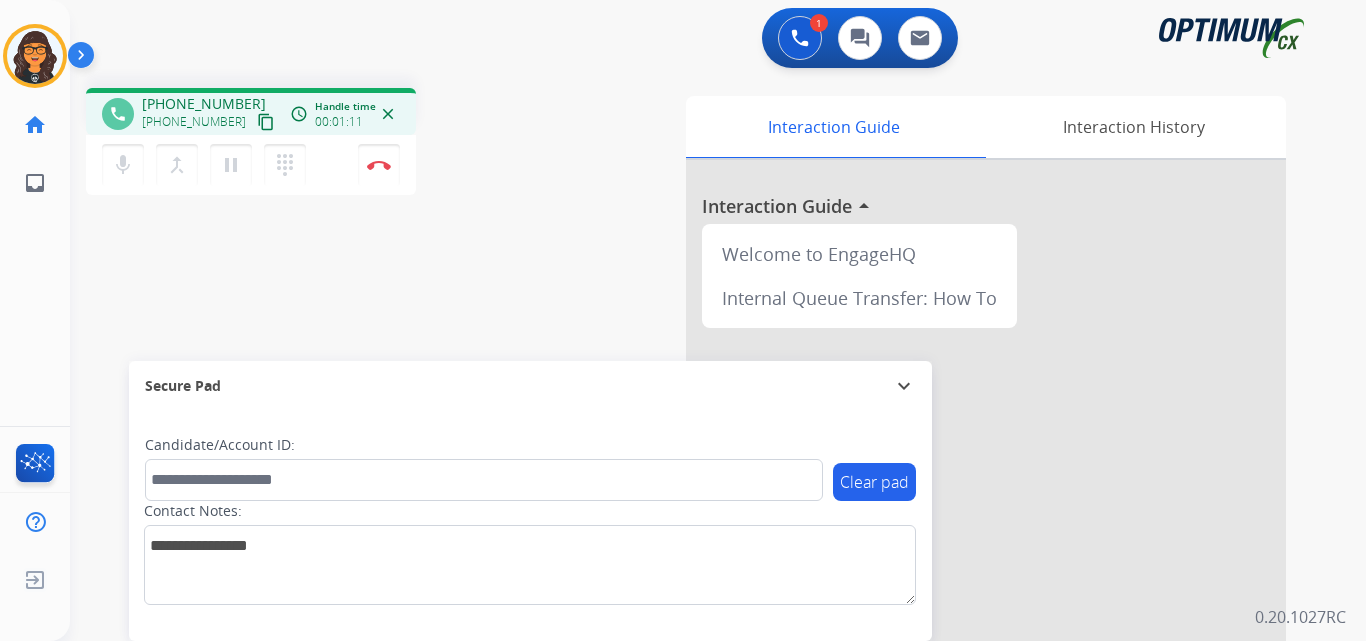 click on "content_copy" at bounding box center [266, 122] 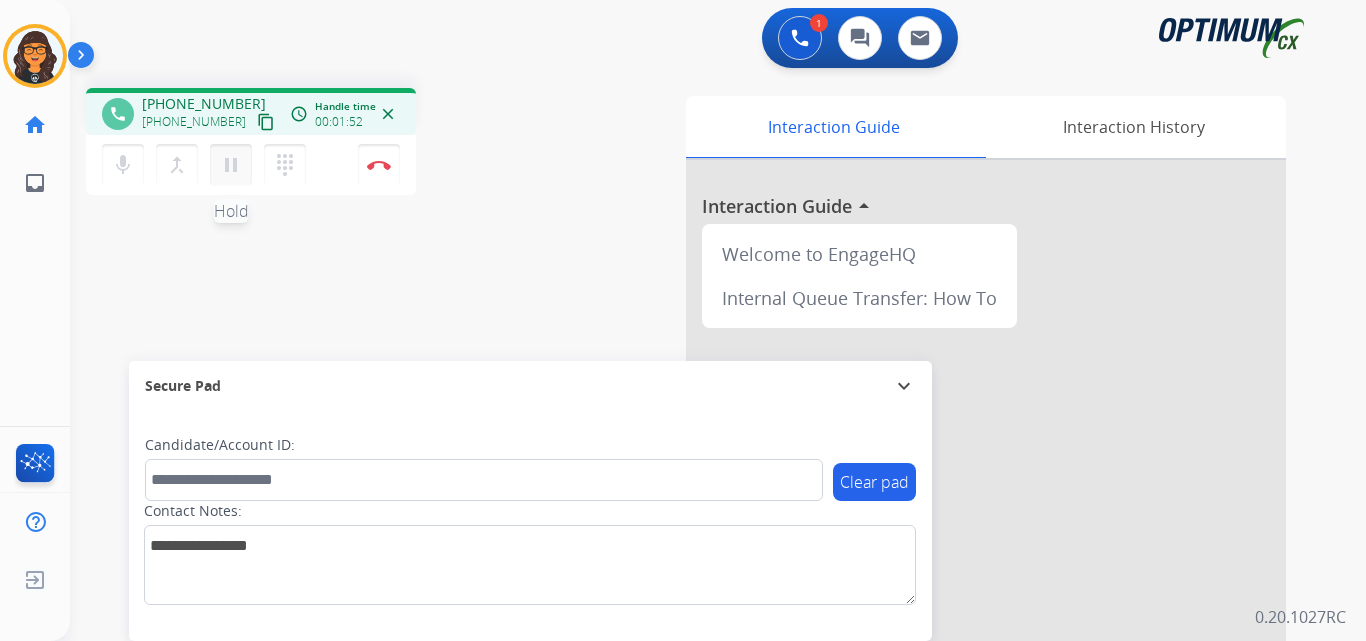 click on "pause" at bounding box center [231, 165] 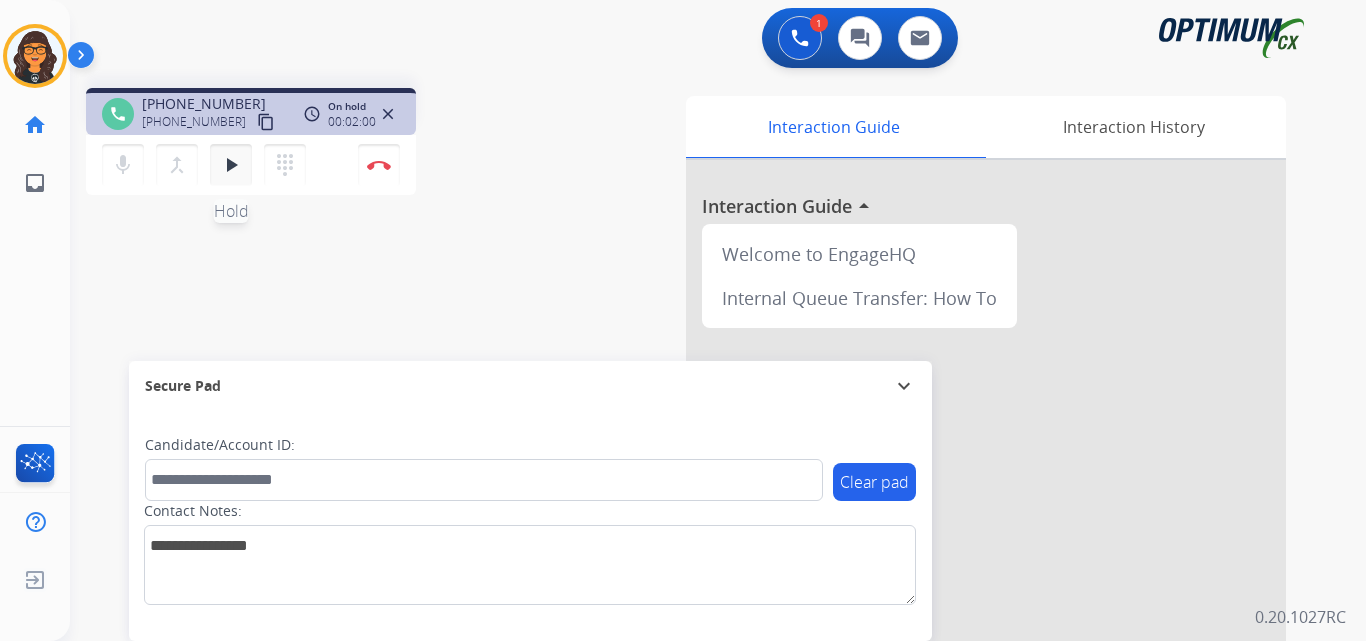 click on "play_arrow" at bounding box center [231, 165] 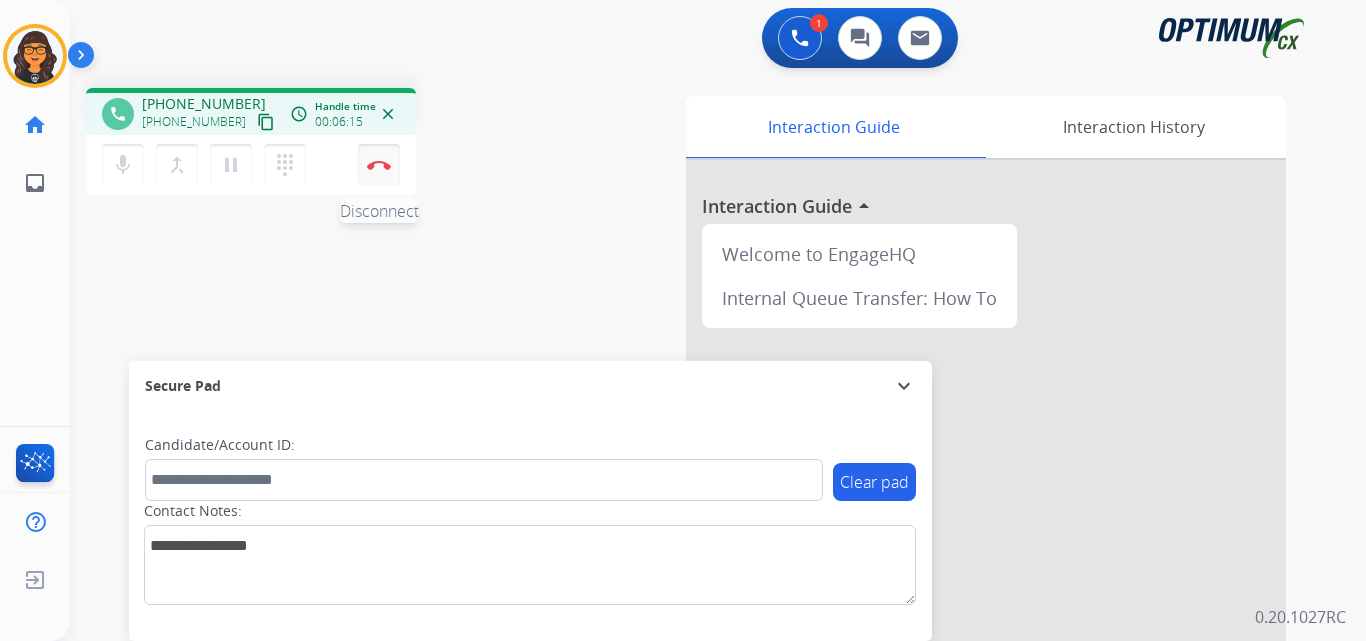 click at bounding box center (379, 165) 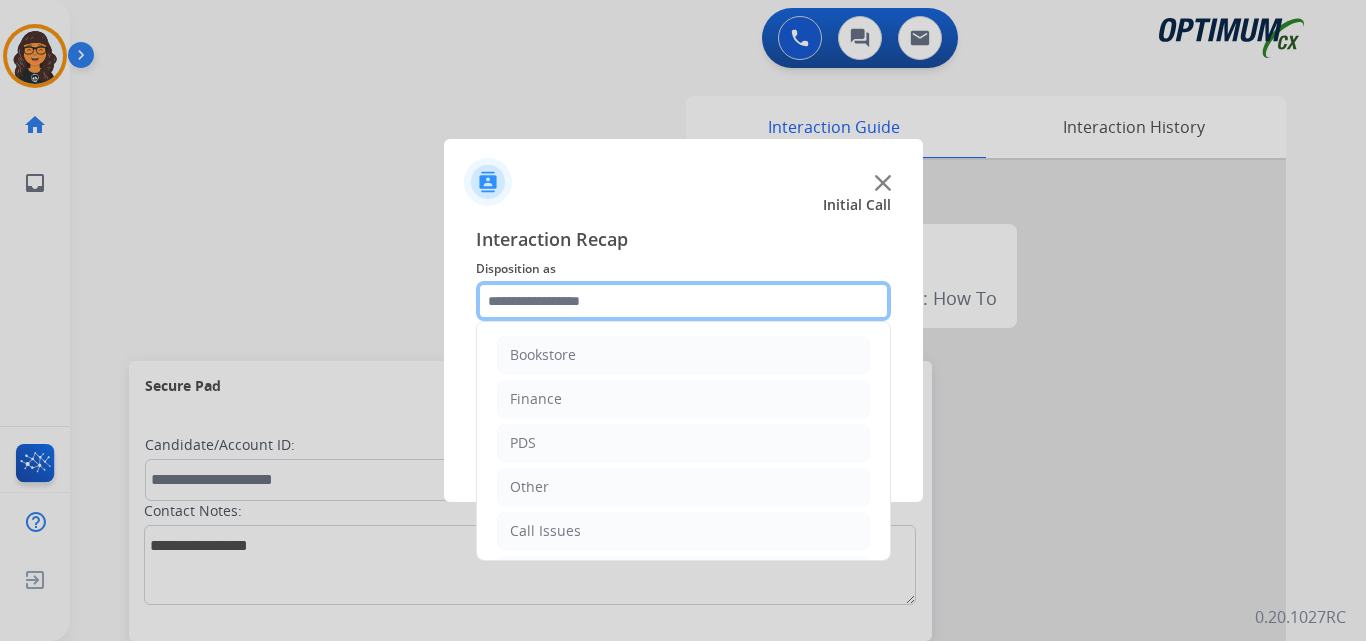 click 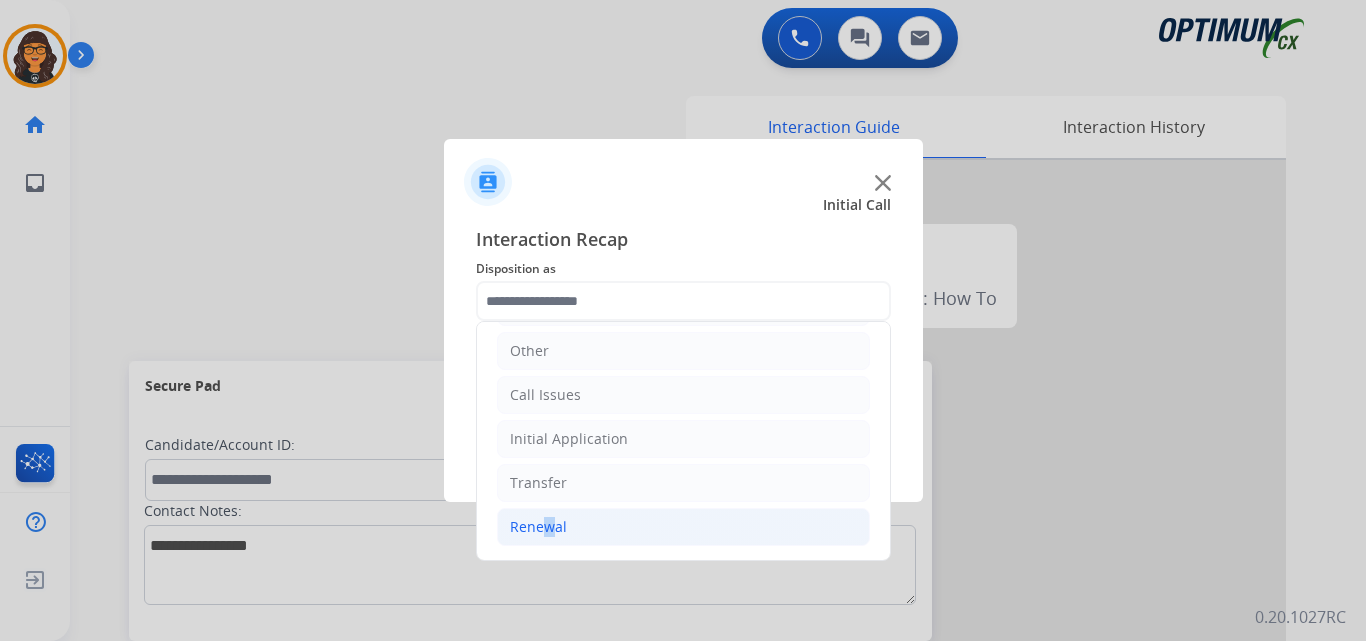 click on "Renewal" 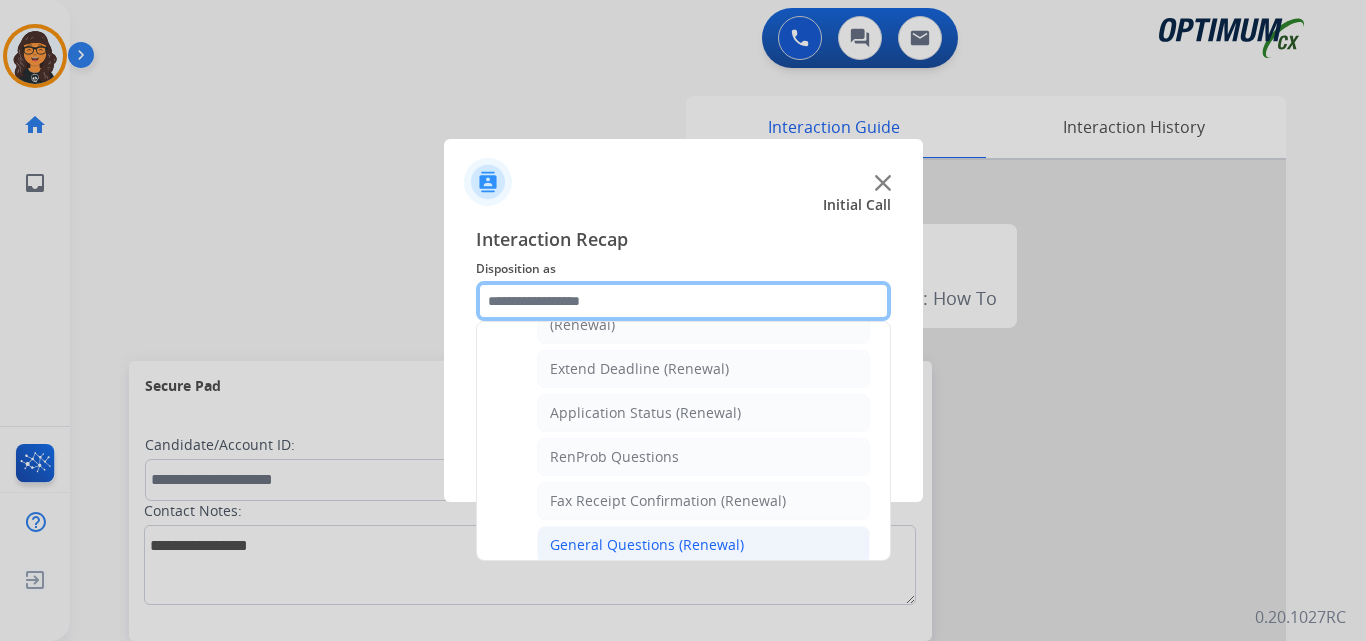 scroll, scrollTop: 436, scrollLeft: 0, axis: vertical 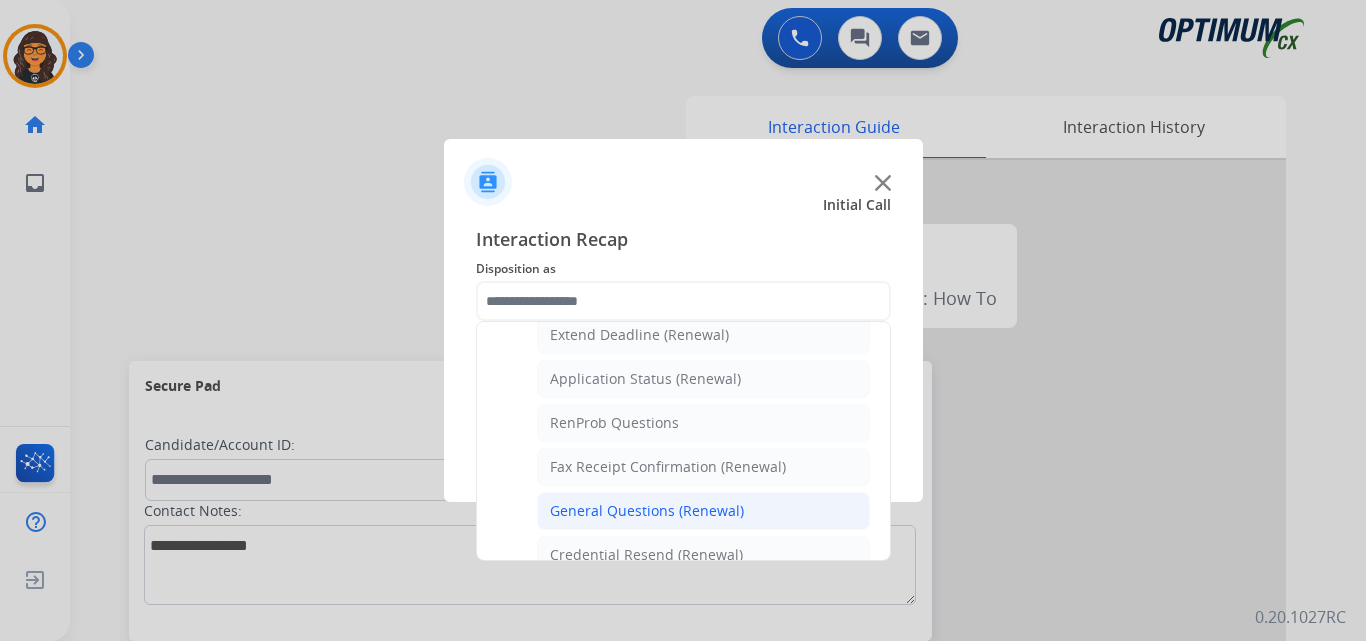 click on "General Questions (Renewal)" 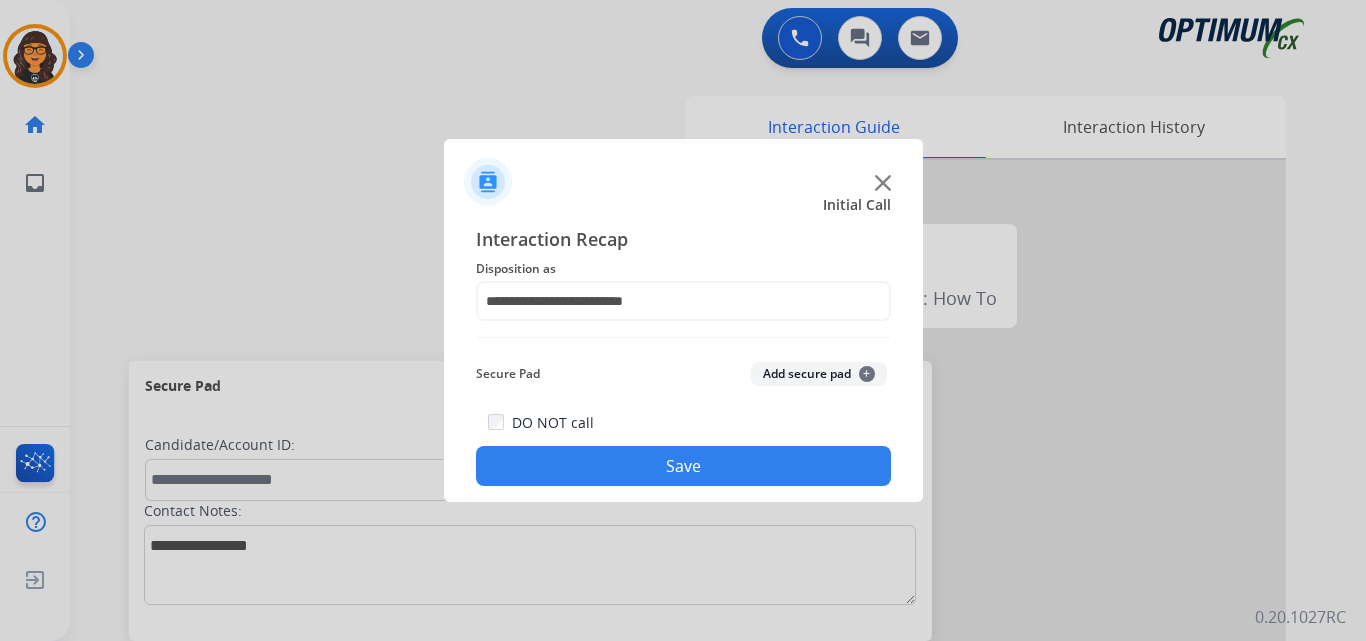 click on "Save" 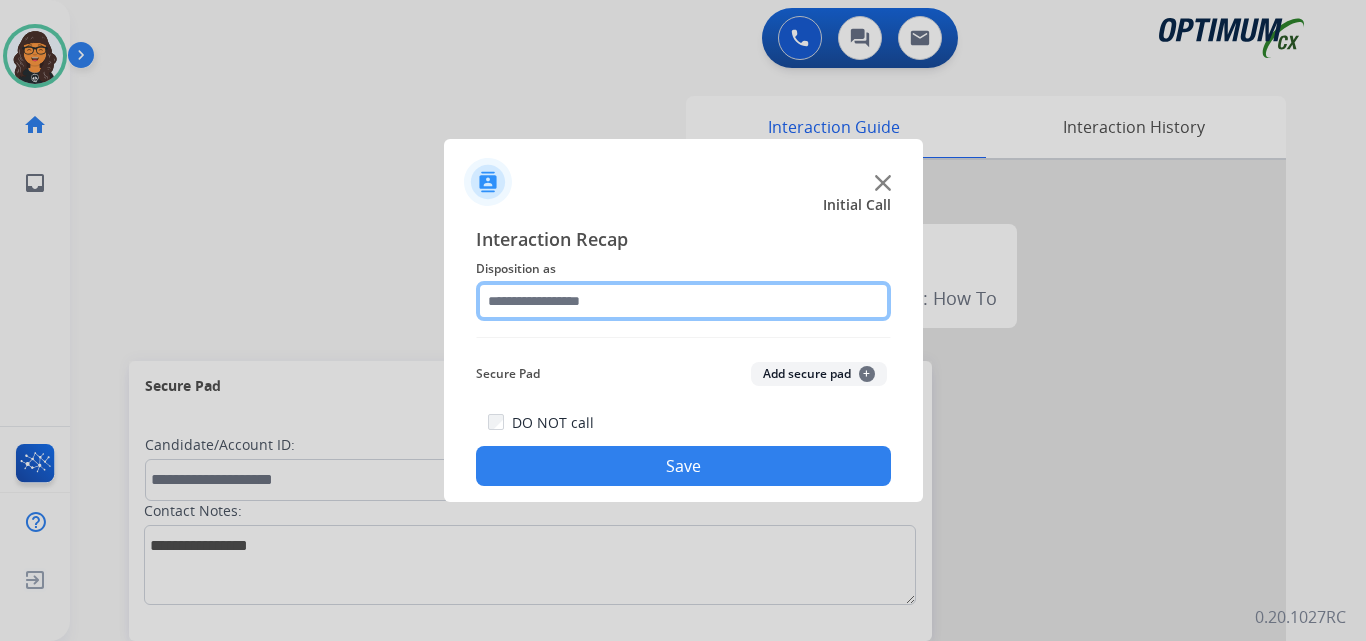 click 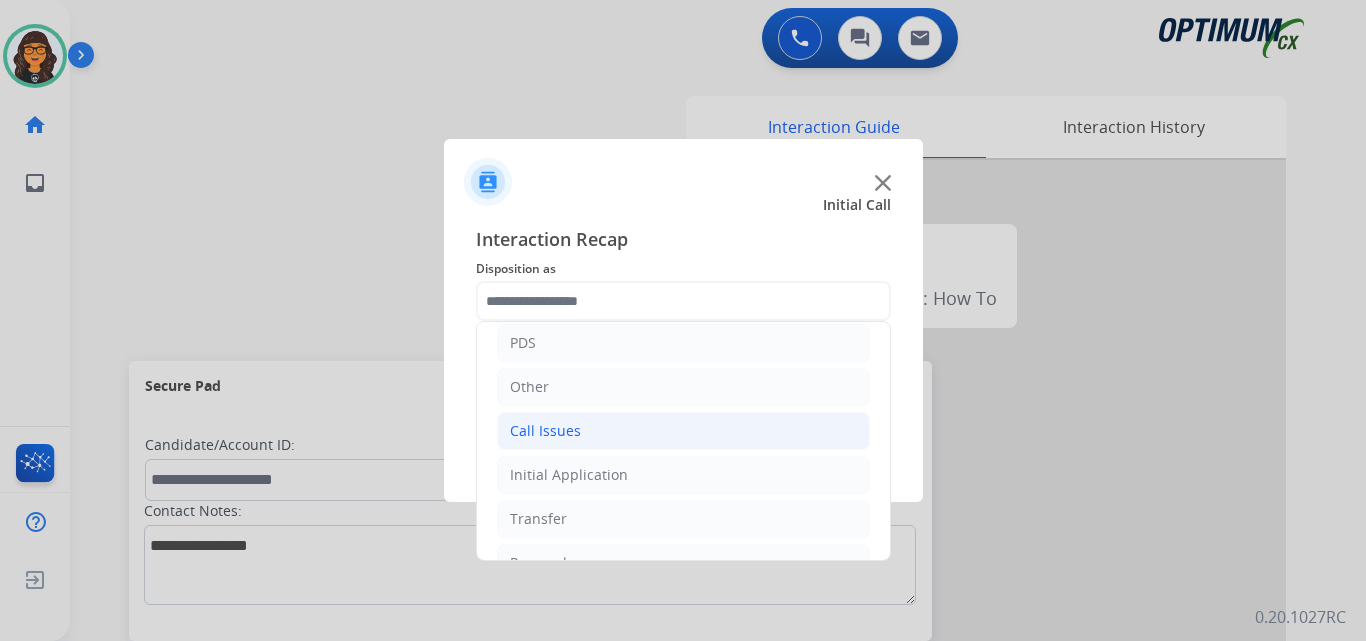click on "Call Issues" 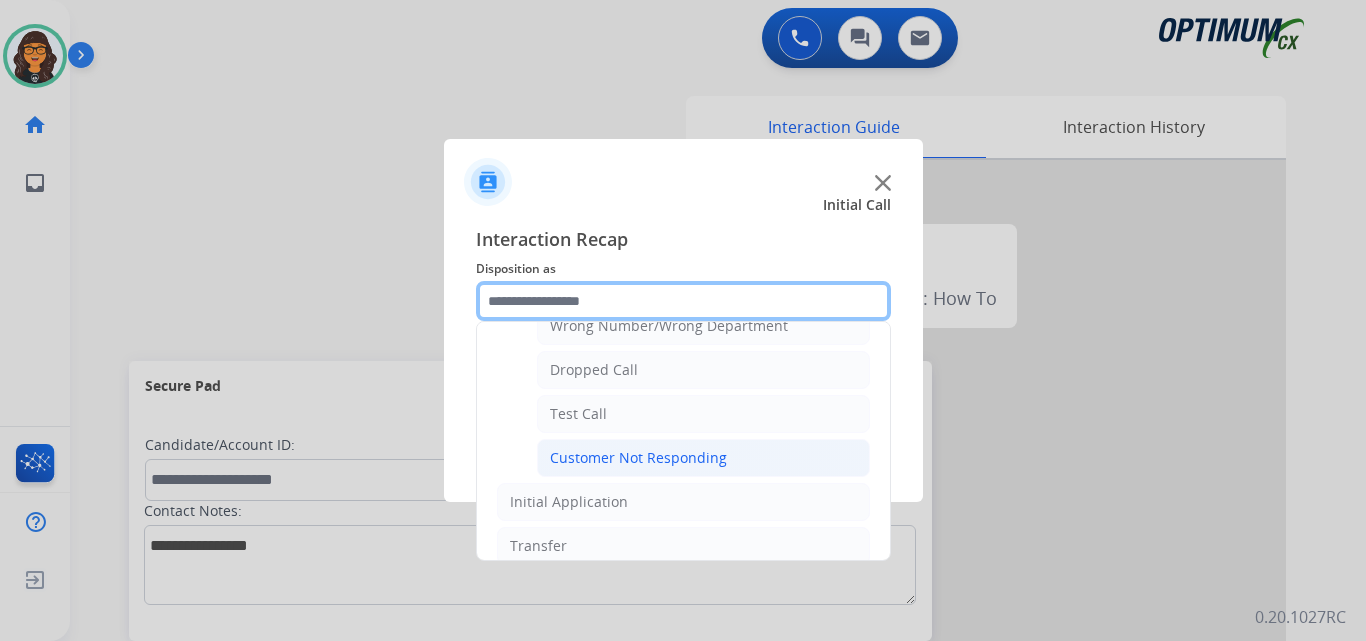scroll, scrollTop: 300, scrollLeft: 0, axis: vertical 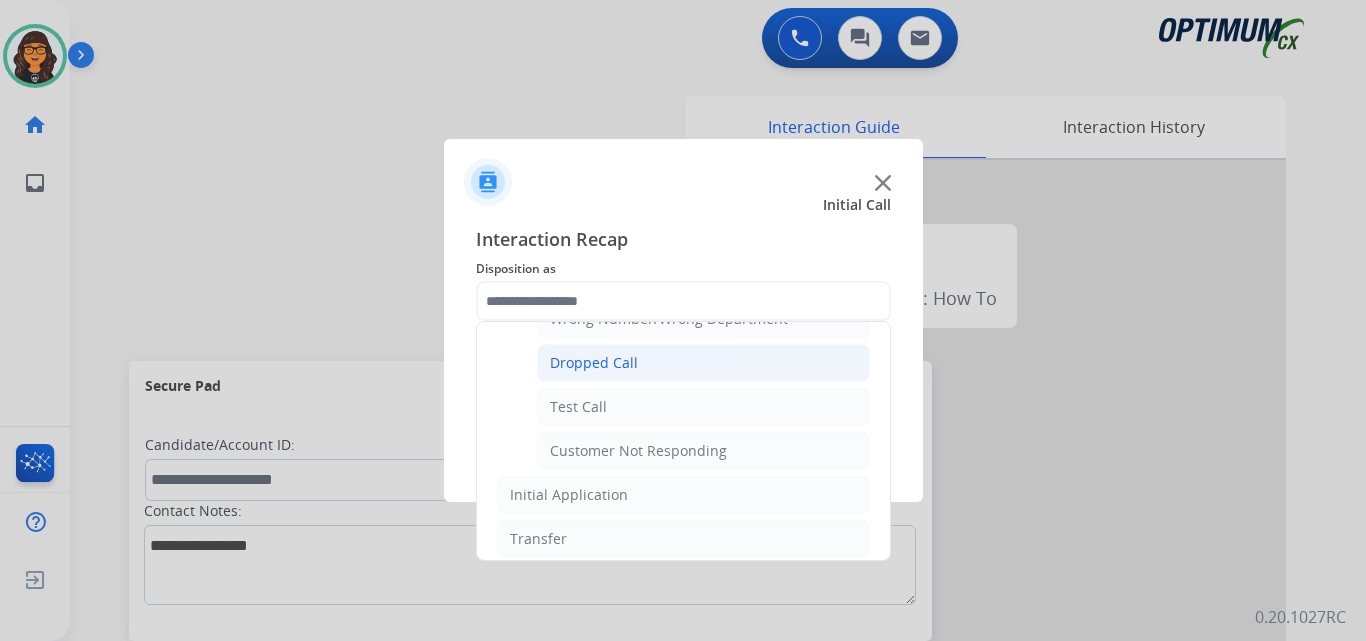 click on "Dropped Call" 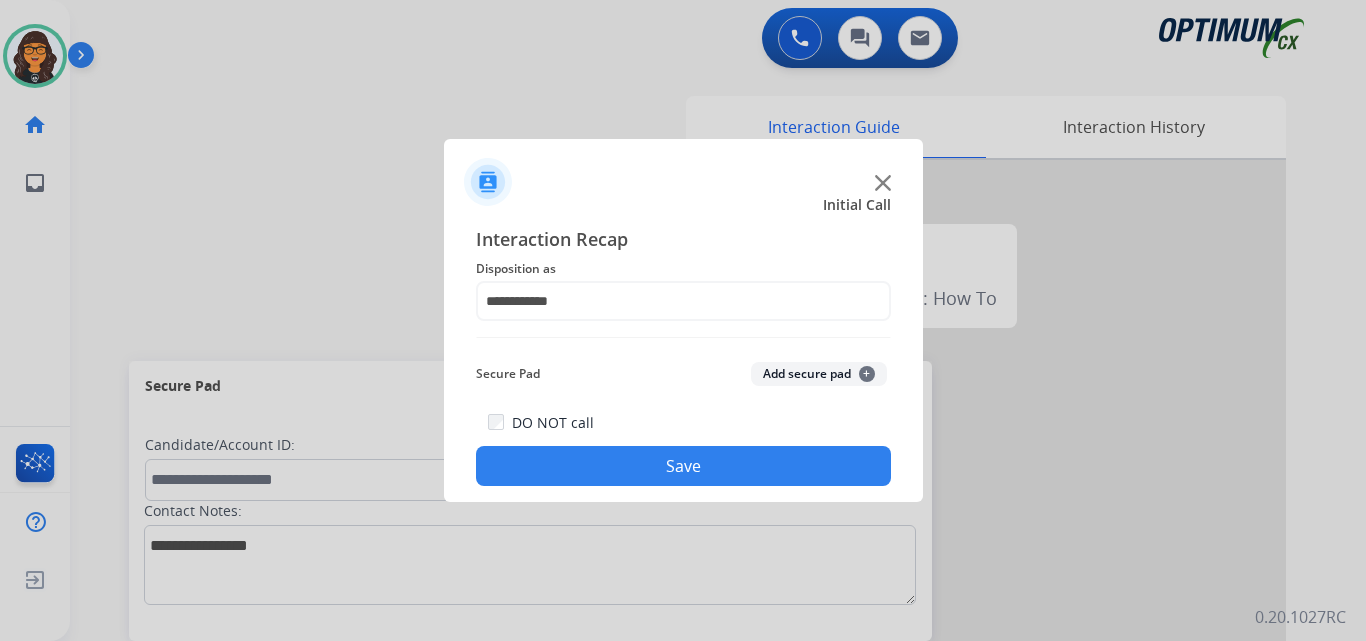 click on "Save" 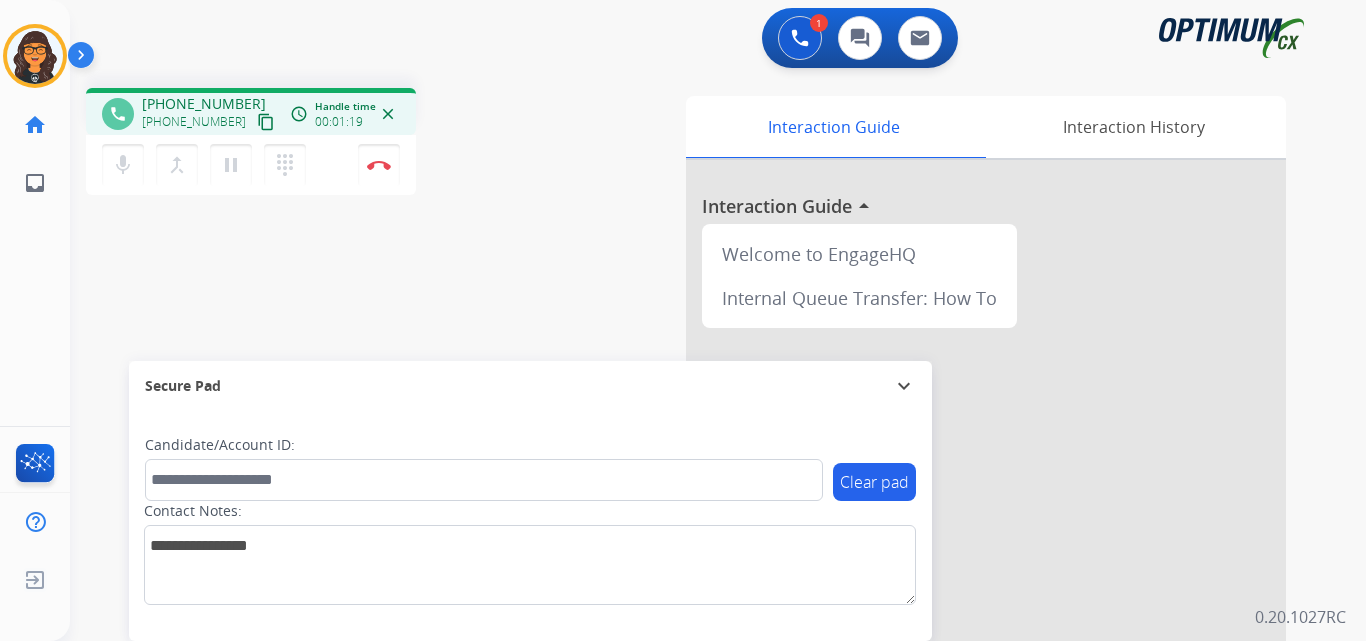 click on "content_copy" at bounding box center (266, 122) 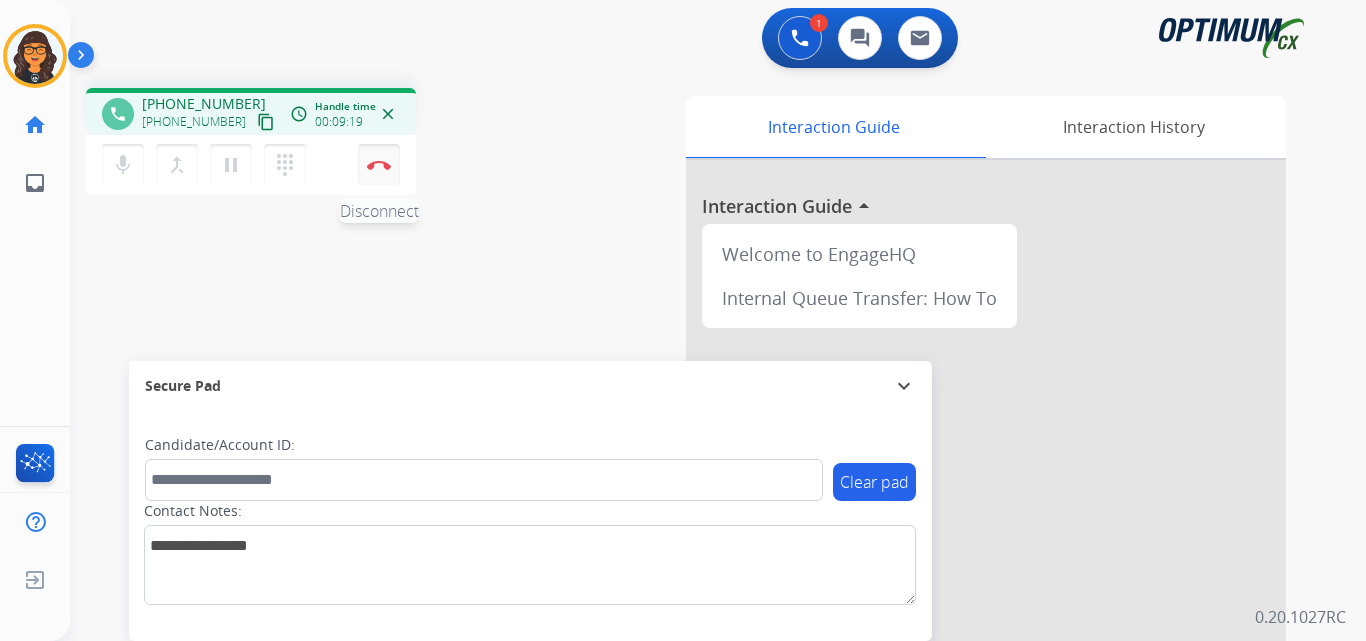 click on "Disconnect" at bounding box center [379, 165] 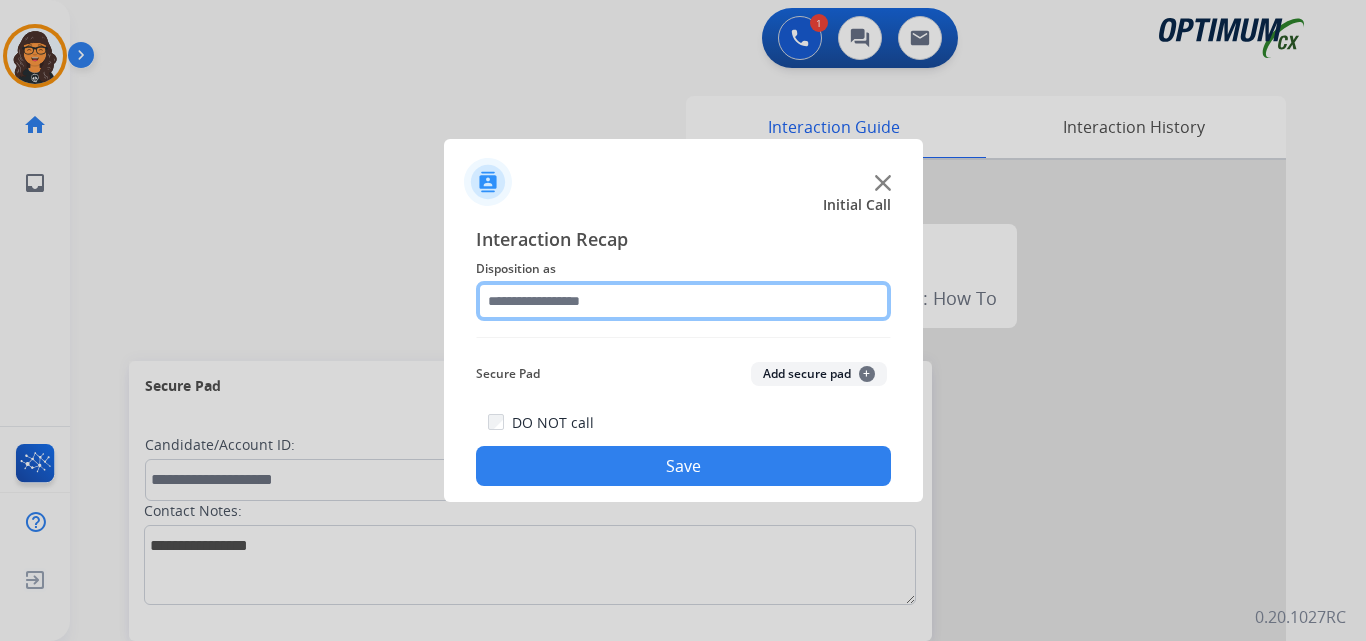 click 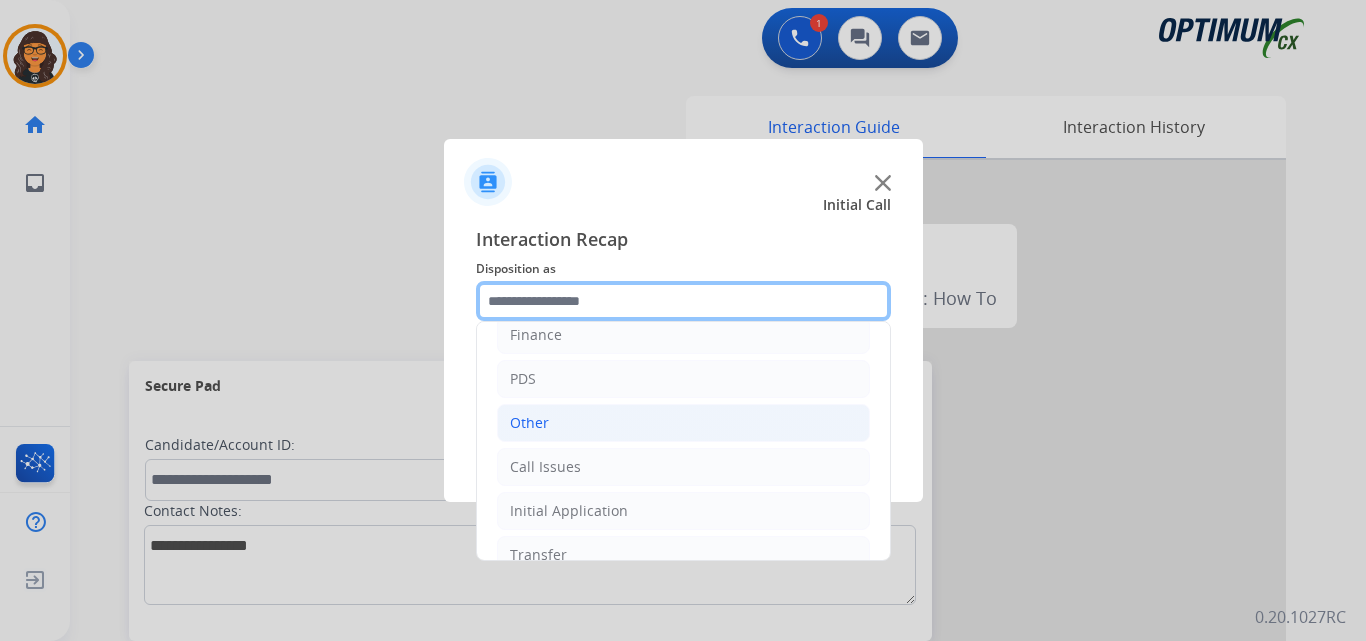 scroll, scrollTop: 100, scrollLeft: 0, axis: vertical 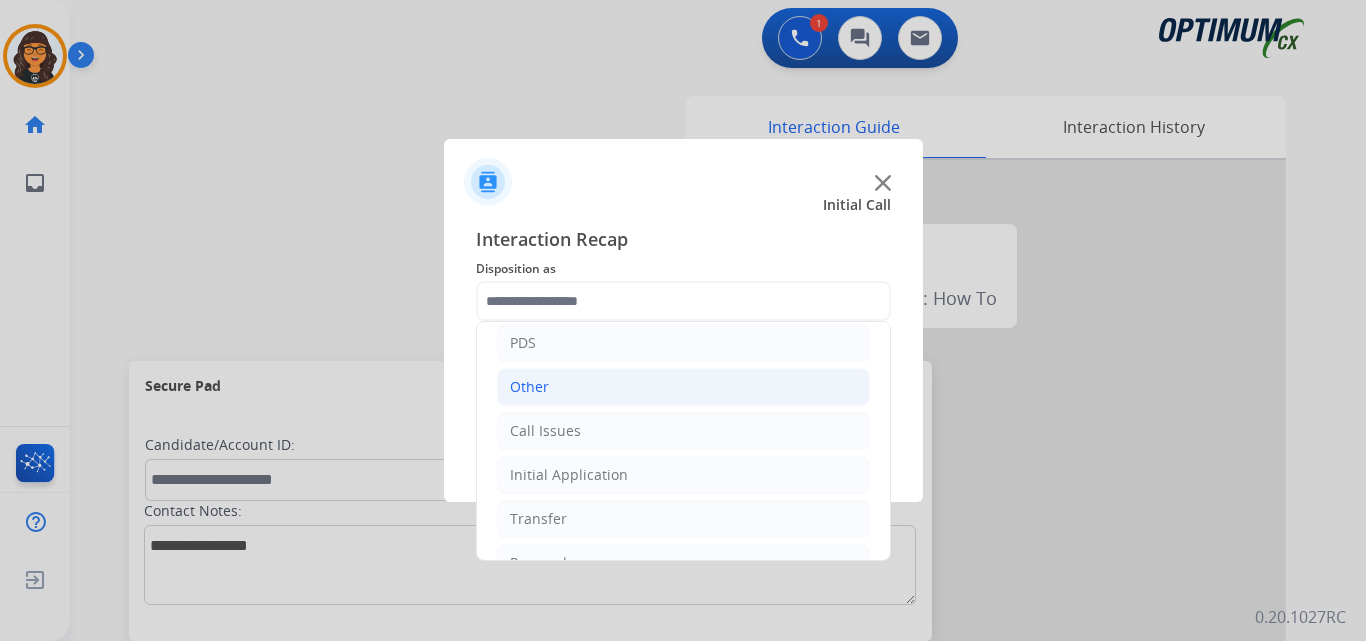 click on "Other" 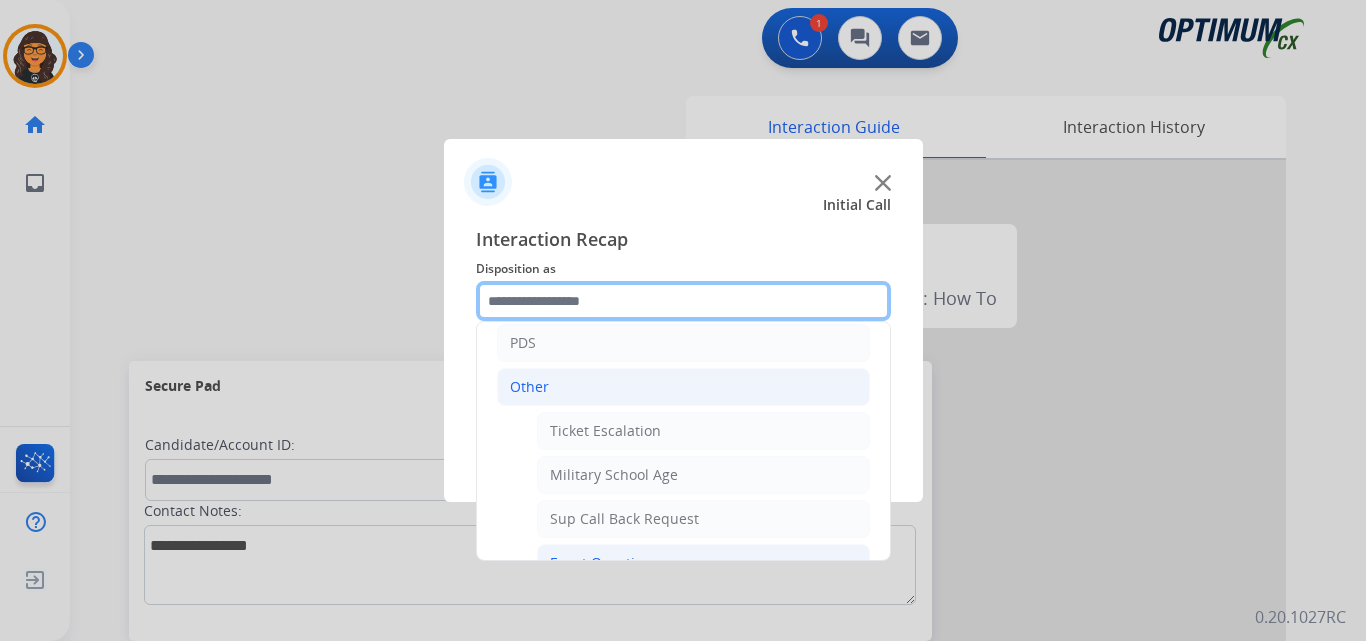 scroll, scrollTop: 200, scrollLeft: 0, axis: vertical 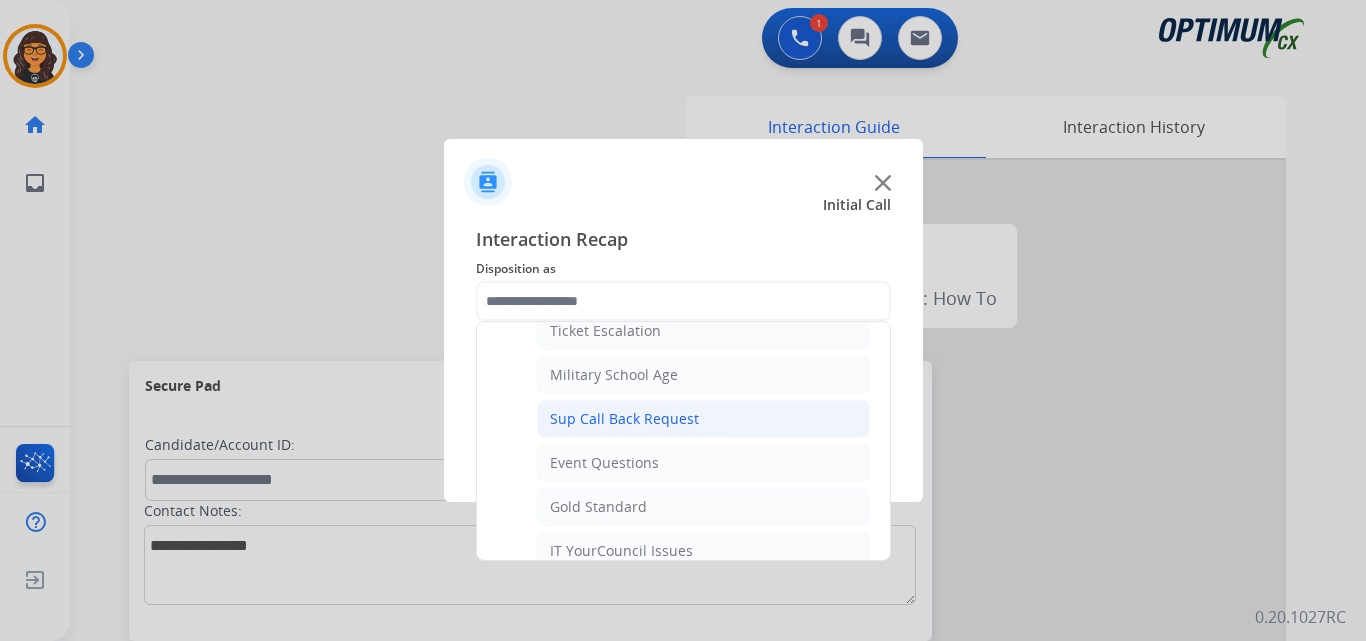 click on "Sup Call Back Request" 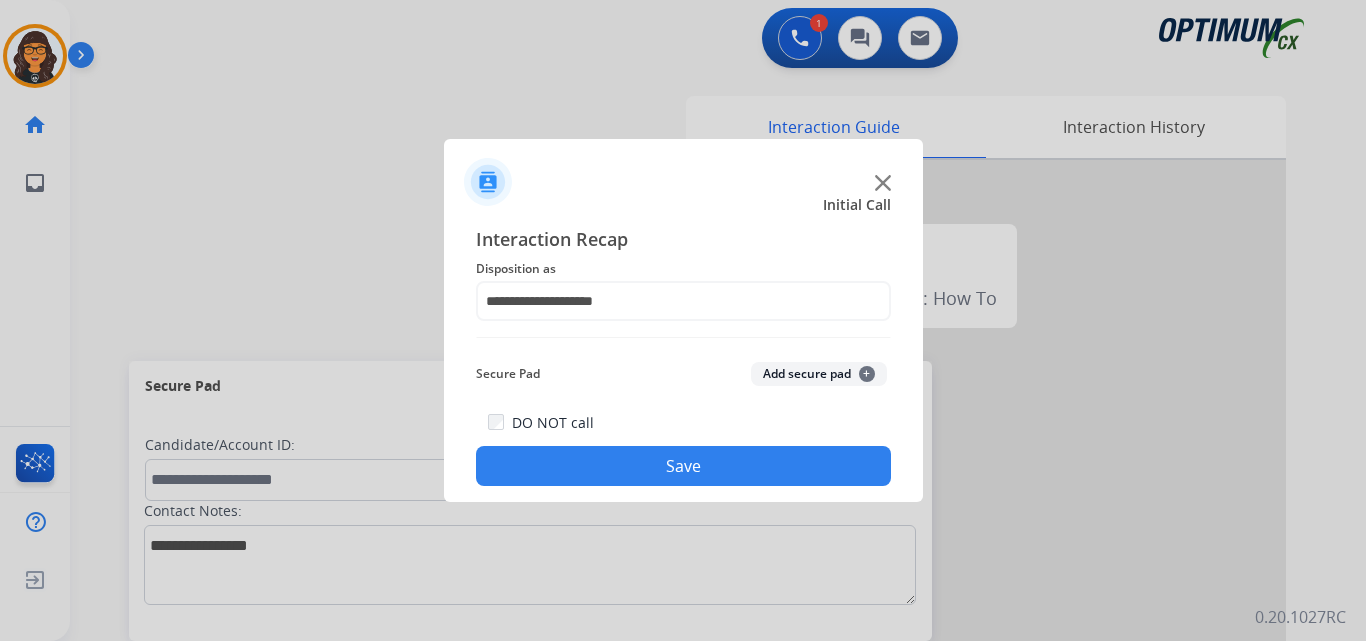 click on "Save" 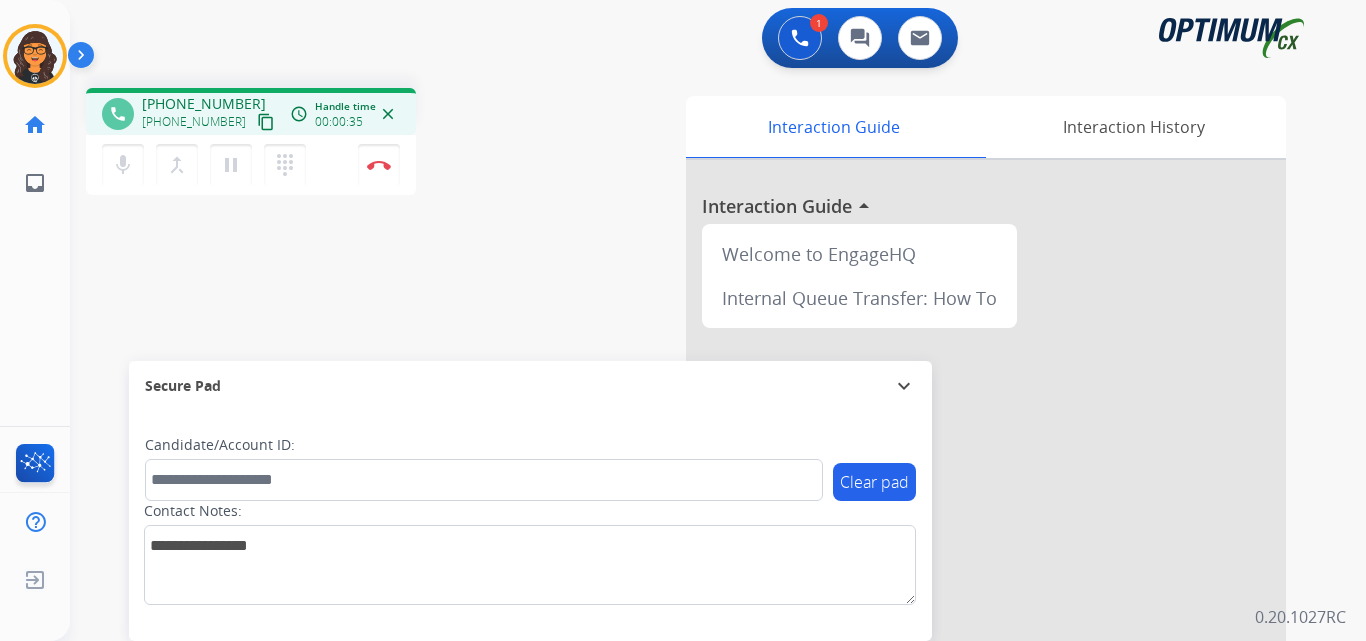 click on "content_copy" at bounding box center (266, 122) 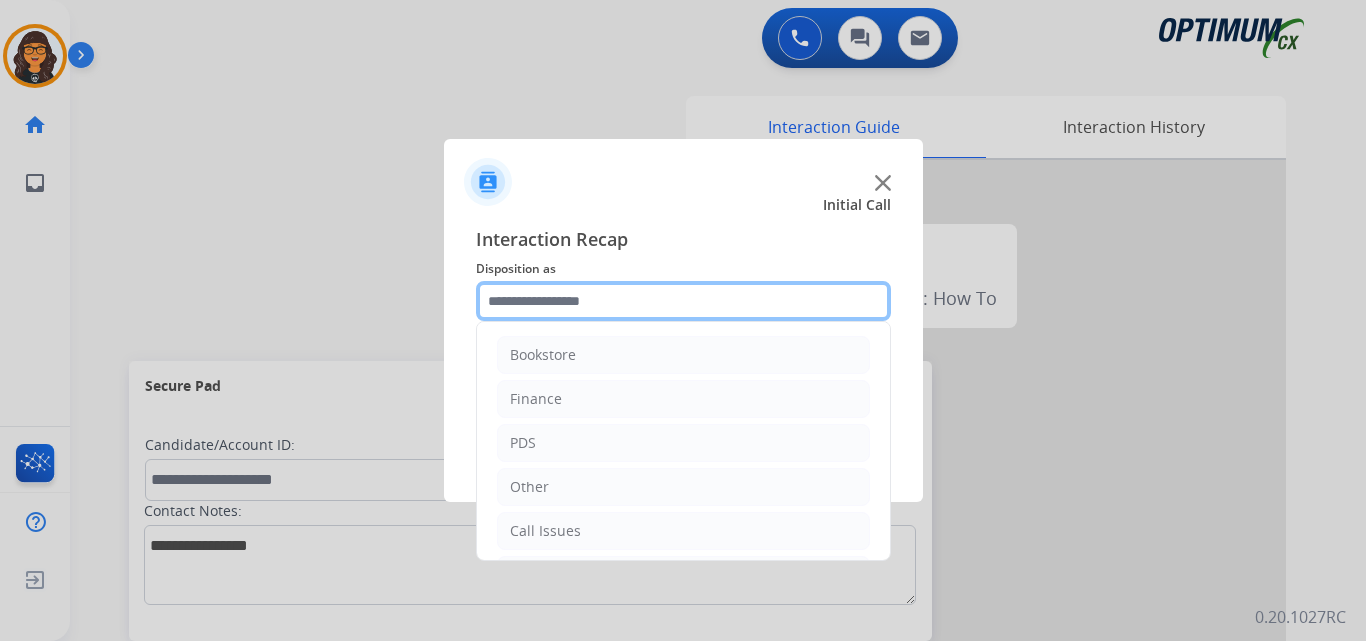 click 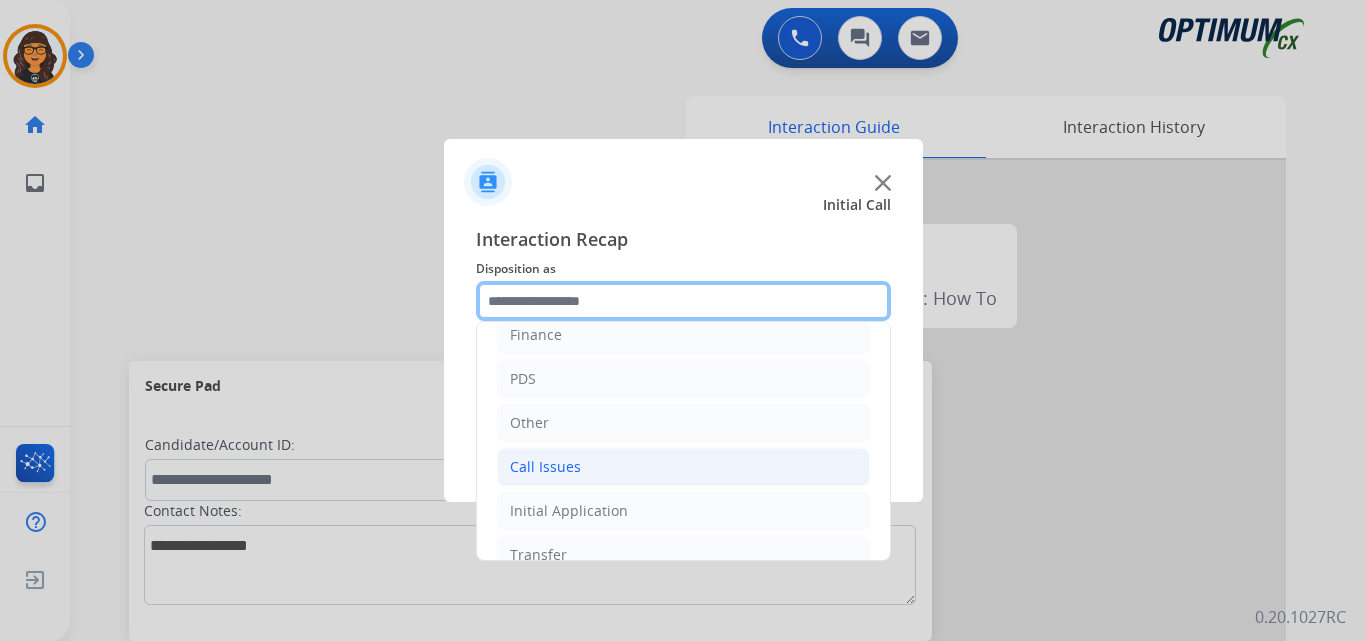 scroll, scrollTop: 136, scrollLeft: 0, axis: vertical 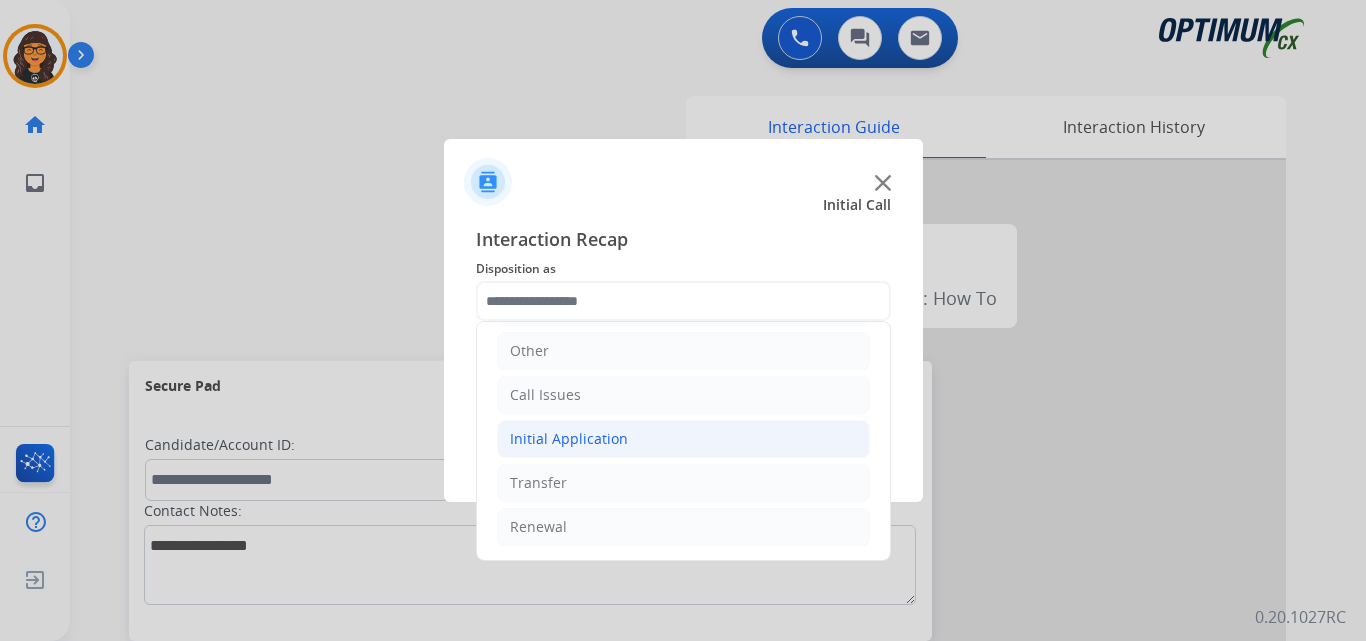 click on "Initial Application" 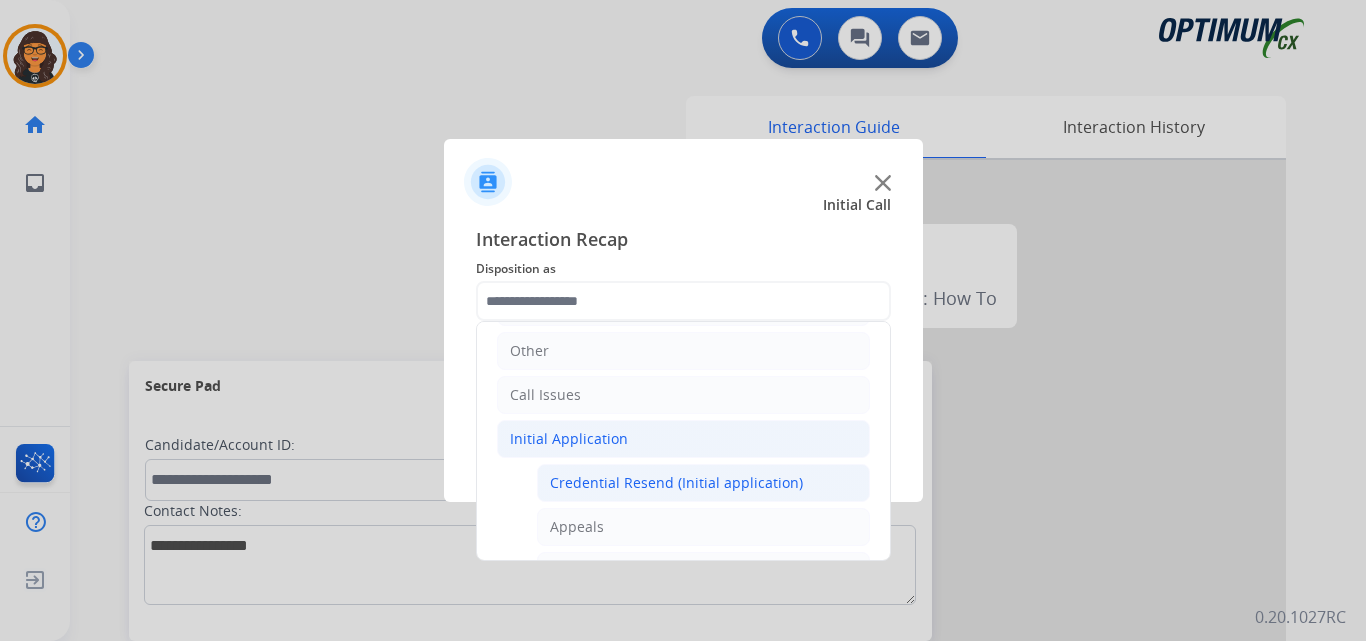 click on "Credential Resend (Initial application)" 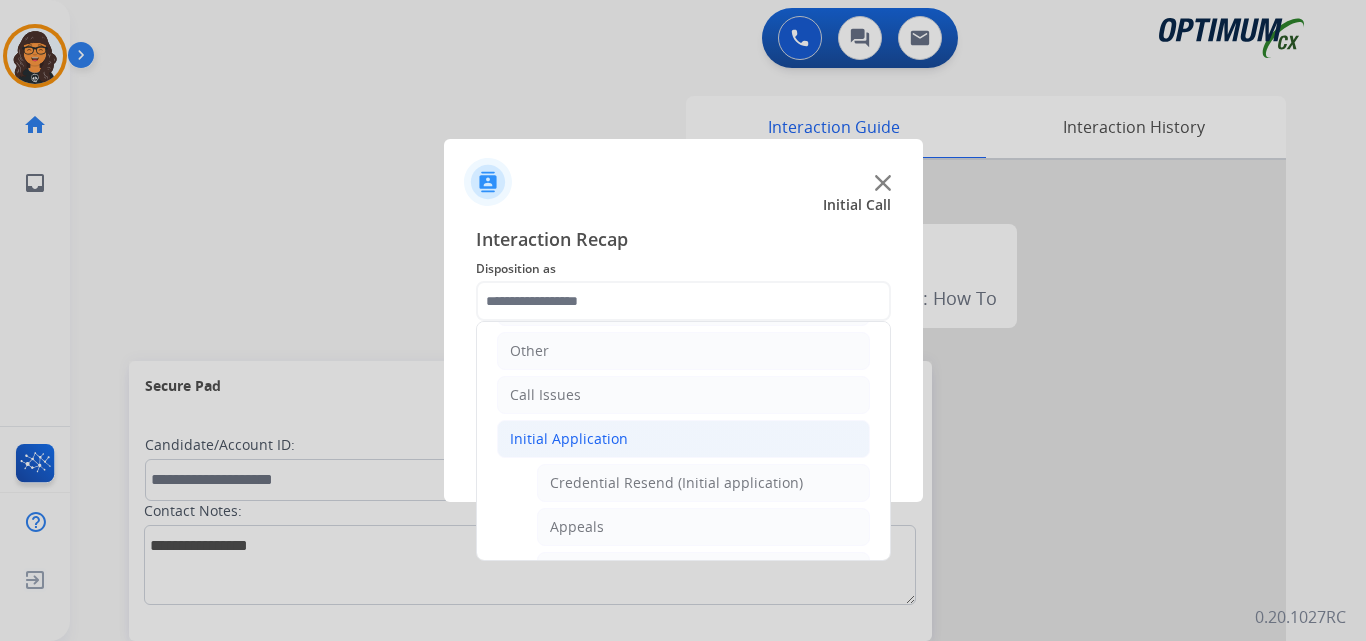 type on "**********" 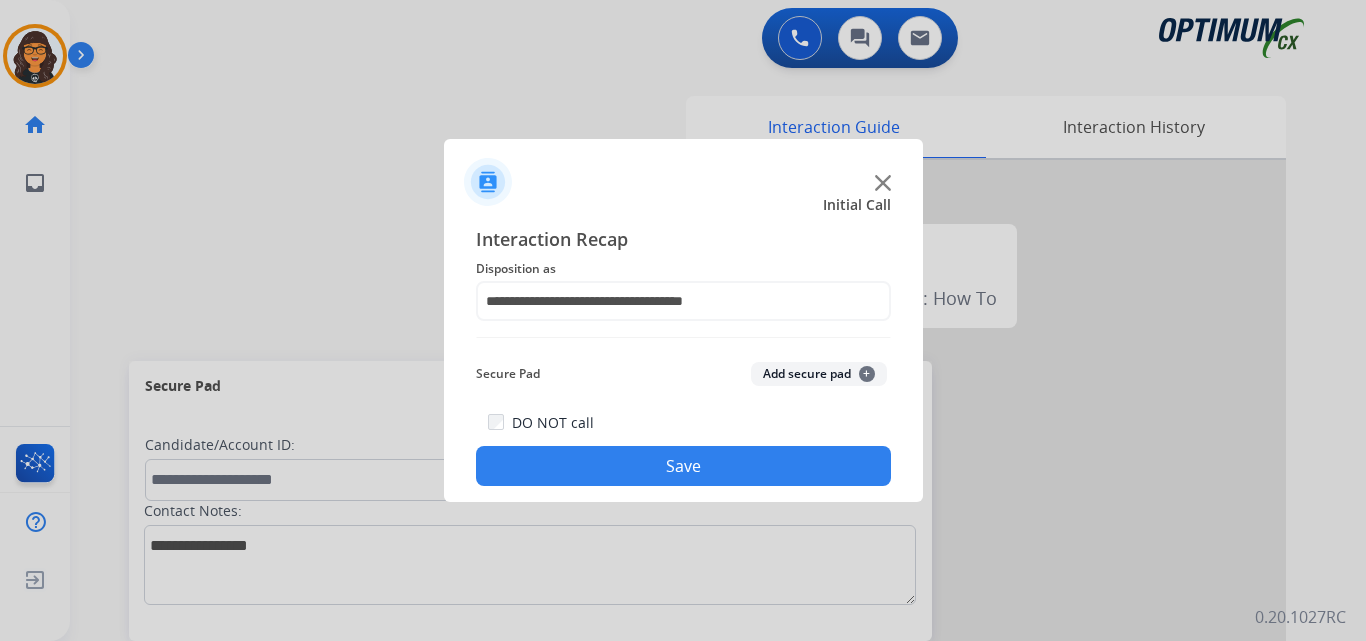 click on "Save" 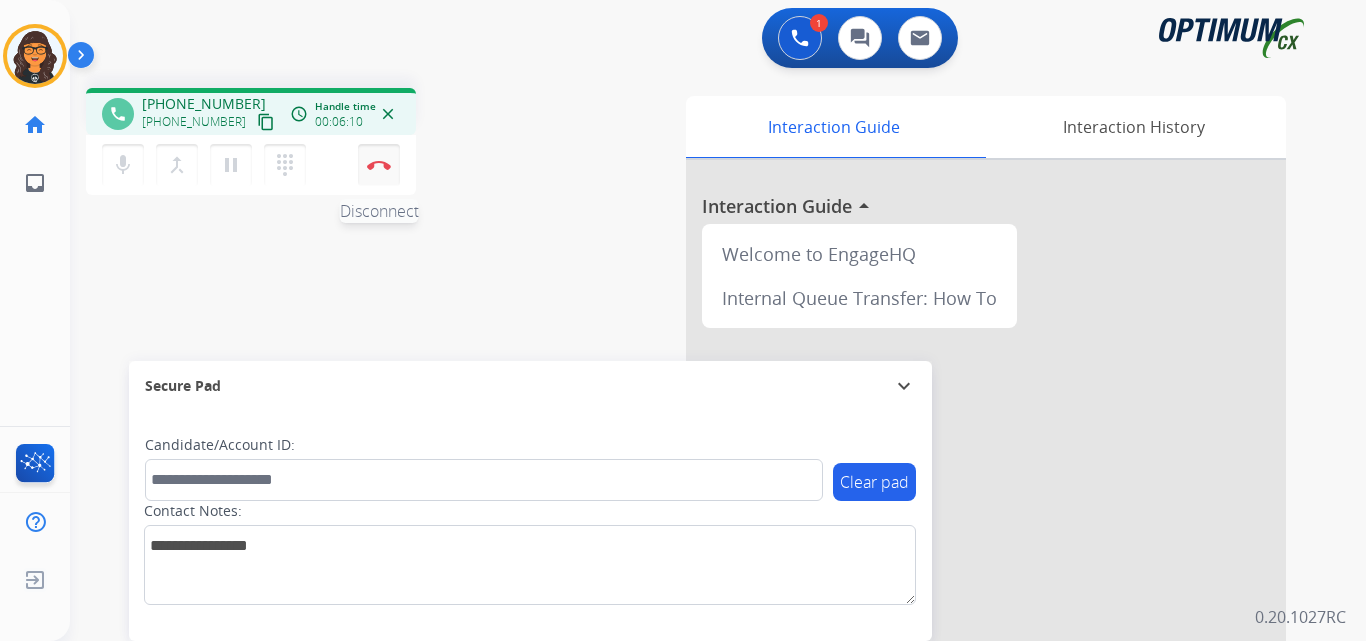 click at bounding box center [379, 165] 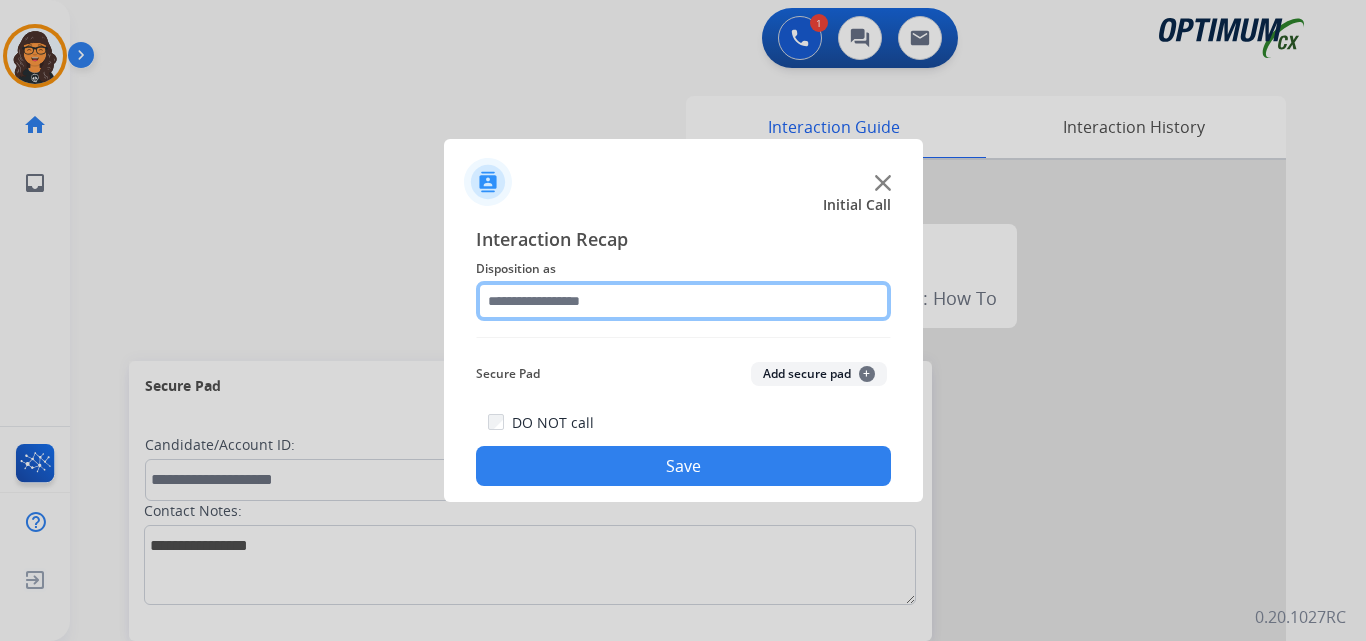 click 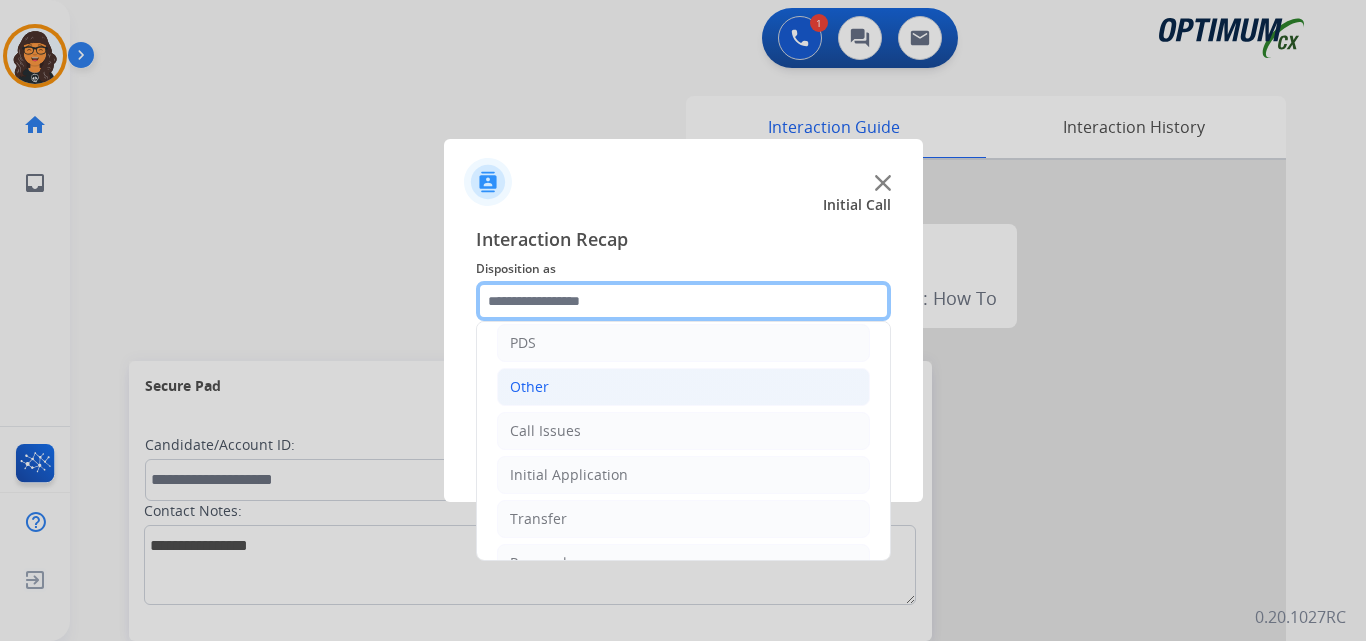 scroll, scrollTop: 0, scrollLeft: 0, axis: both 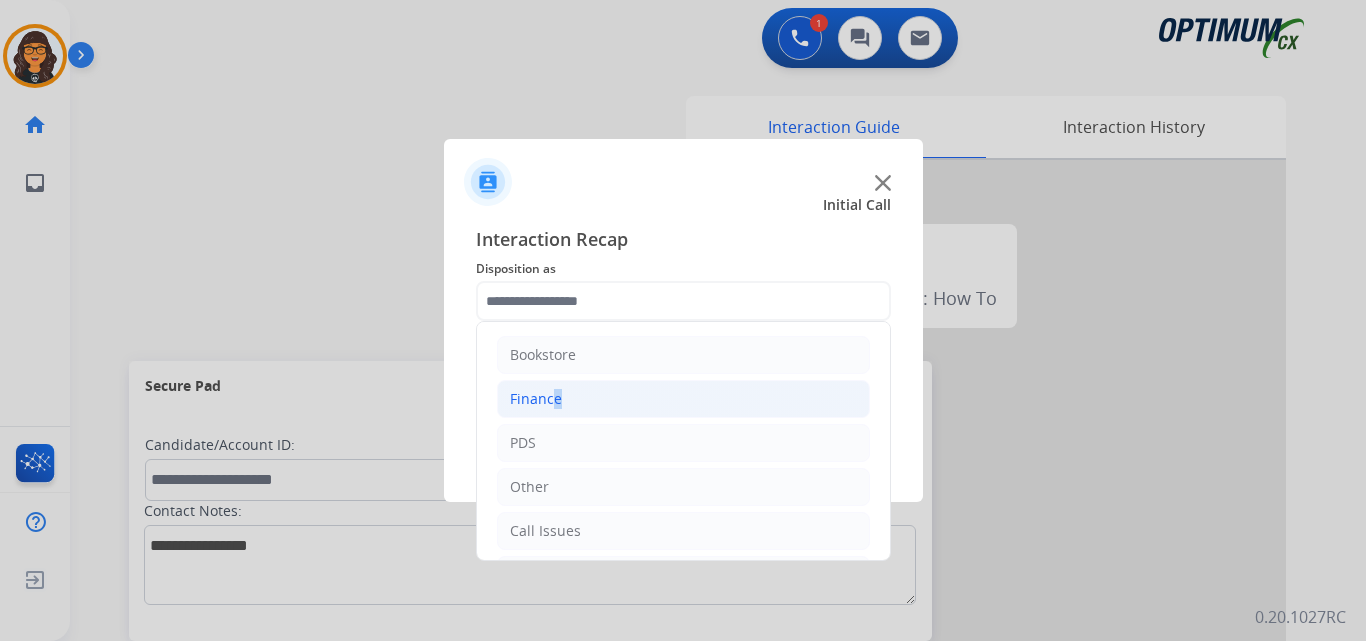 click on "Finance" 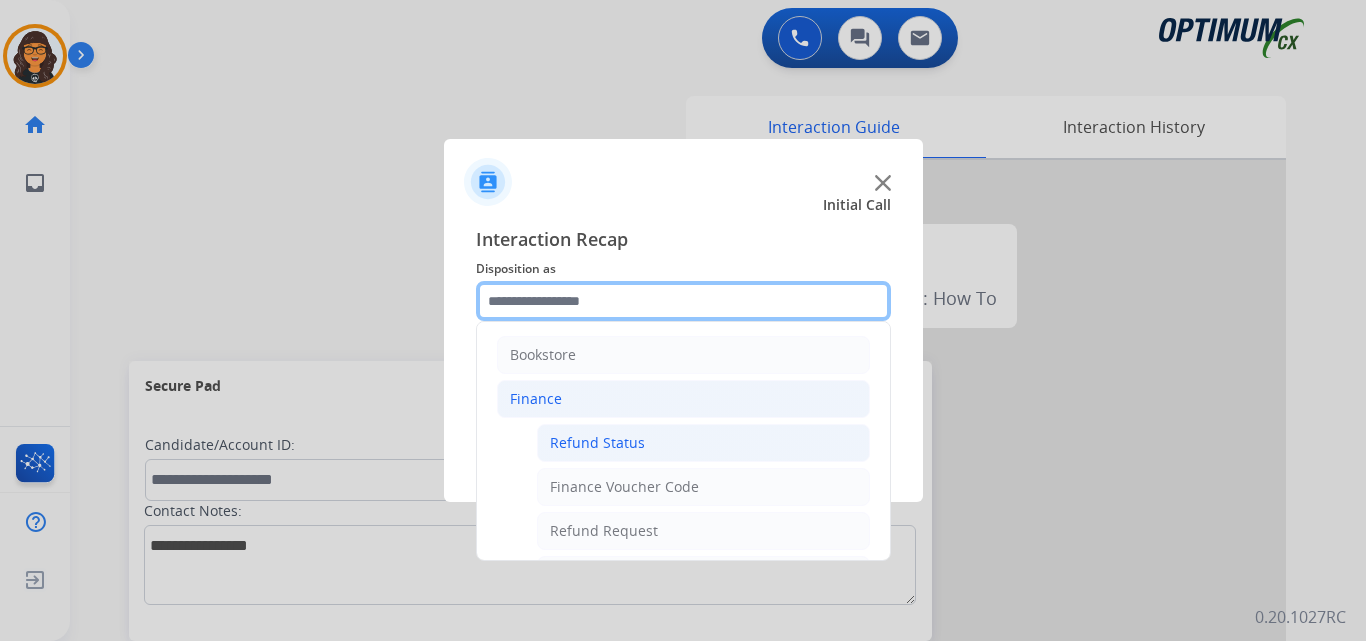 scroll, scrollTop: 100, scrollLeft: 0, axis: vertical 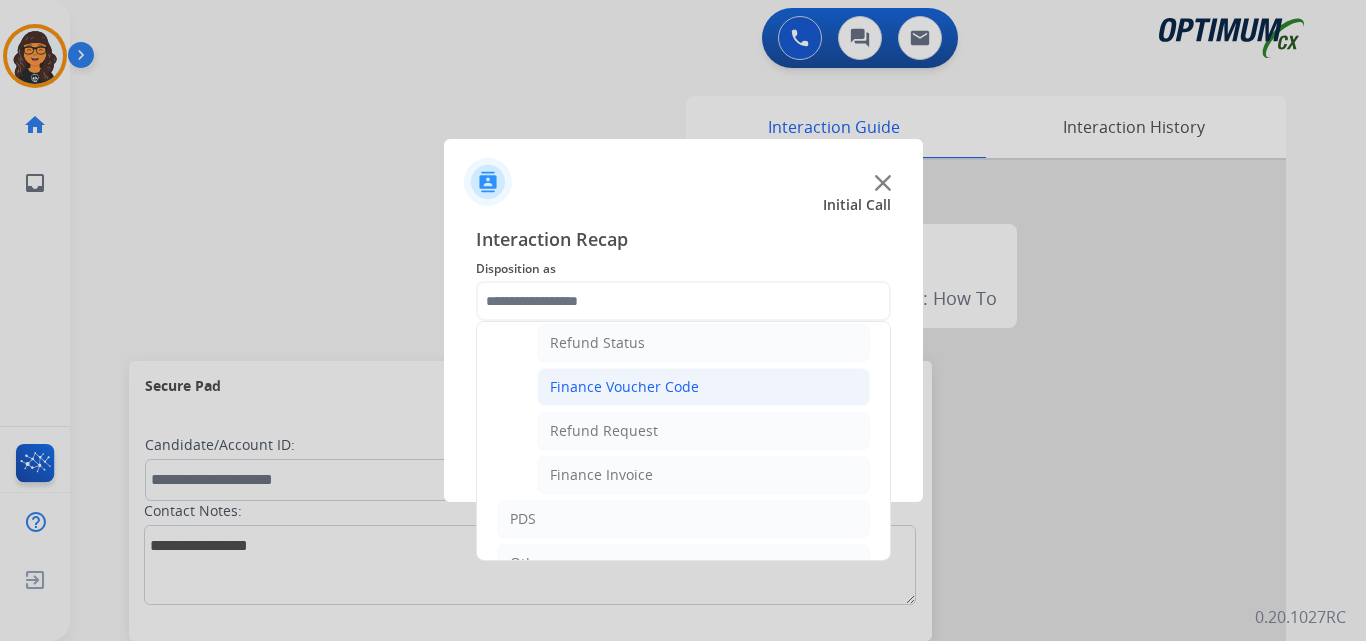 click on "Finance Voucher Code" 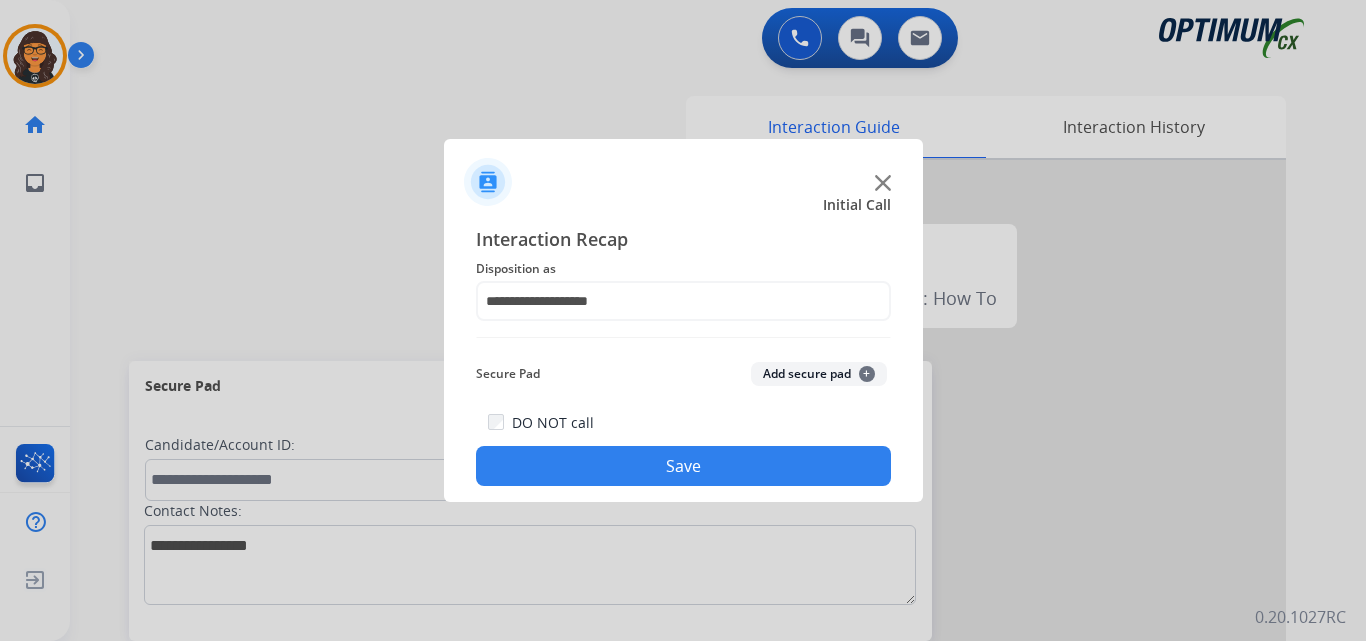 drag, startPoint x: 651, startPoint y: 459, endPoint x: 490, endPoint y: 321, distance: 212.04953 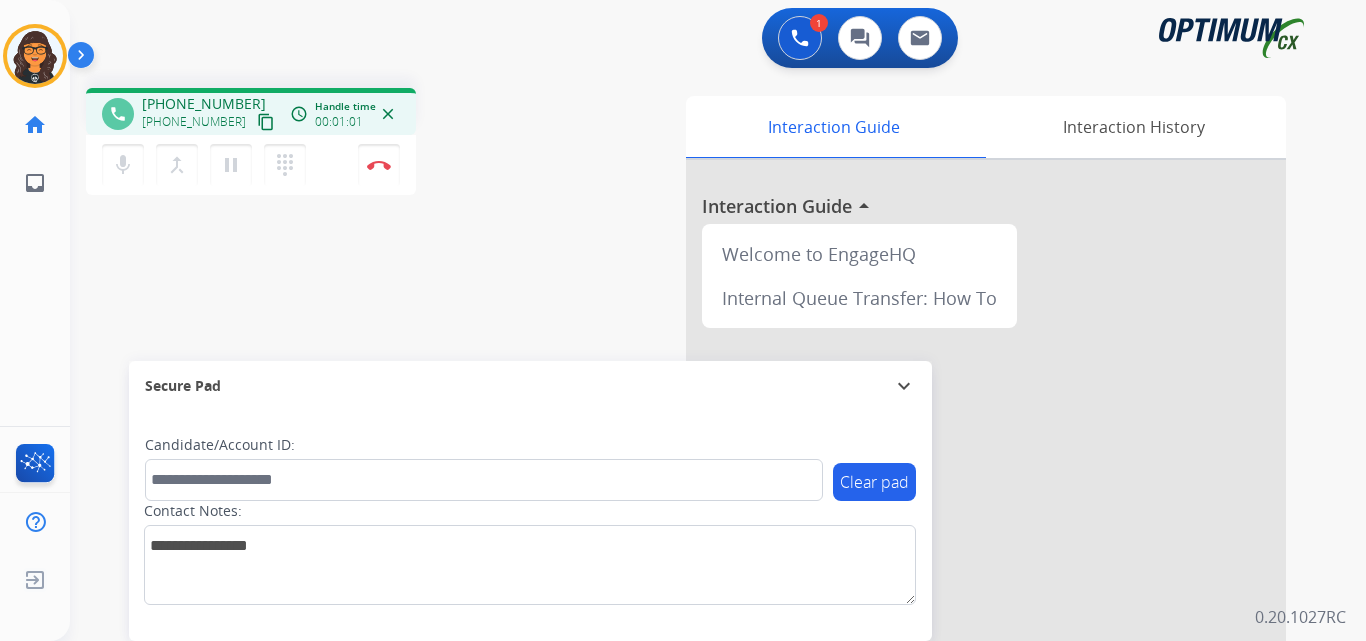 click on "content_copy" at bounding box center [266, 122] 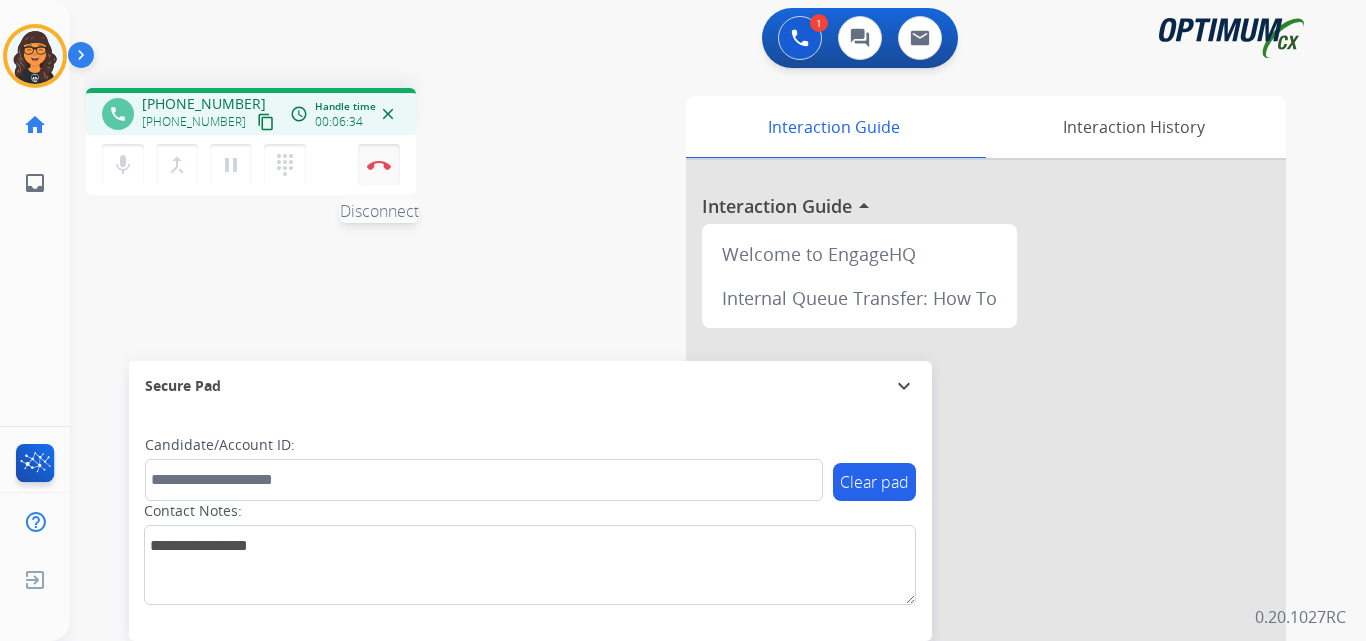 click at bounding box center [379, 165] 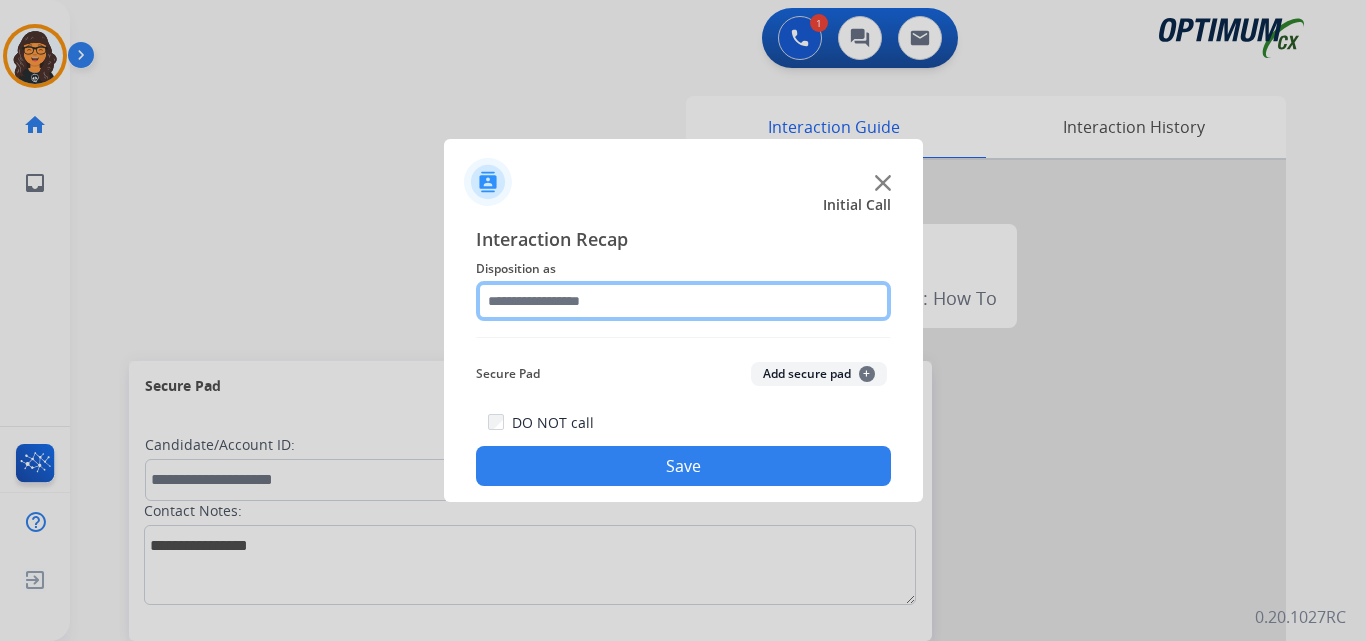 click 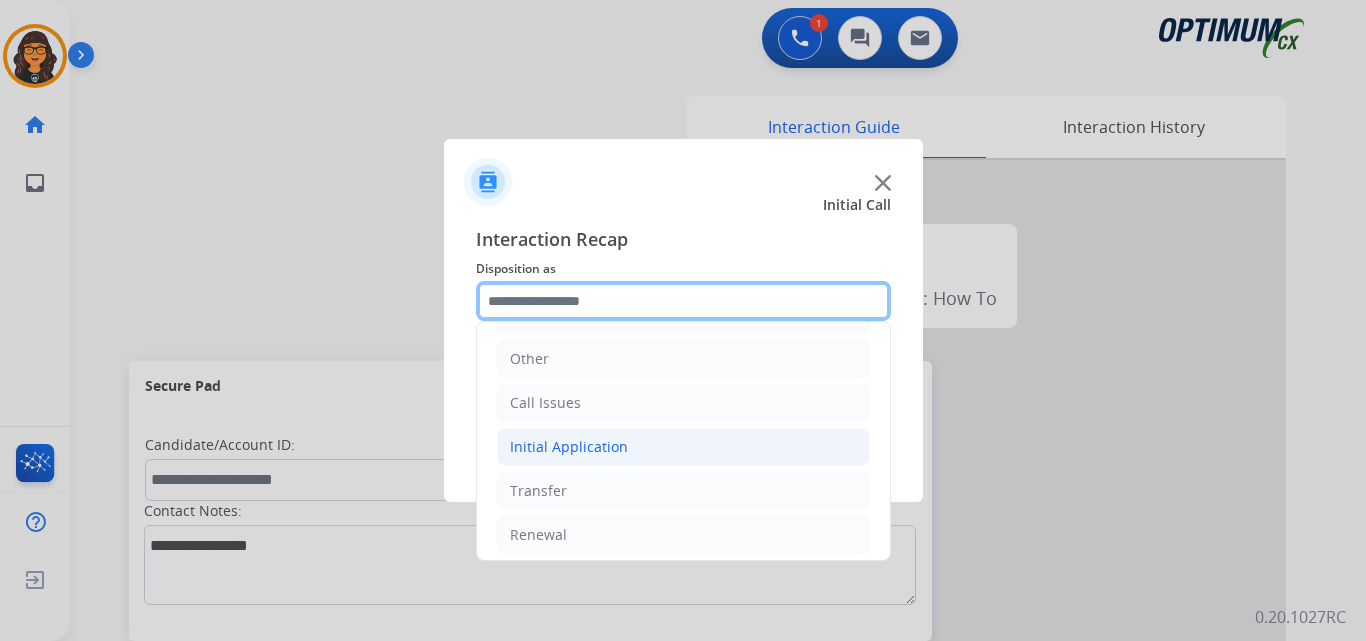 scroll, scrollTop: 136, scrollLeft: 0, axis: vertical 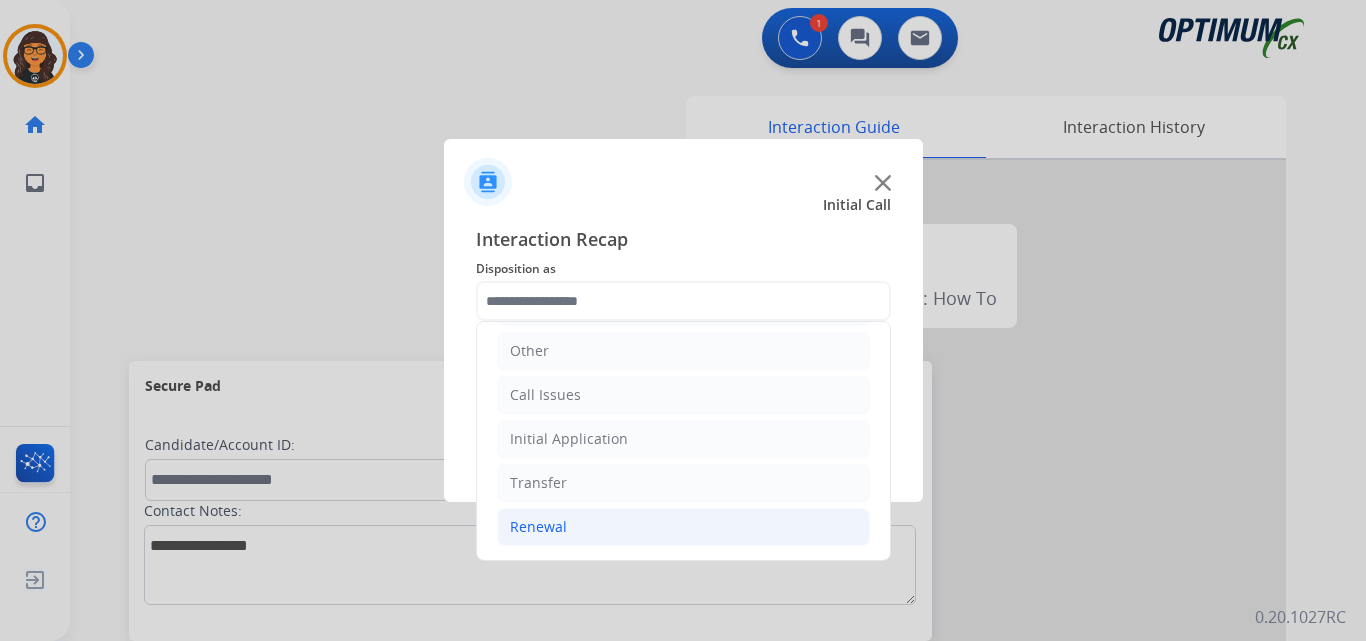 click on "Renewal" 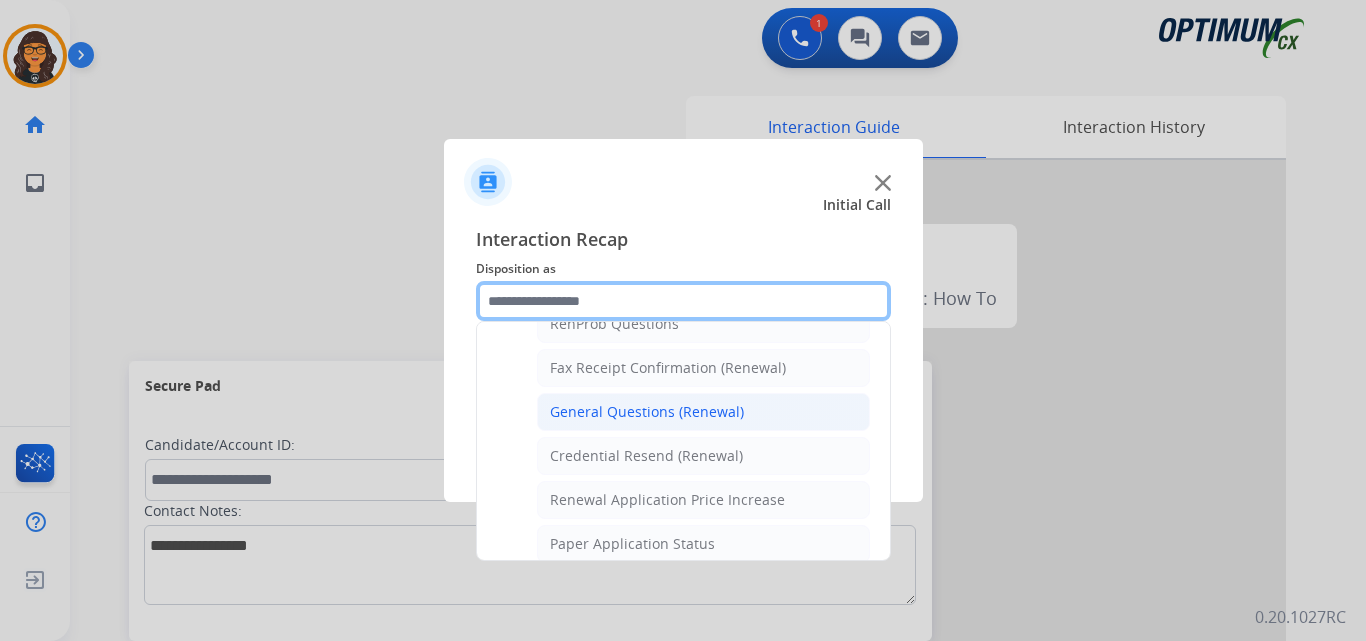 scroll, scrollTop: 536, scrollLeft: 0, axis: vertical 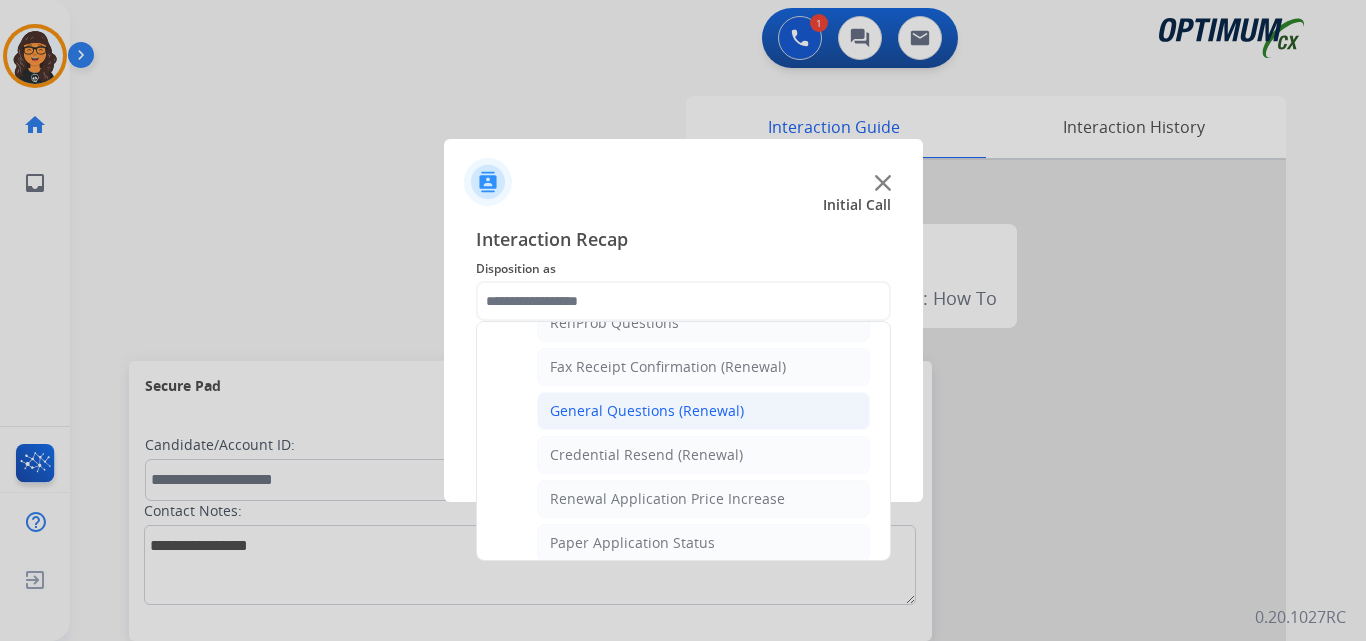 click on "General Questions (Renewal)" 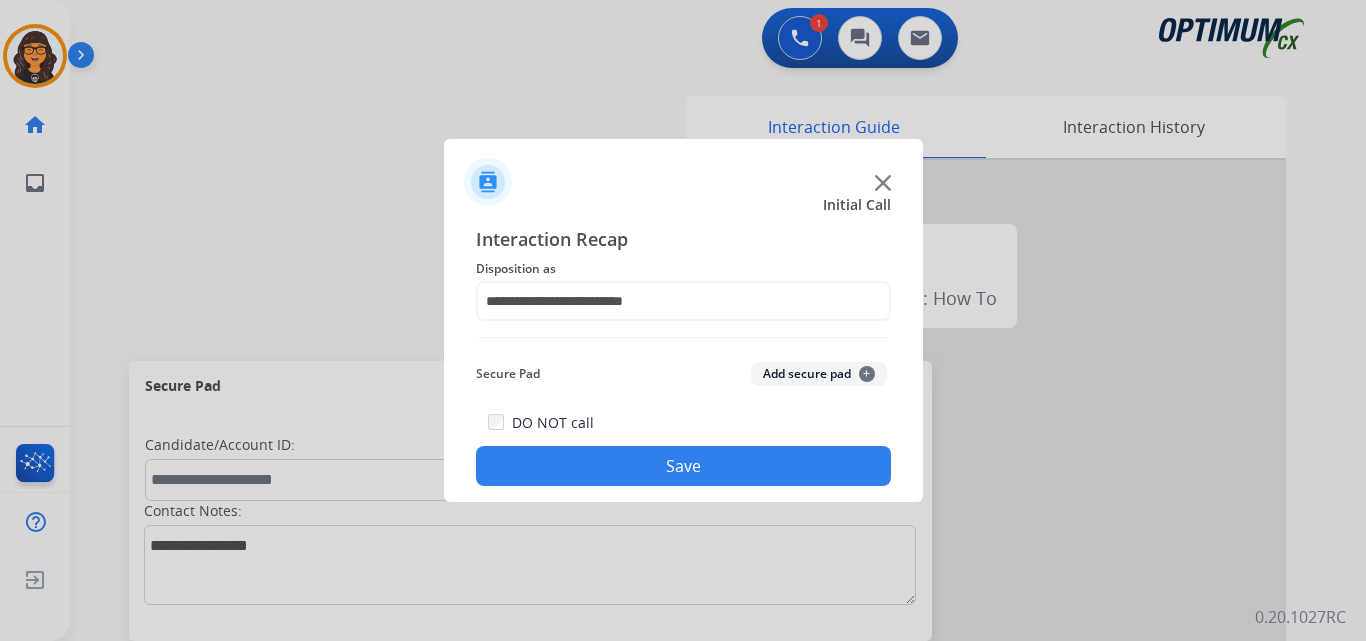 click on "Save" 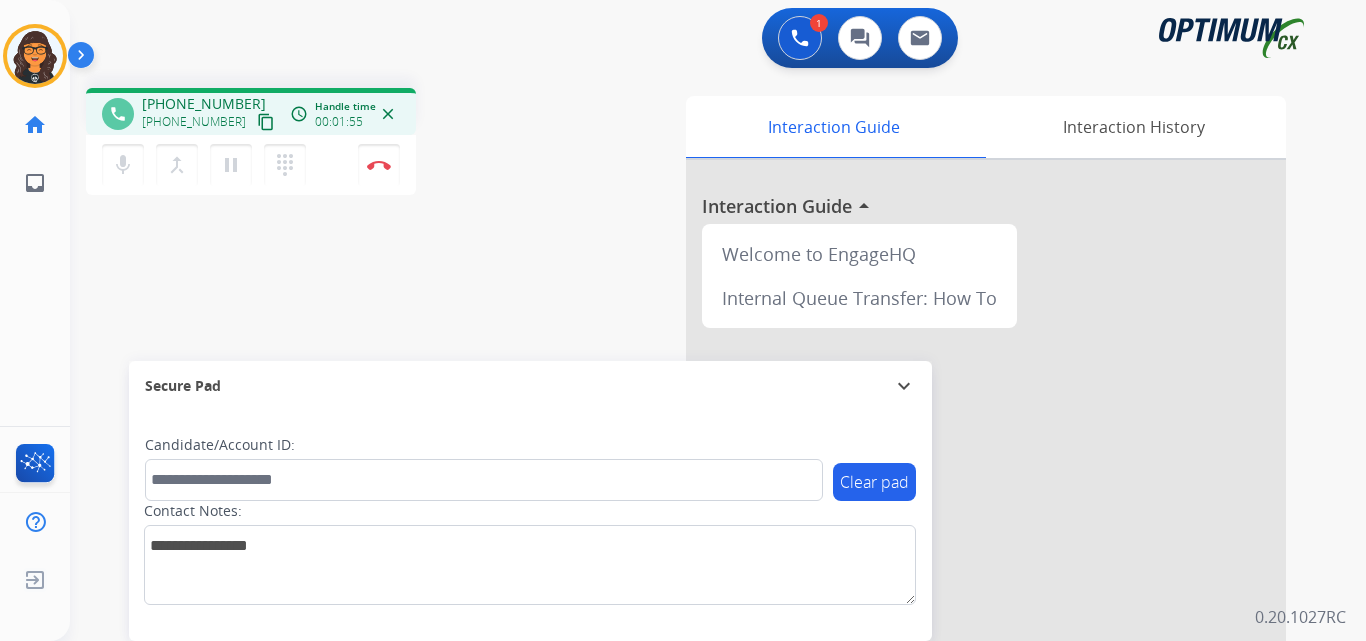 click on "content_copy" at bounding box center (266, 122) 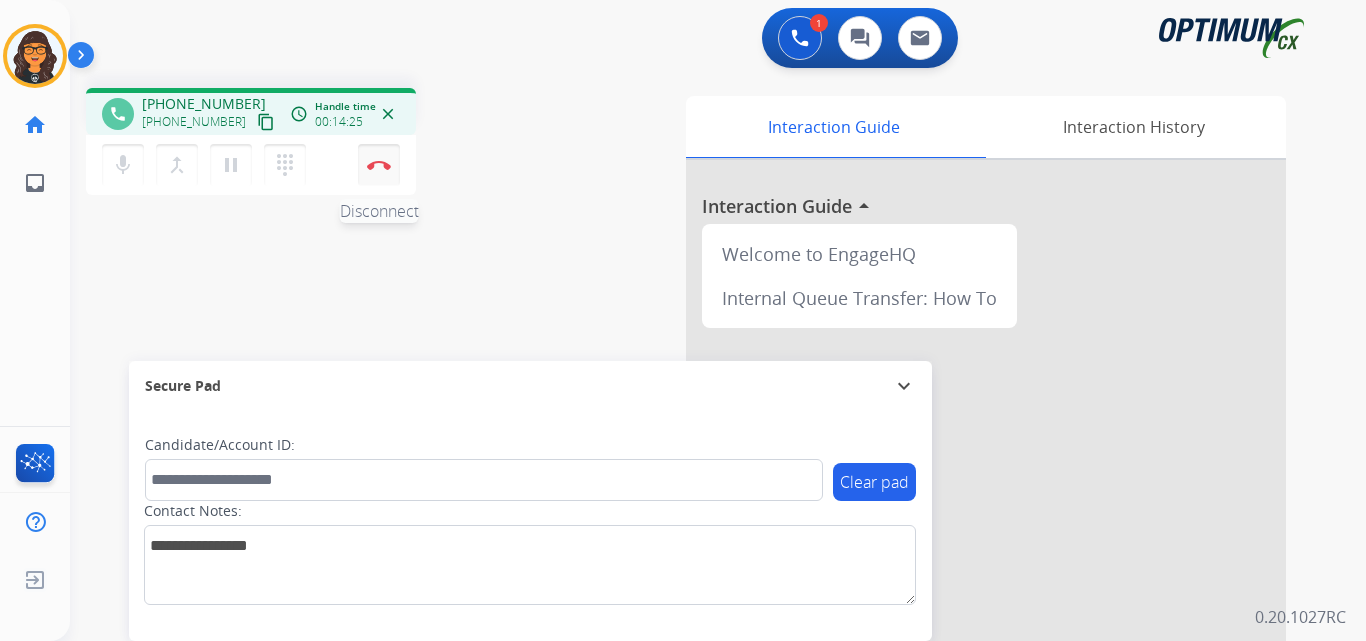 click at bounding box center [379, 165] 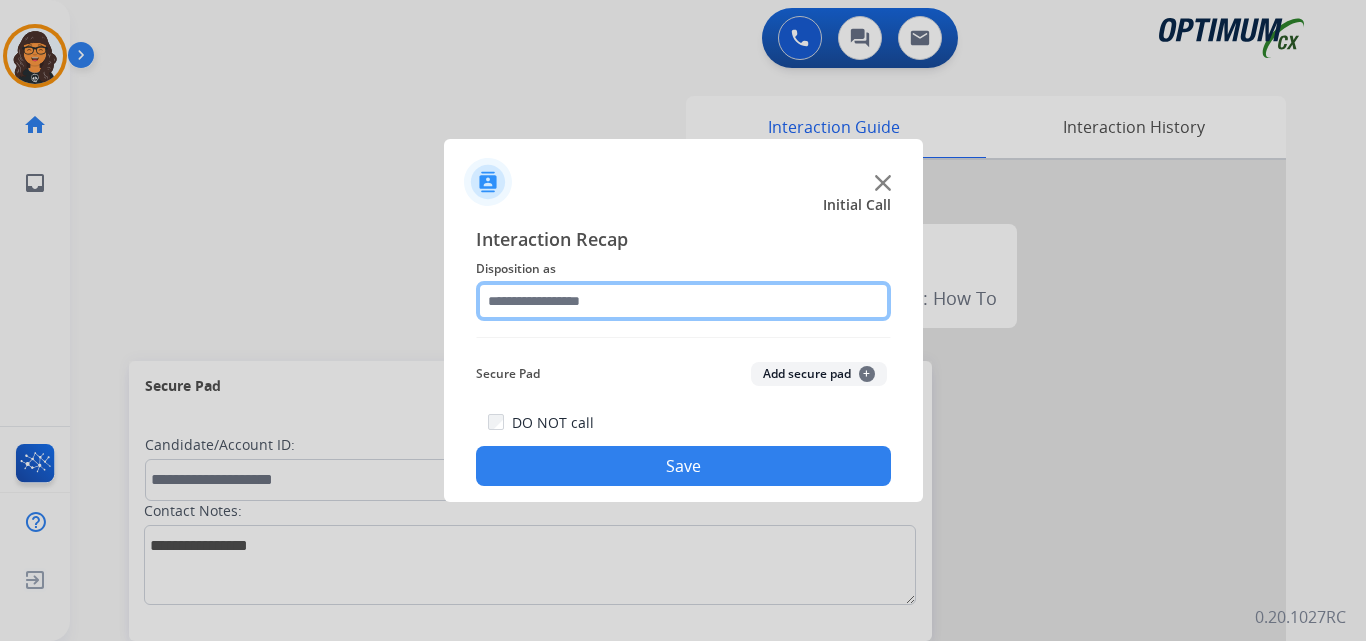 click 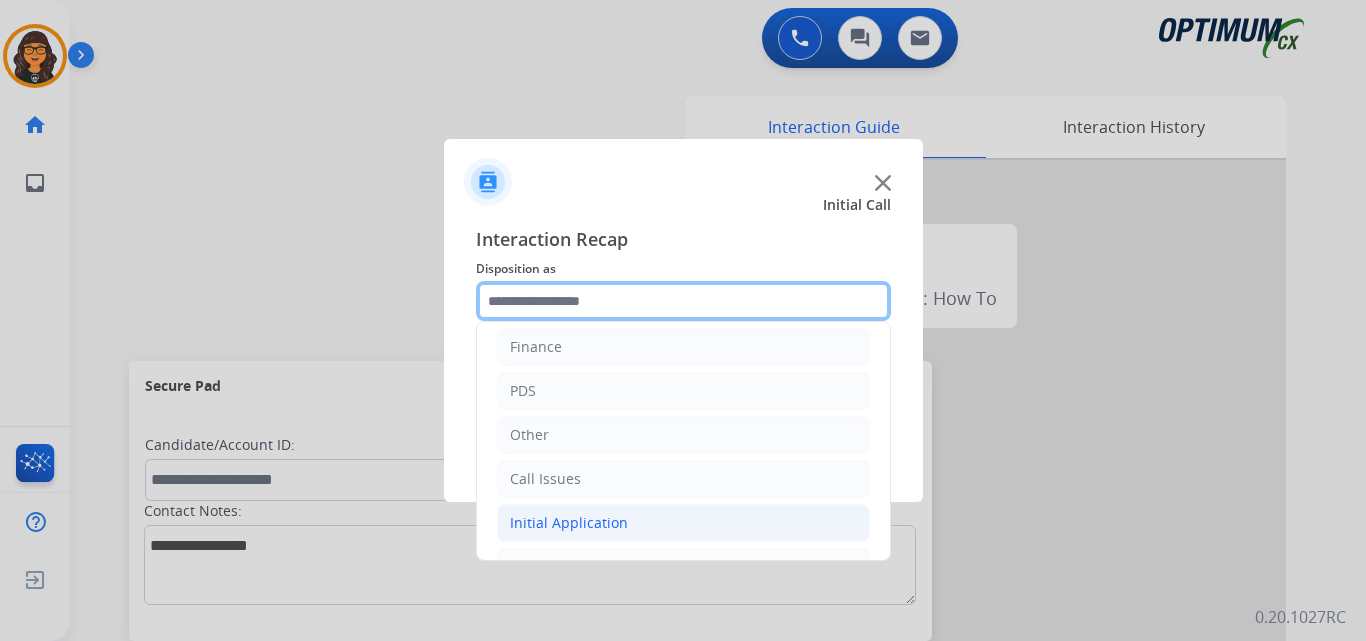 scroll, scrollTop: 100, scrollLeft: 0, axis: vertical 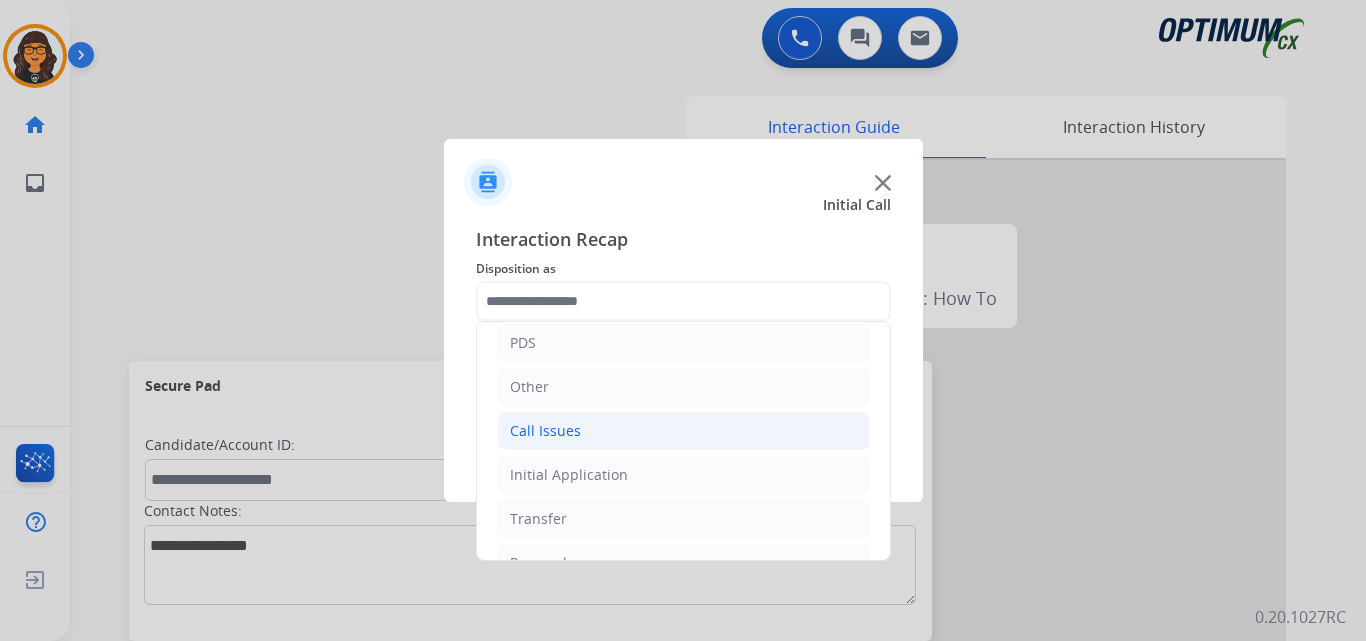 click on "Call Issues" 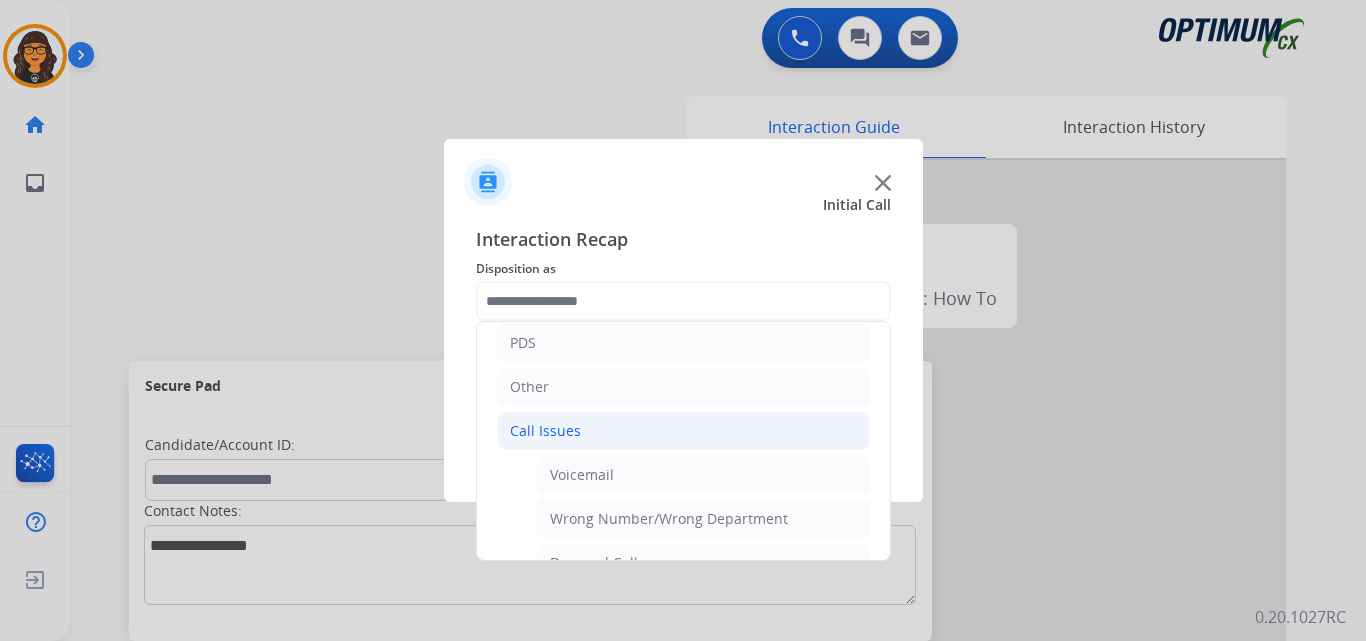 click on "Call Issues" 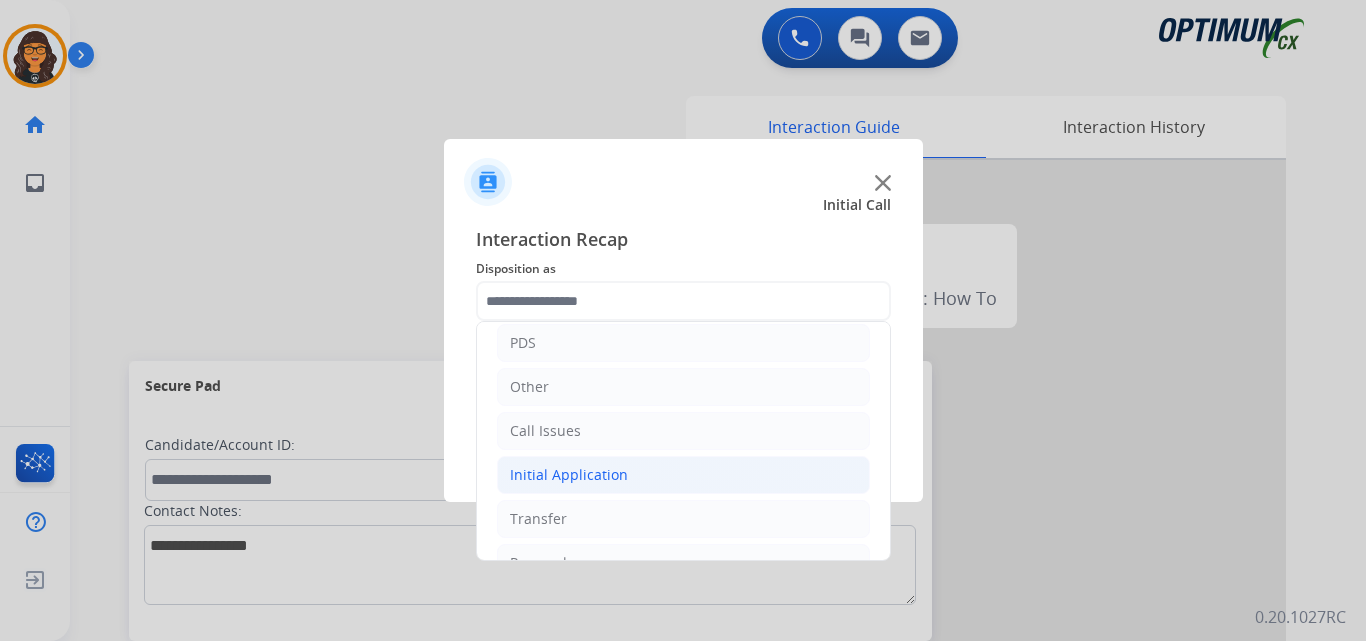 click on "Initial Application" 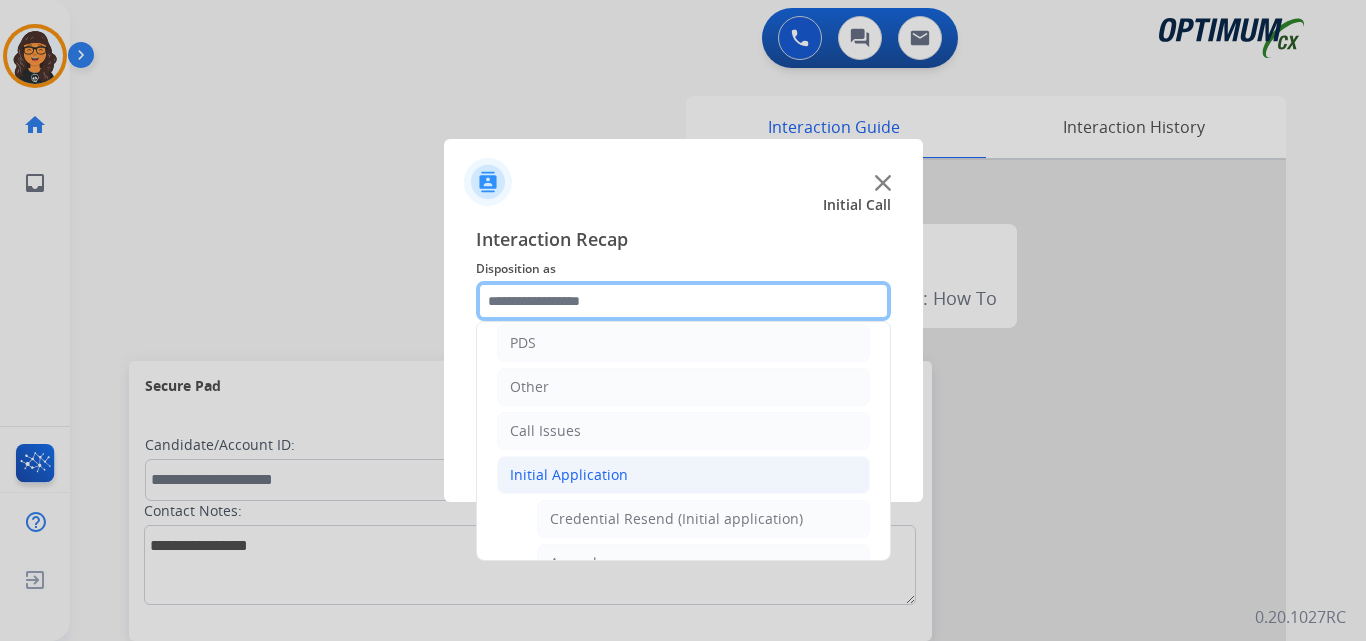 scroll, scrollTop: 165, scrollLeft: 0, axis: vertical 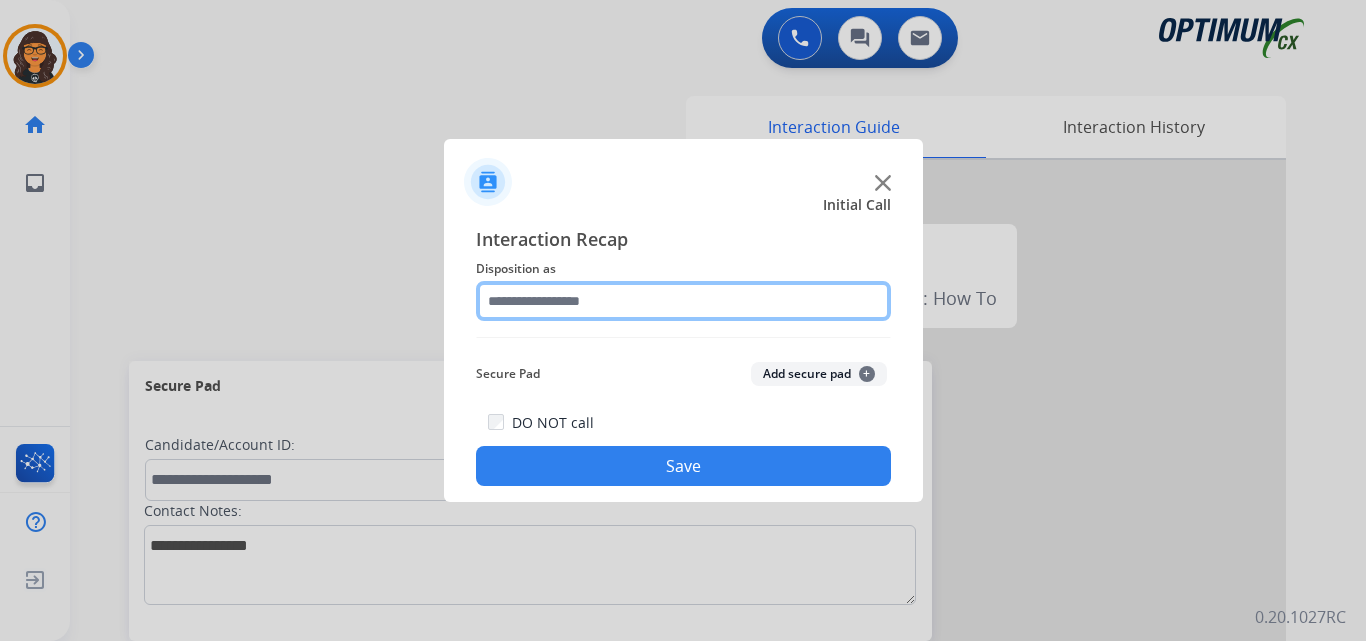 click 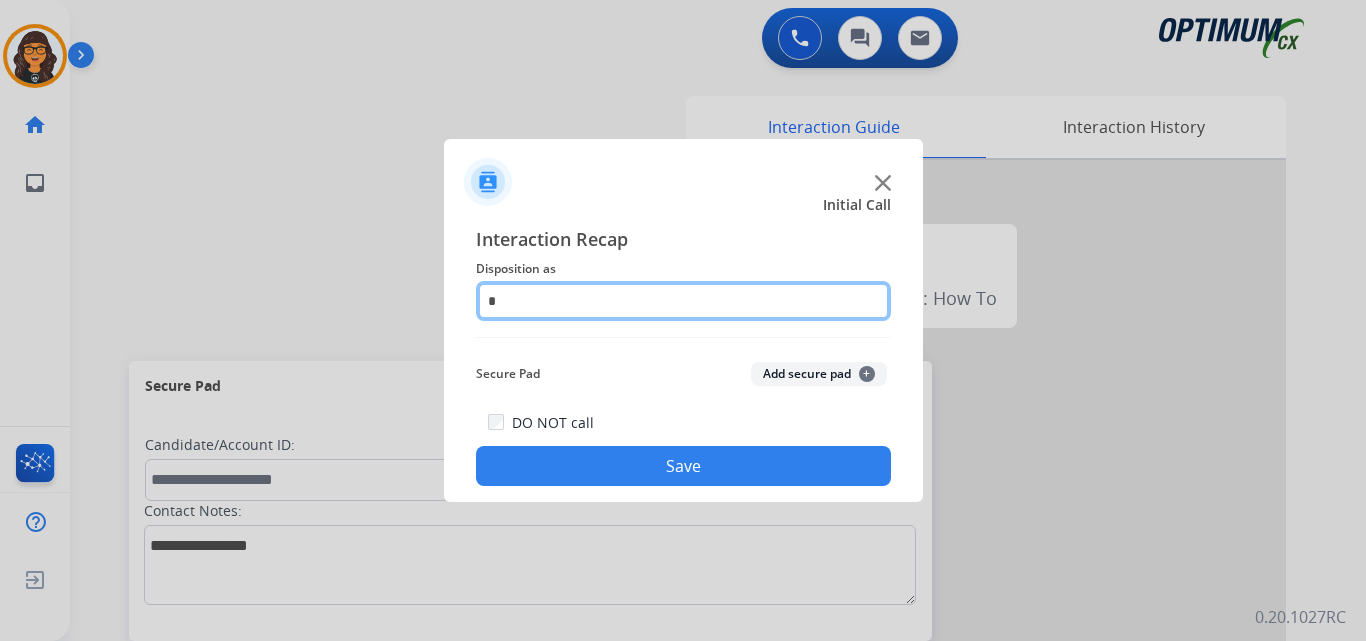 type on "*" 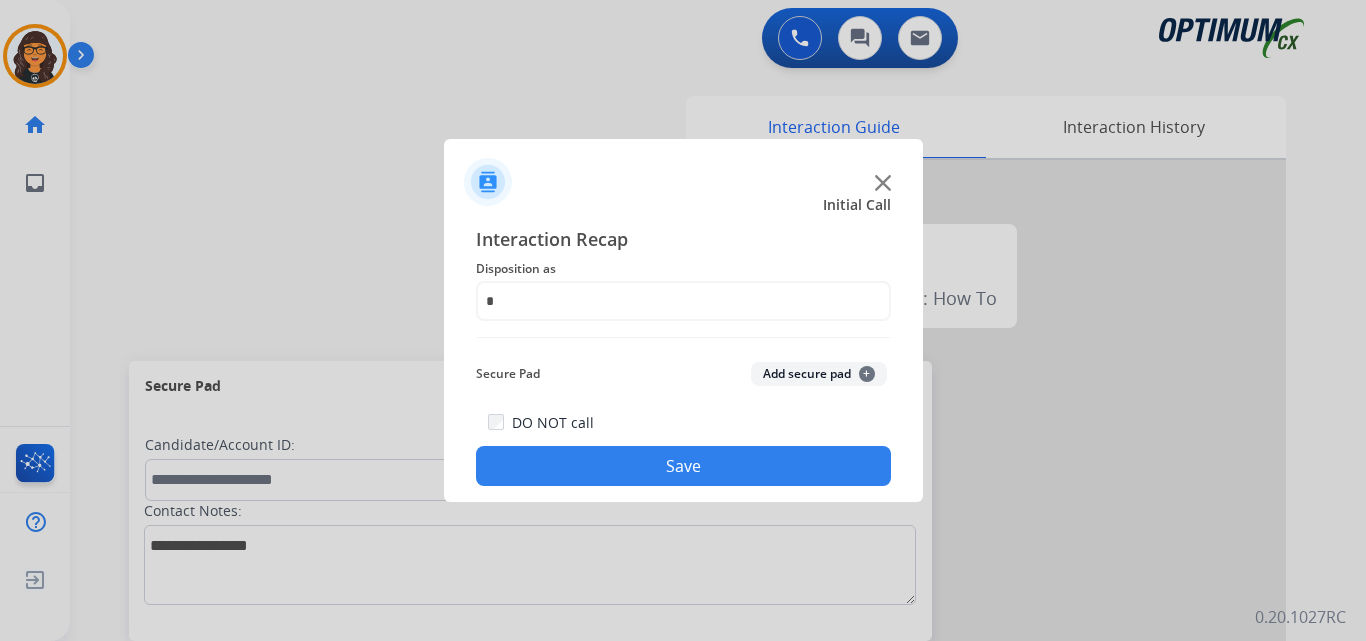 click on "Interaction Recap Disposition as    * Secure Pad  Add secure pad  +  DO NOT call  Save" 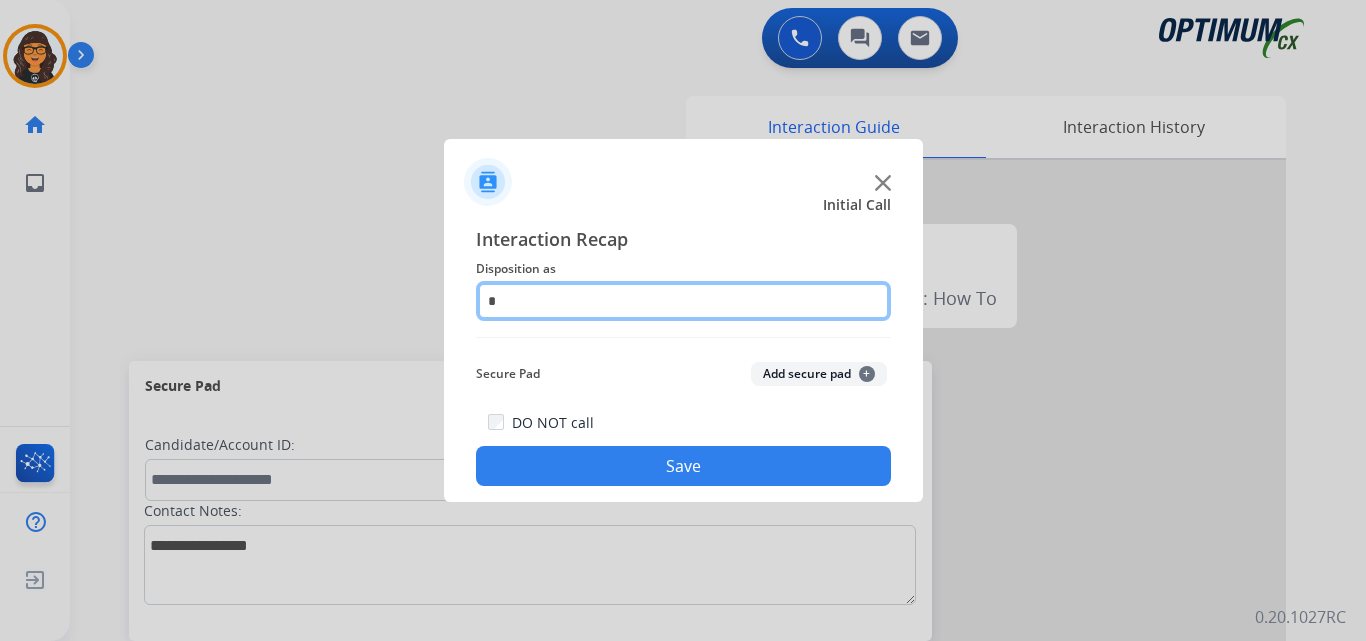 click on "*" 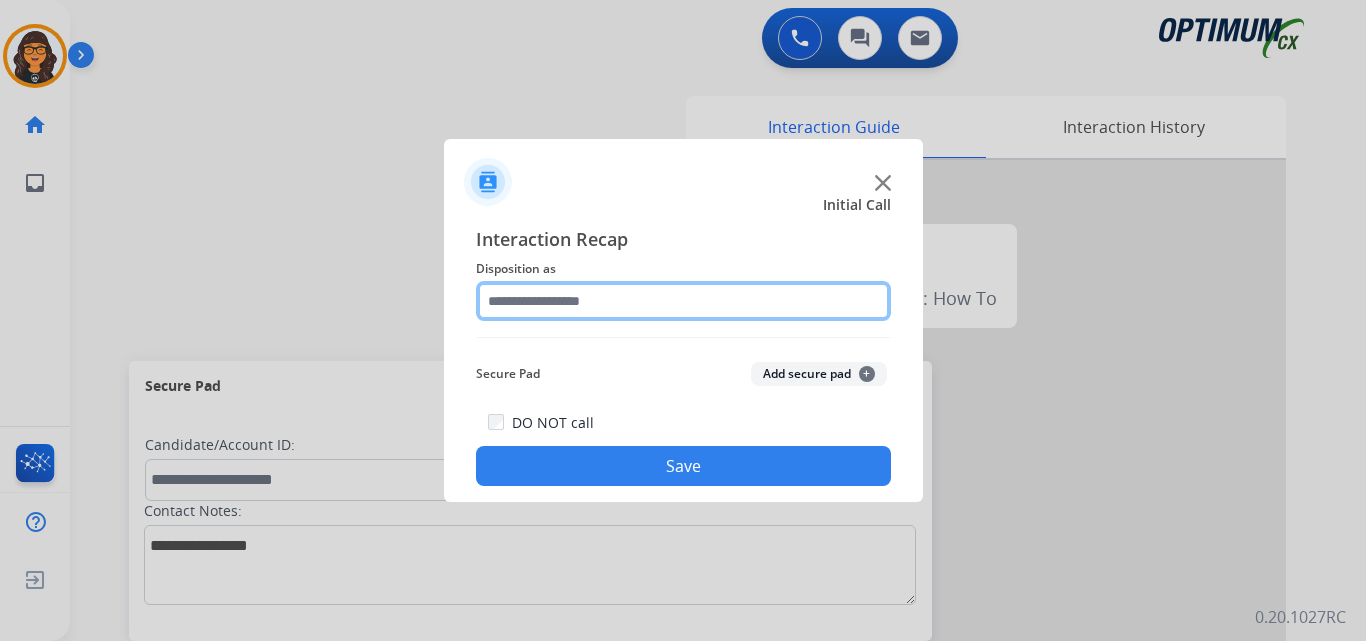 click 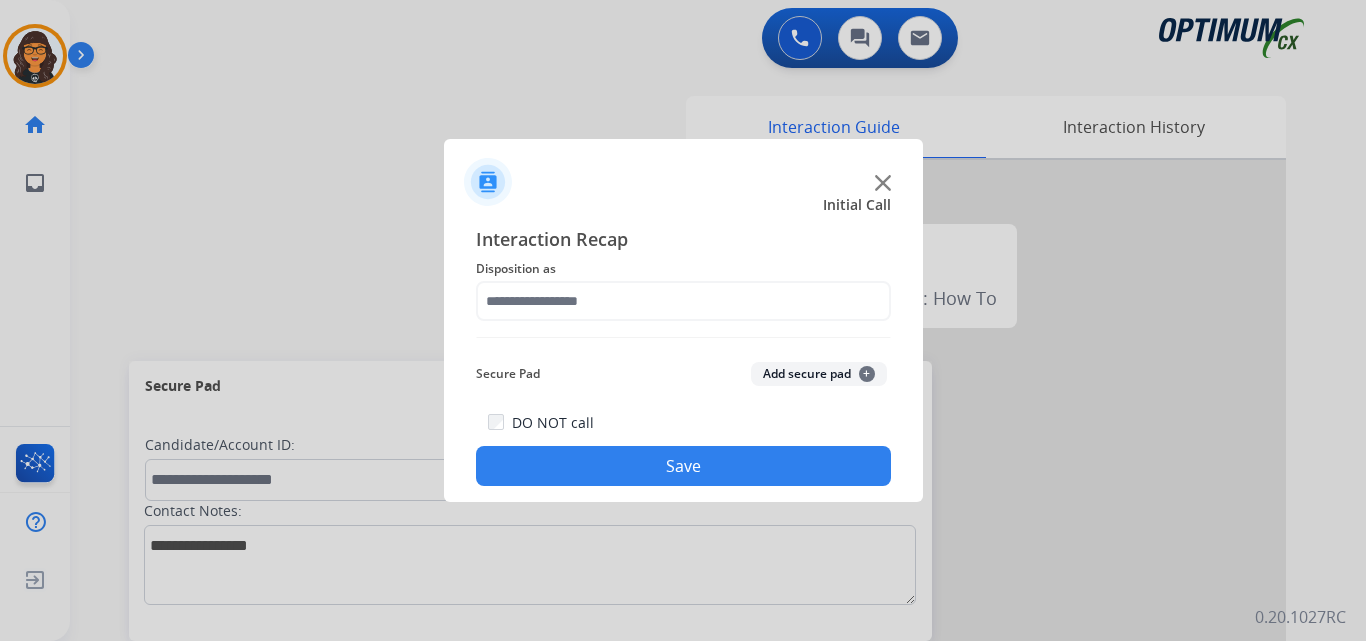click on "Secure Pad  Add secure pad  +" 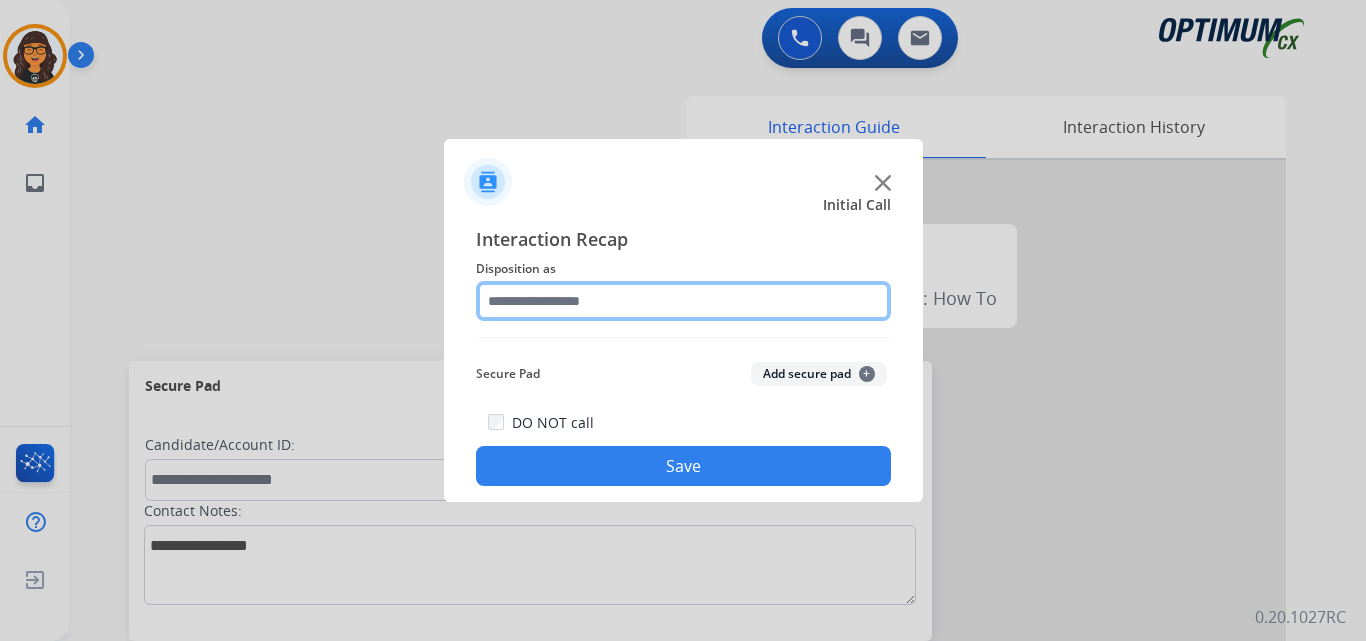 click 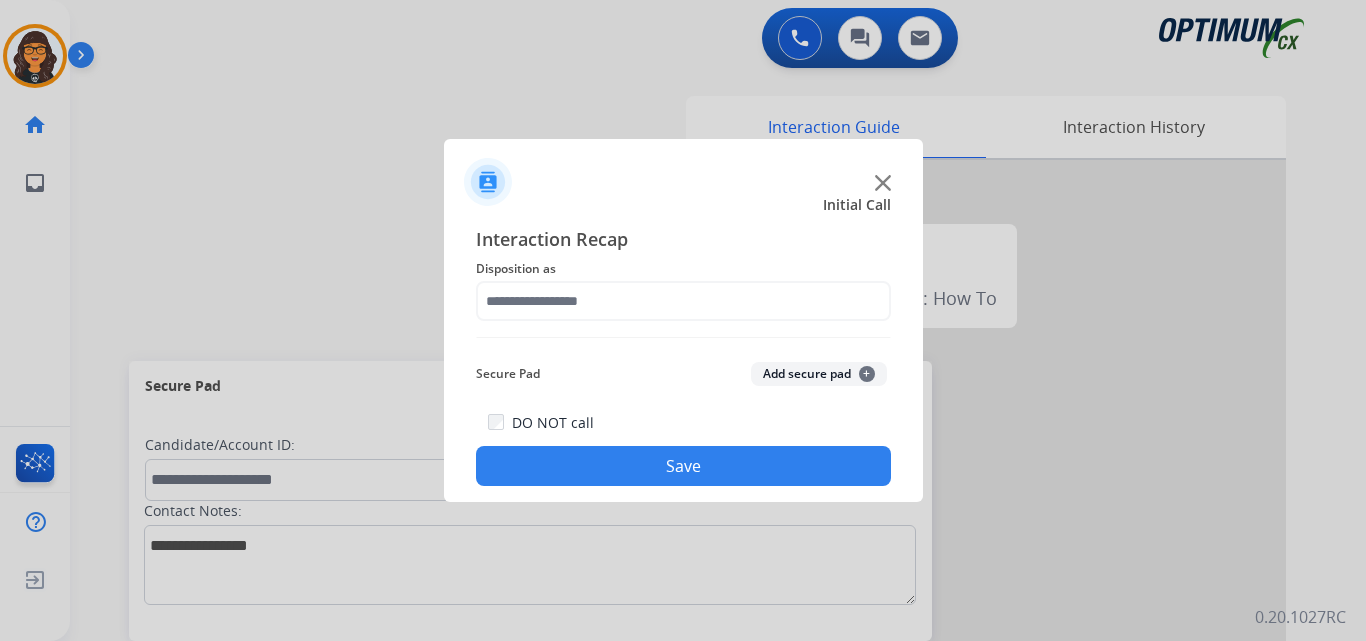 click on "Interaction Recap Disposition as    Secure Pad  Add secure pad  +  DO NOT call  Save" 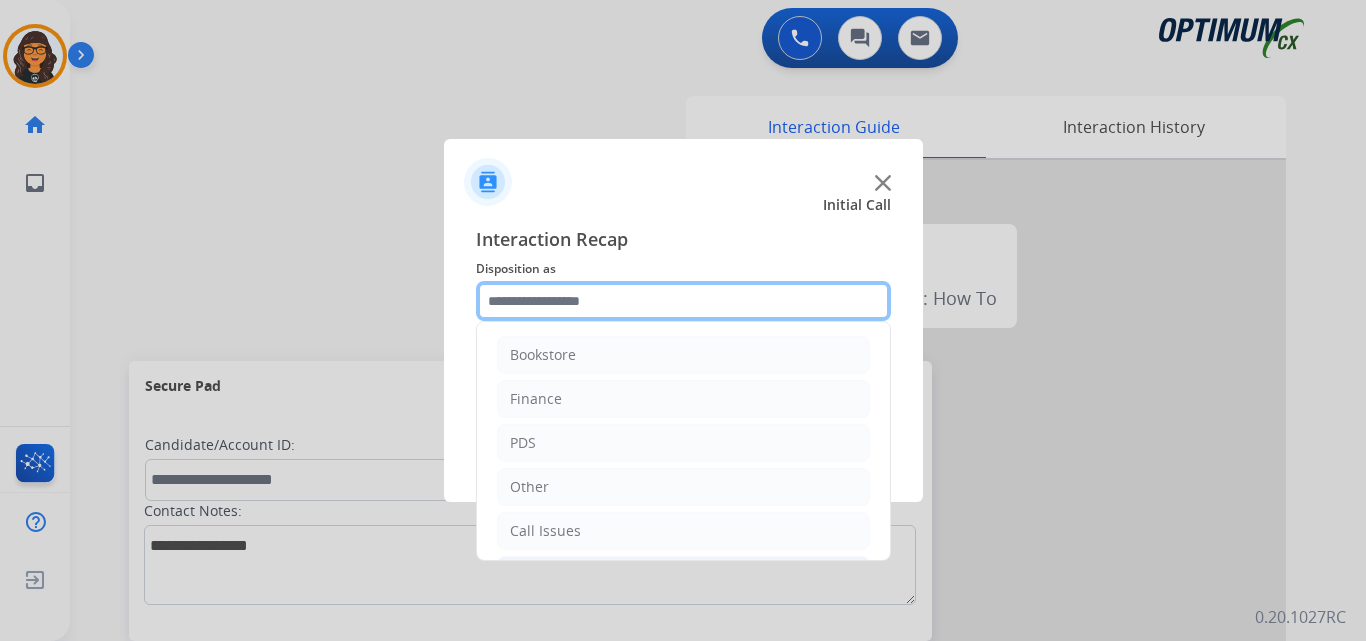 click 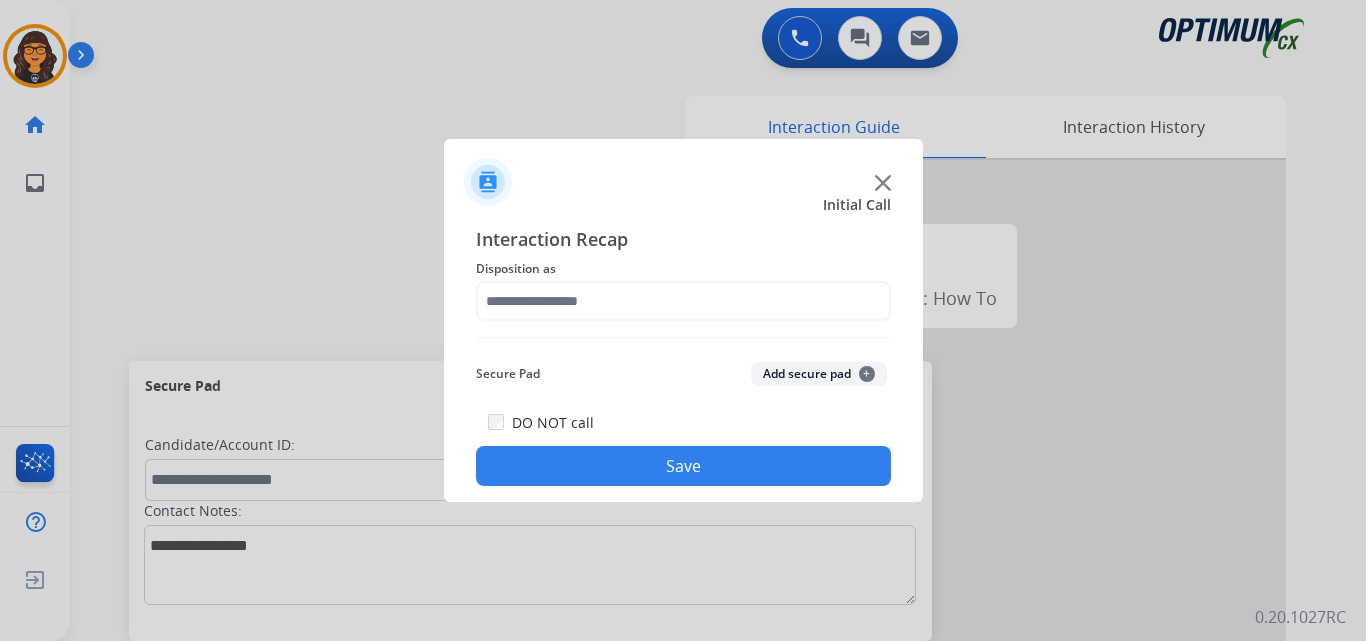 click on "Interaction Recap Disposition as    Secure Pad  Add secure pad  +  DO NOT call  Save" 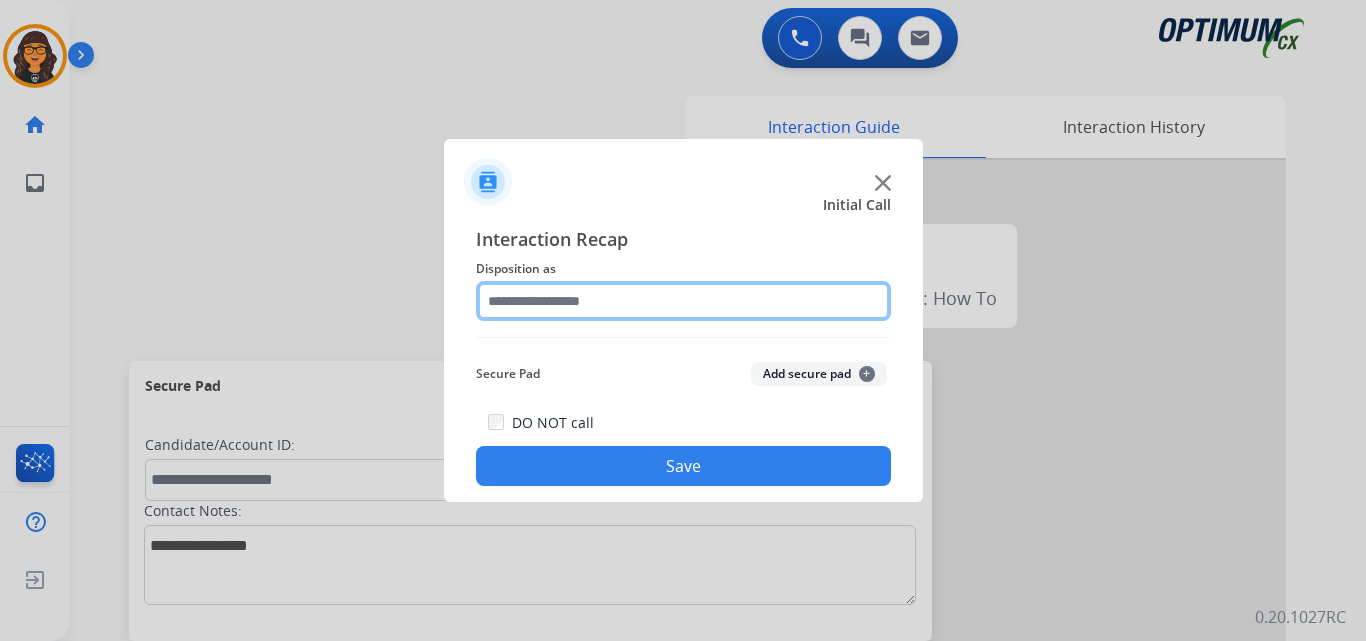 click 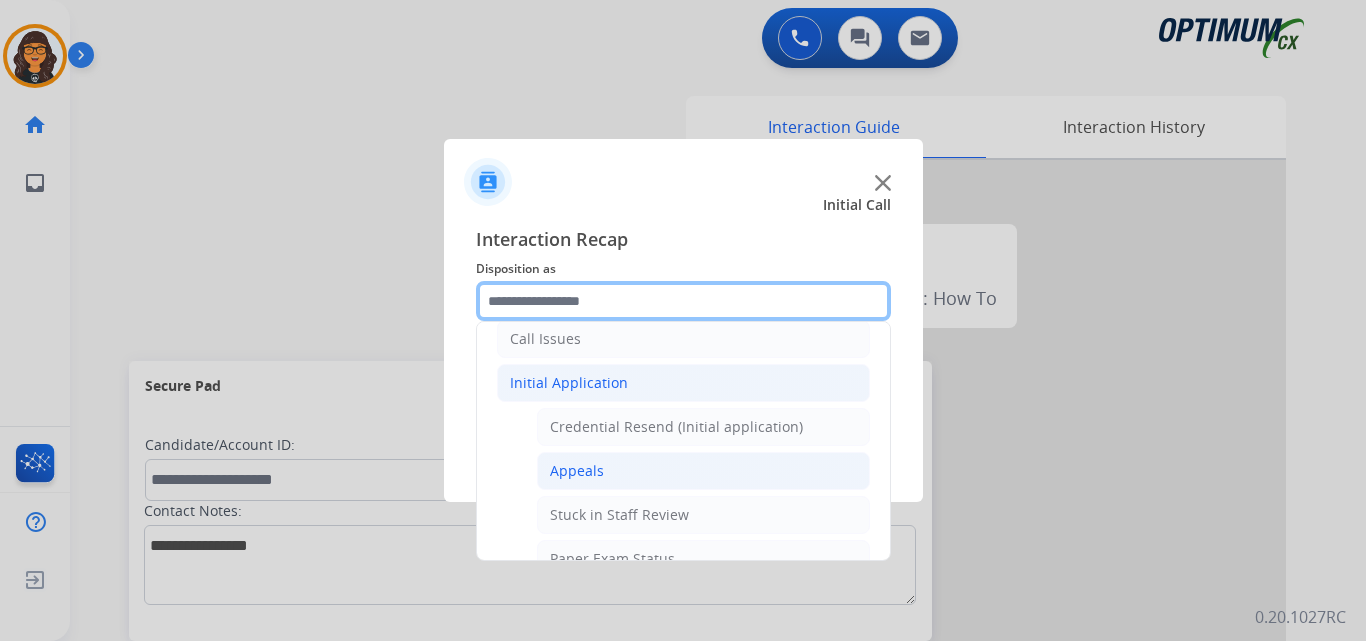 scroll, scrollTop: 200, scrollLeft: 0, axis: vertical 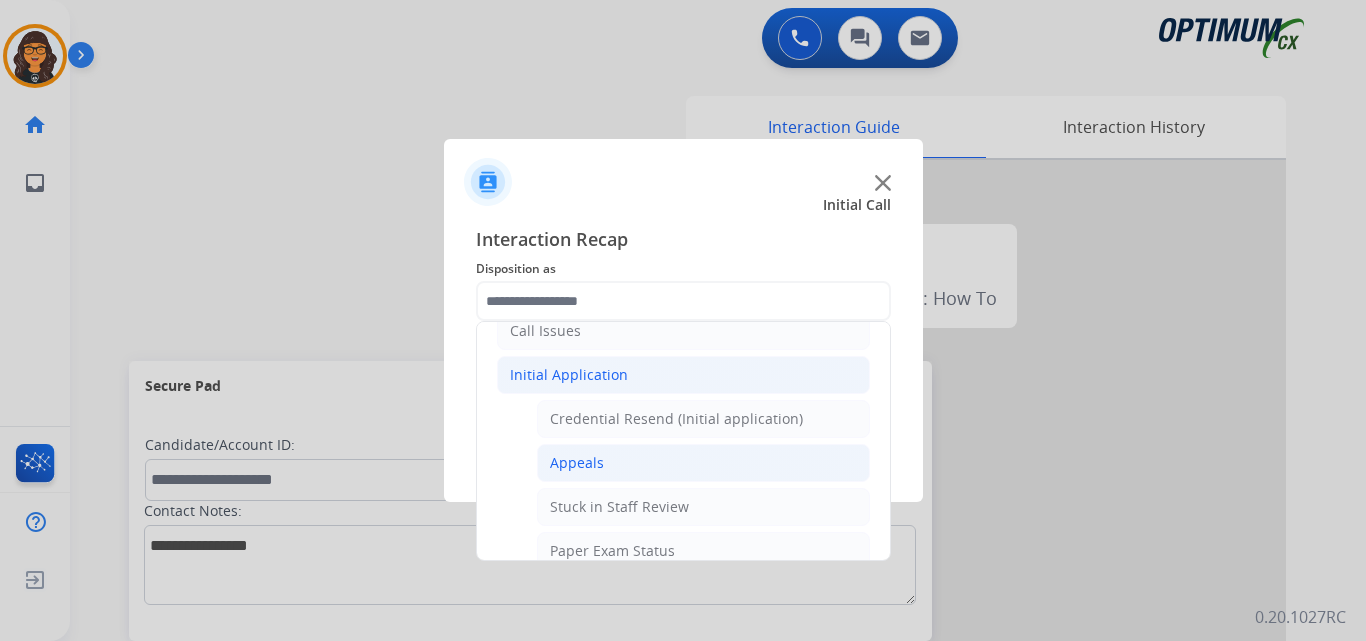 click on "Appeals" 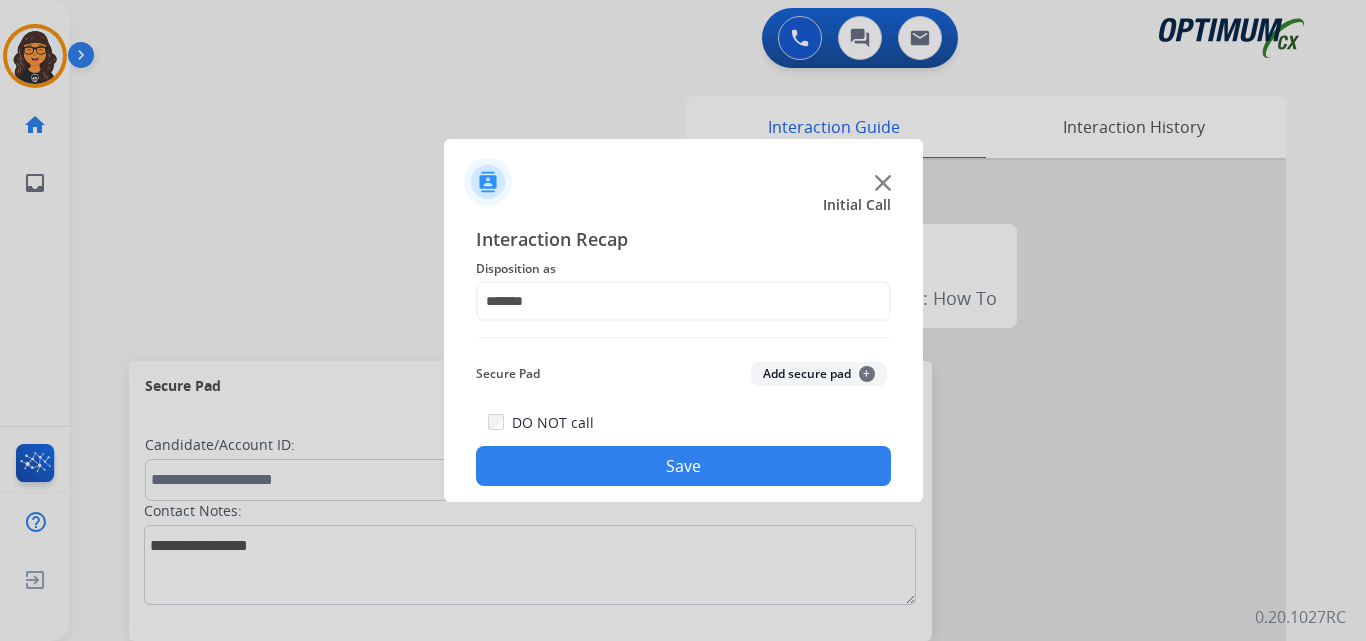 click on "DO NOT call  Save" 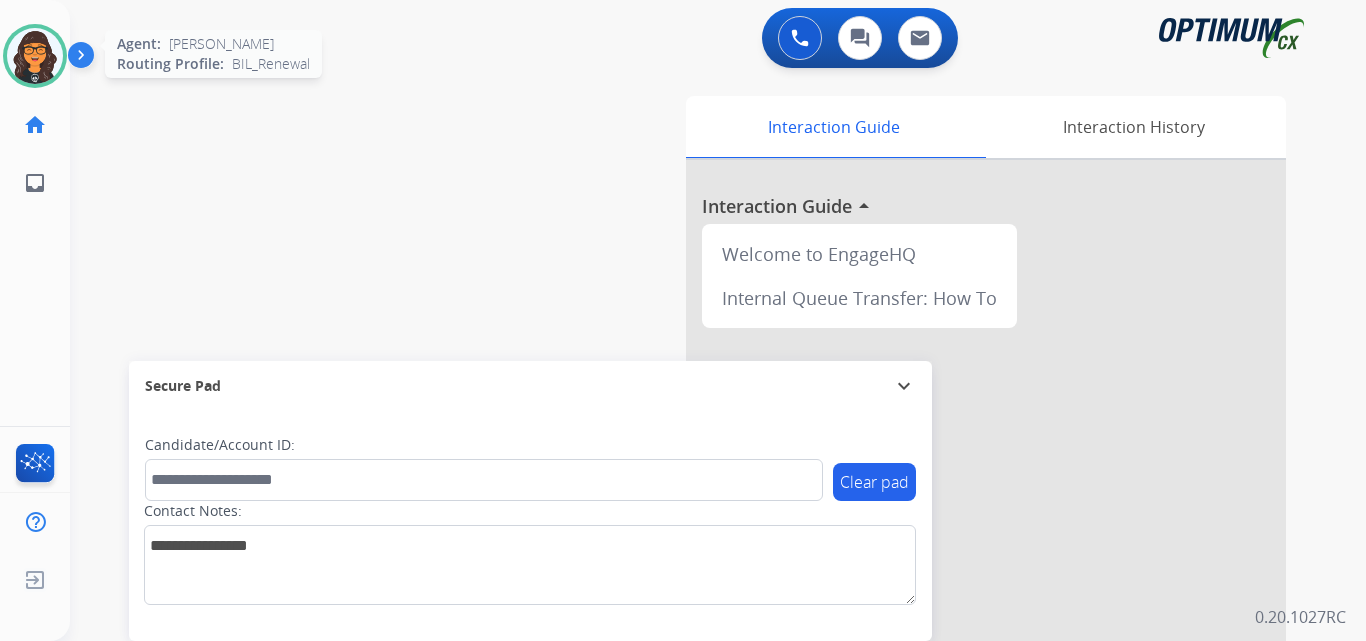 click at bounding box center (35, 56) 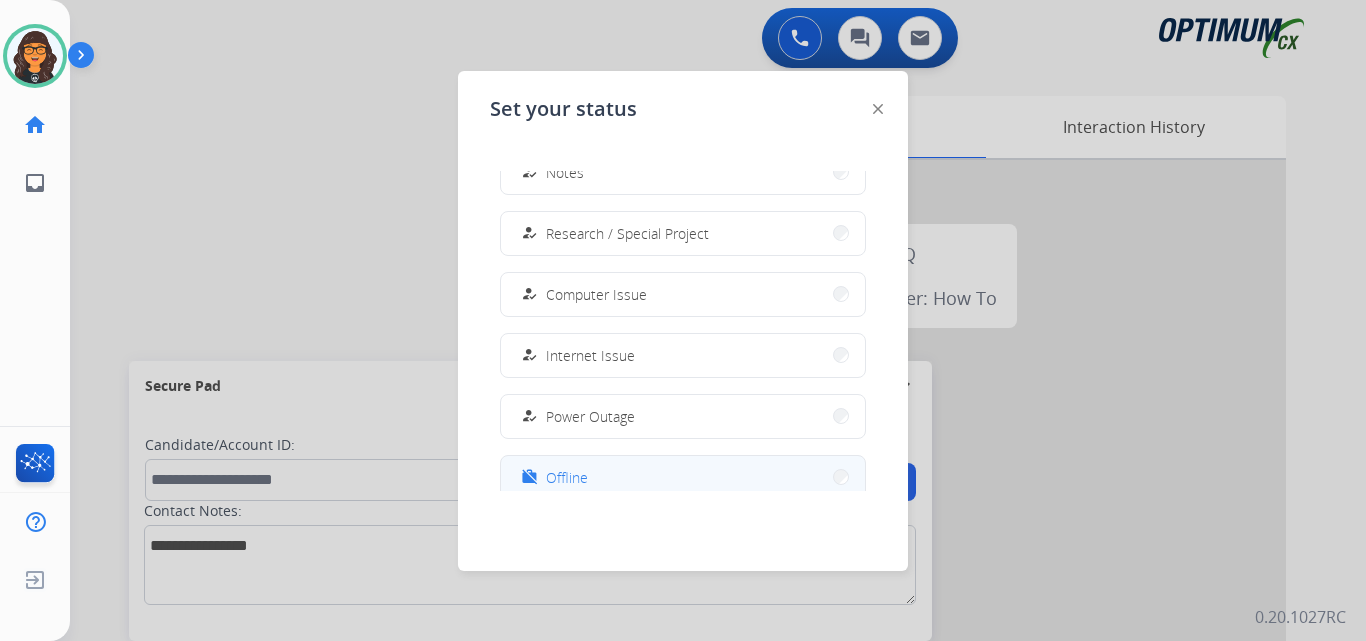 scroll, scrollTop: 499, scrollLeft: 0, axis: vertical 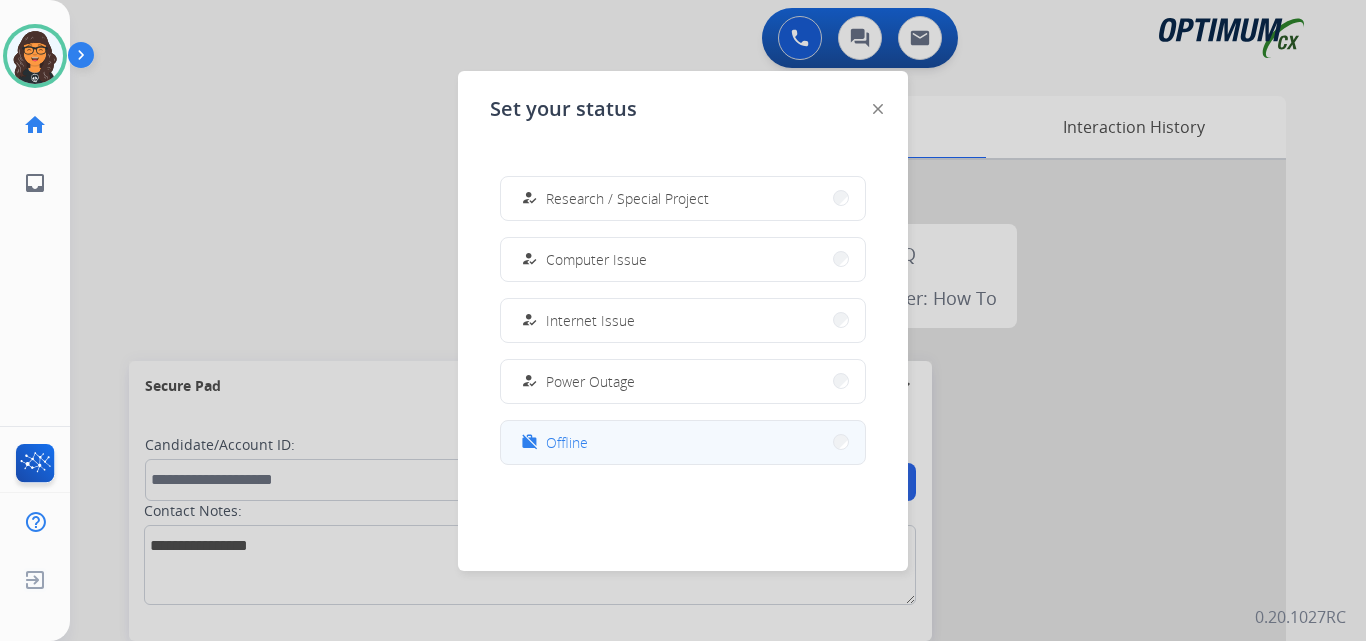 click on "Offline" at bounding box center (567, 442) 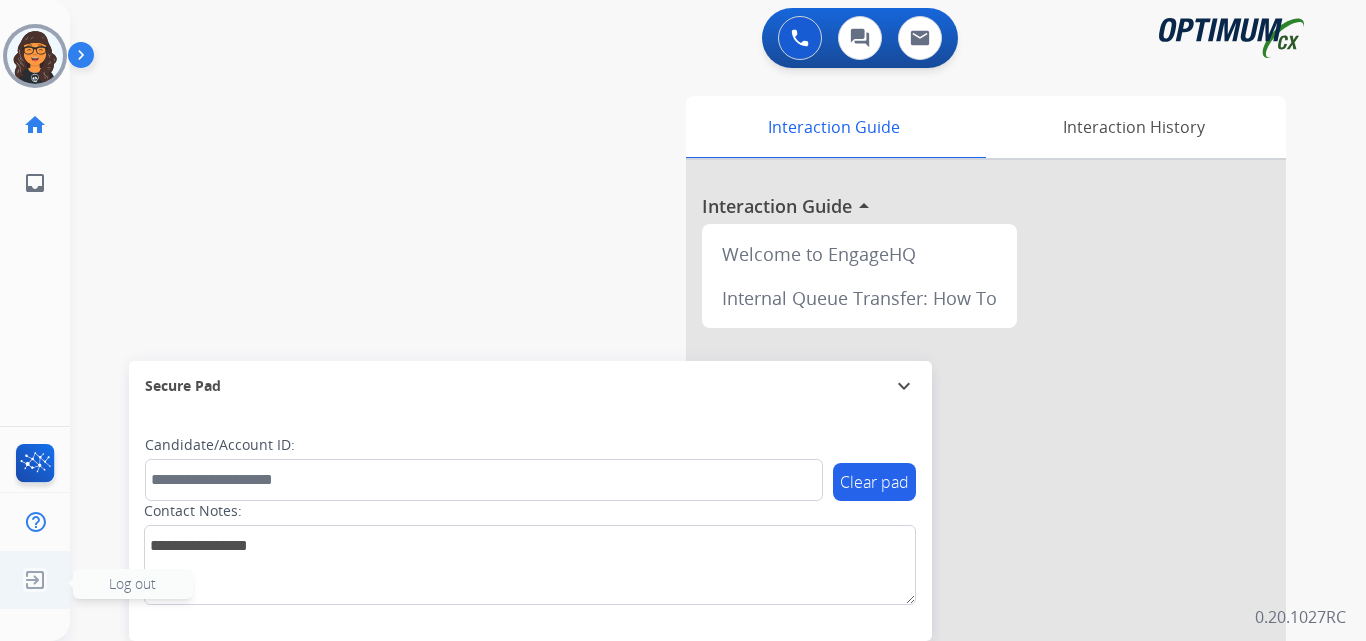 click 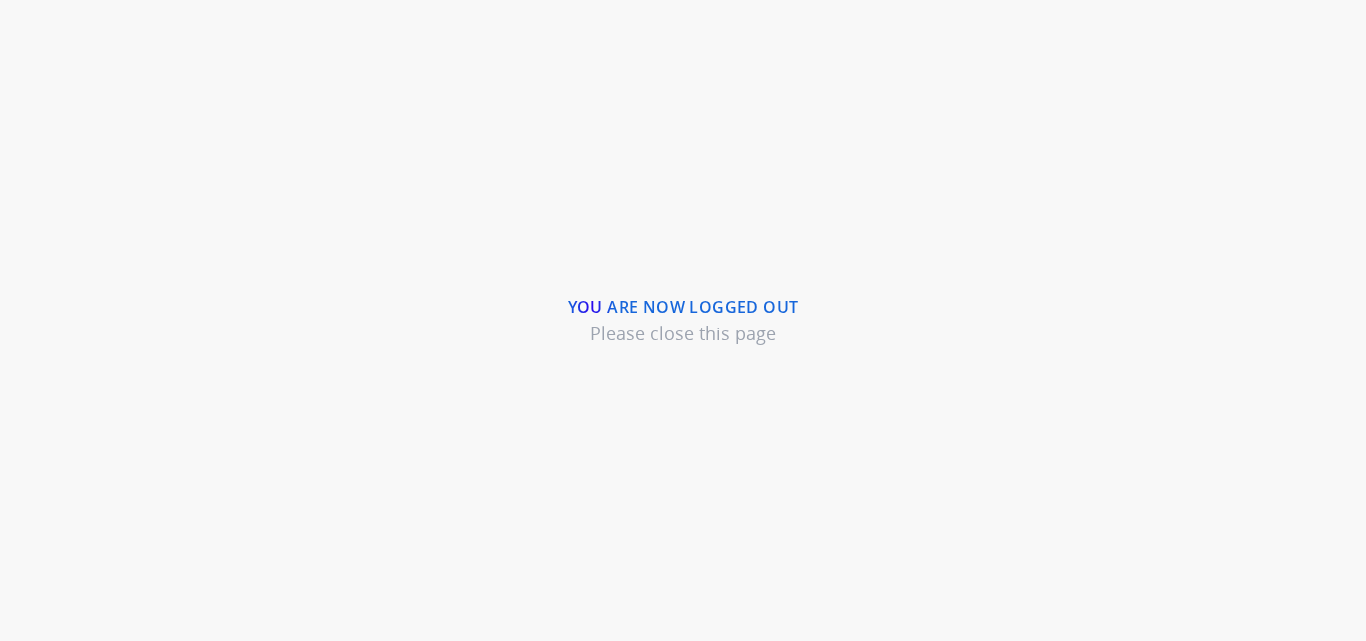 scroll, scrollTop: 0, scrollLeft: 0, axis: both 